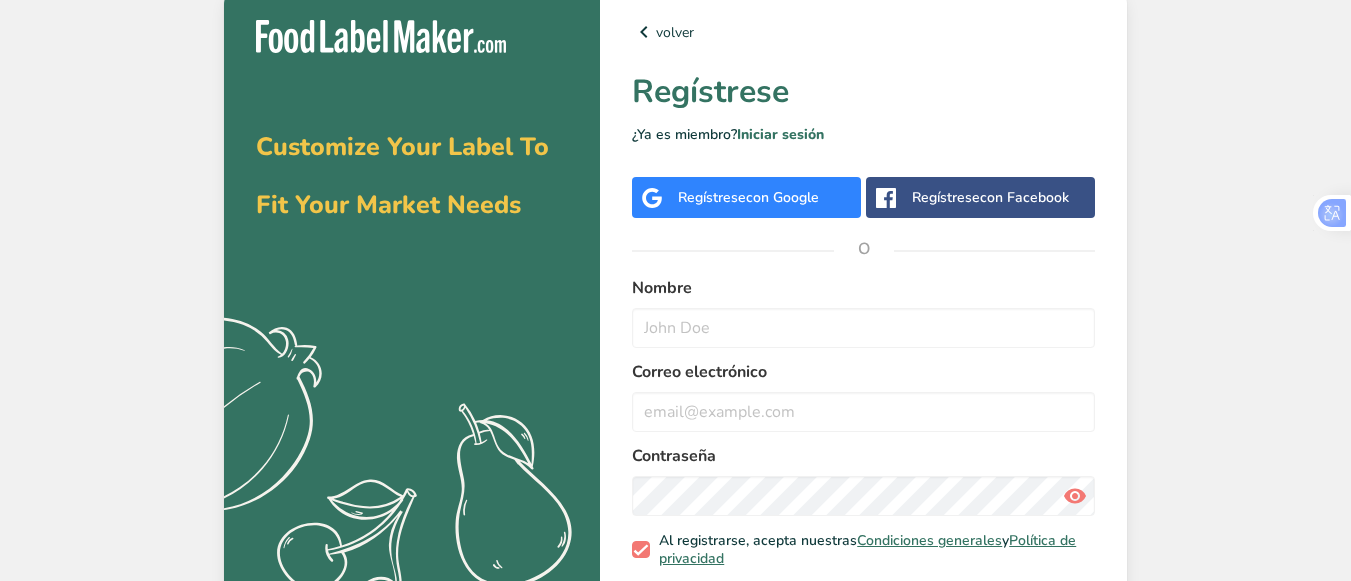 scroll, scrollTop: 0, scrollLeft: 0, axis: both 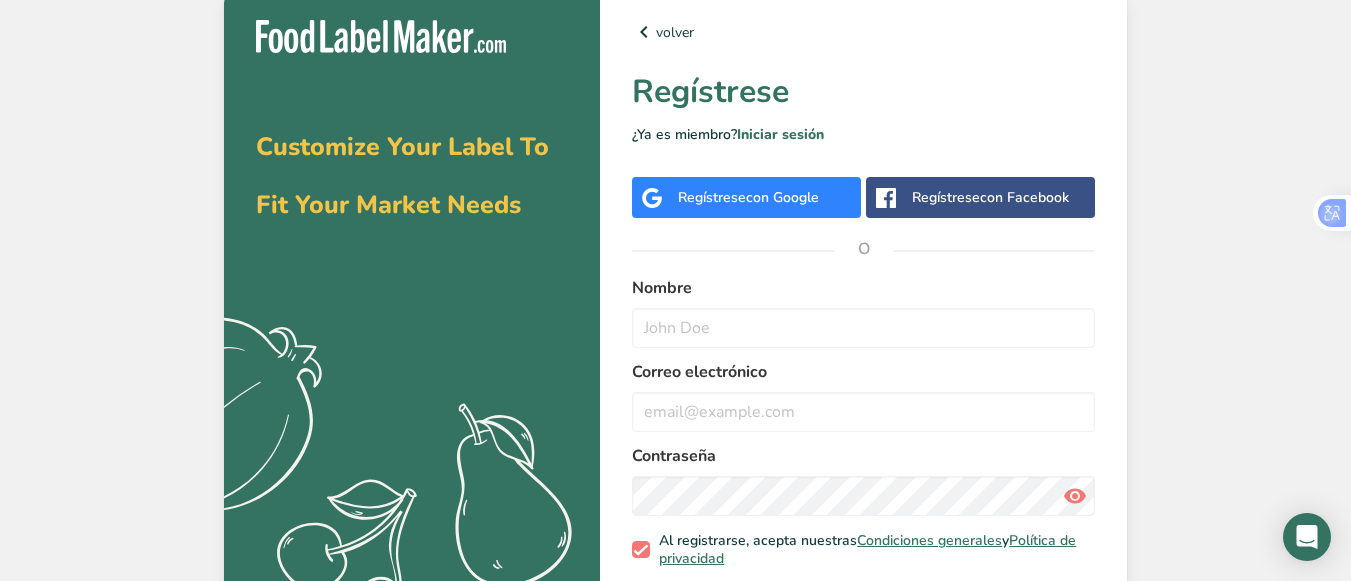 click on "con Google" at bounding box center [782, 197] 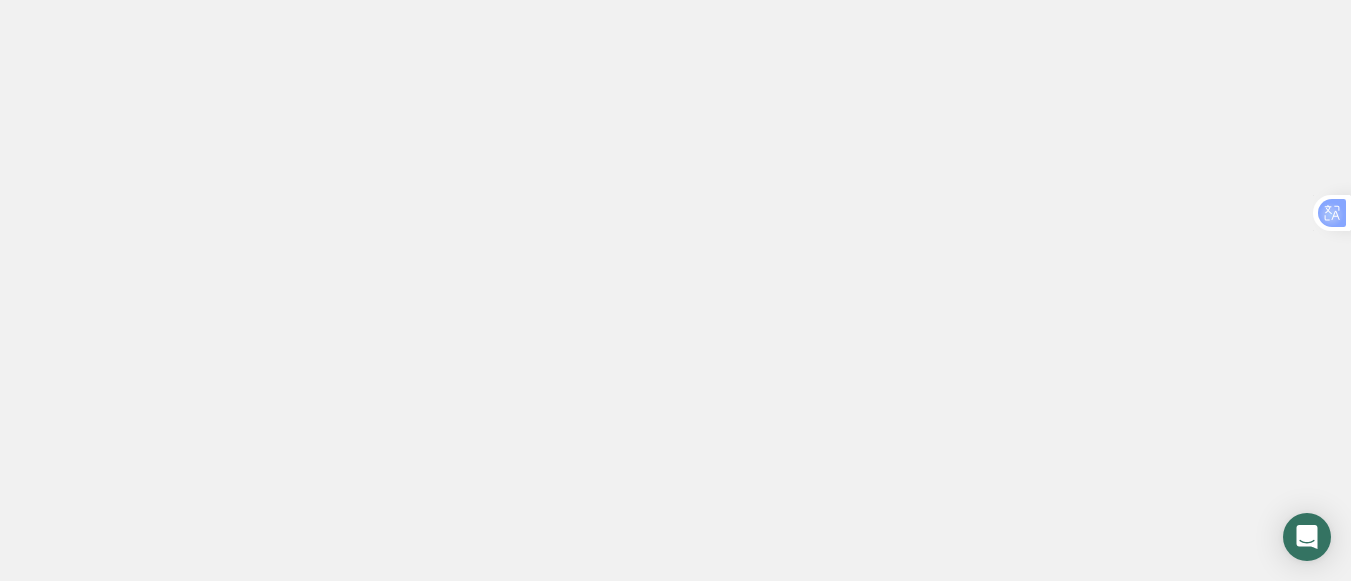 scroll, scrollTop: 0, scrollLeft: 0, axis: both 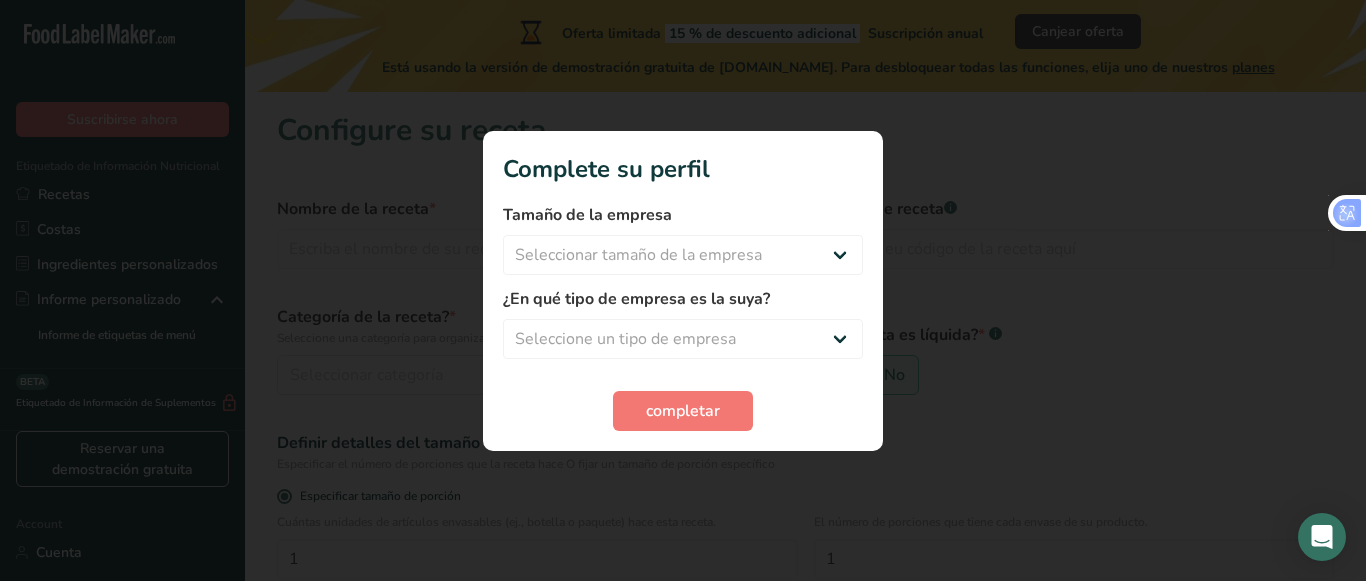 click at bounding box center [683, 290] 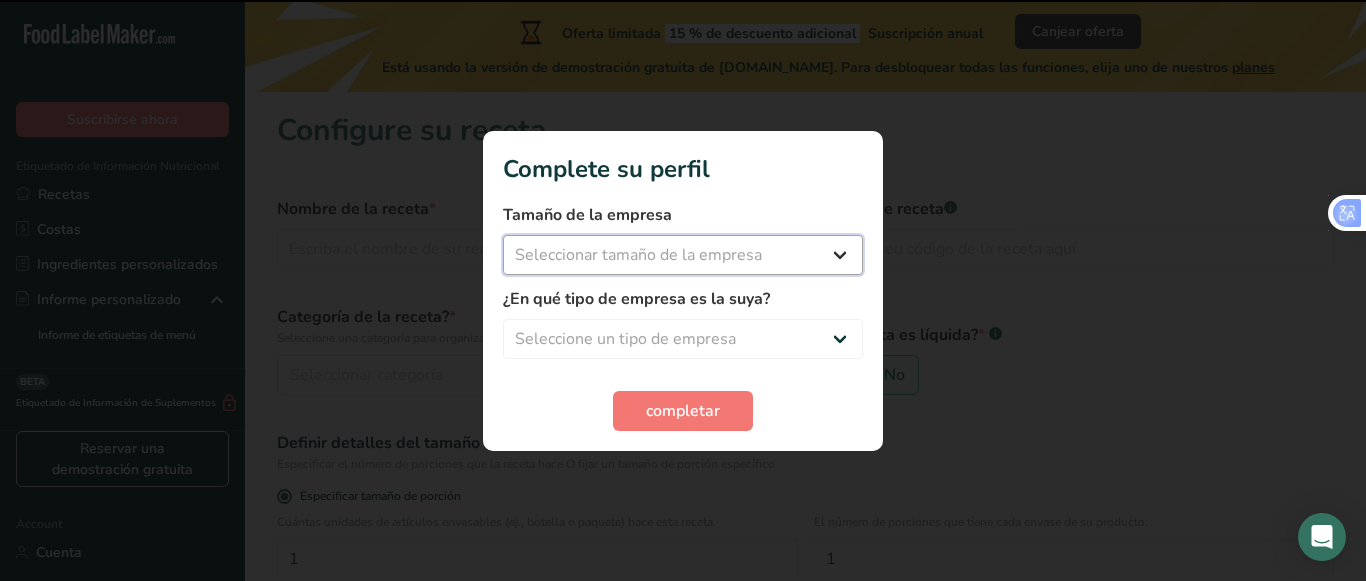 click on "Seleccionar tamaño de la empresa
Menos de 10 empleados
De 10 a 50 empleados
De 51 a 500 empleados
Más de 500 empleados" at bounding box center [683, 255] 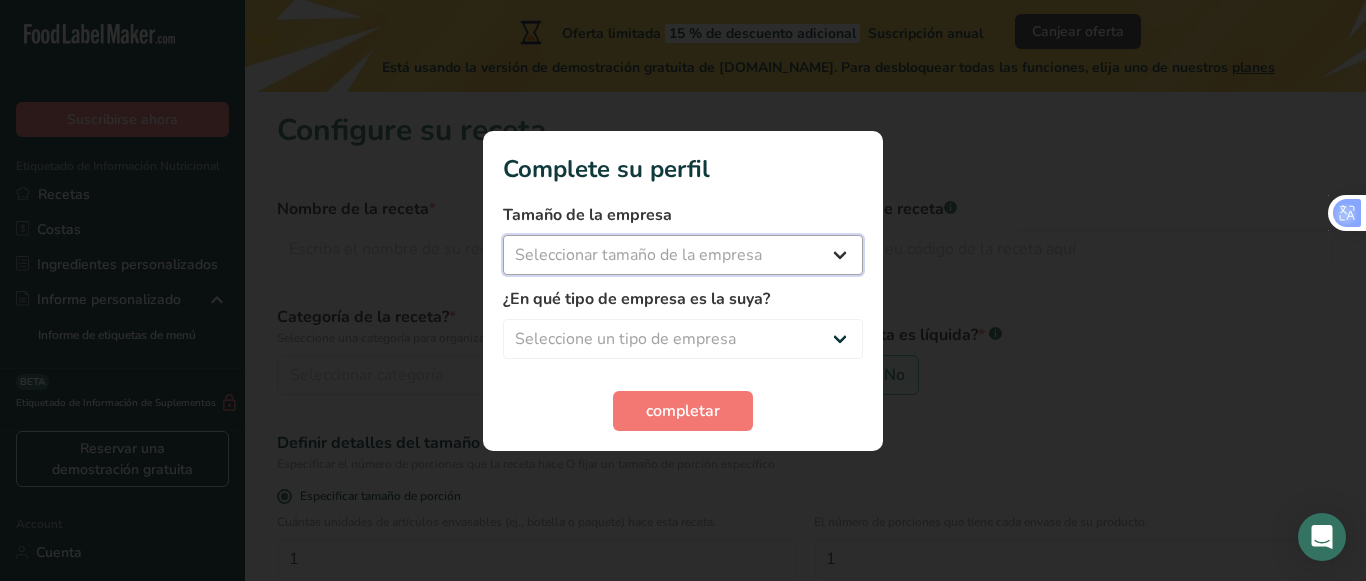 select on "1" 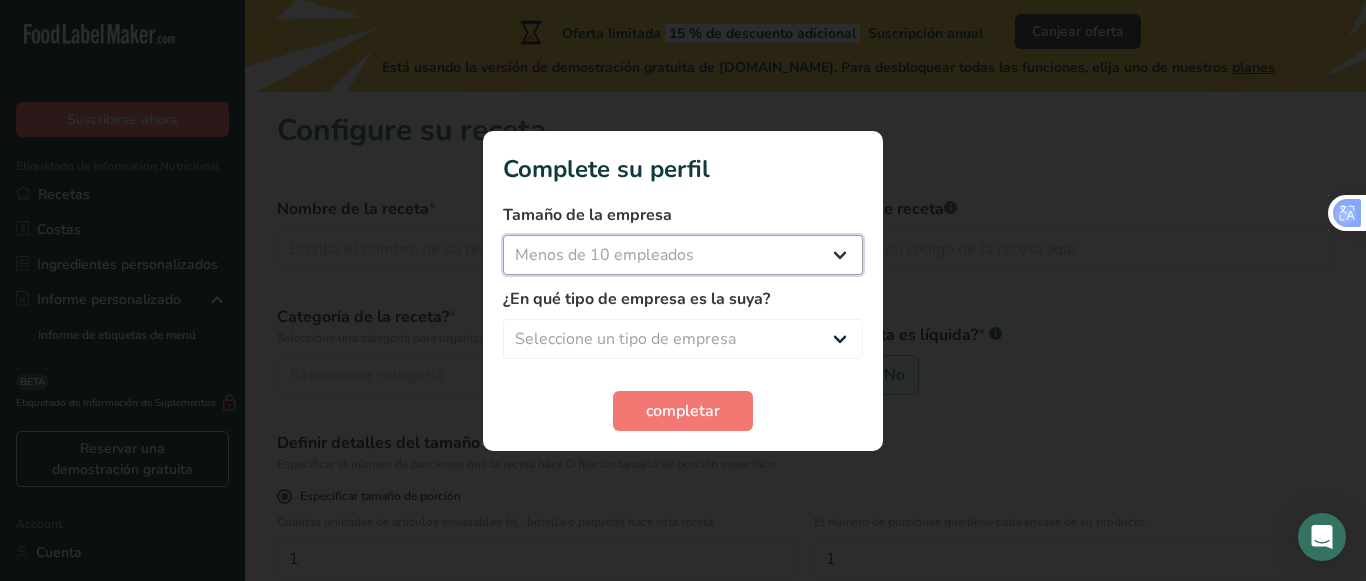 click on "Seleccionar tamaño de la empresa
Menos de 10 empleados
De 10 a 50 empleados
De 51 a 500 empleados
Más de 500 empleados" at bounding box center (683, 255) 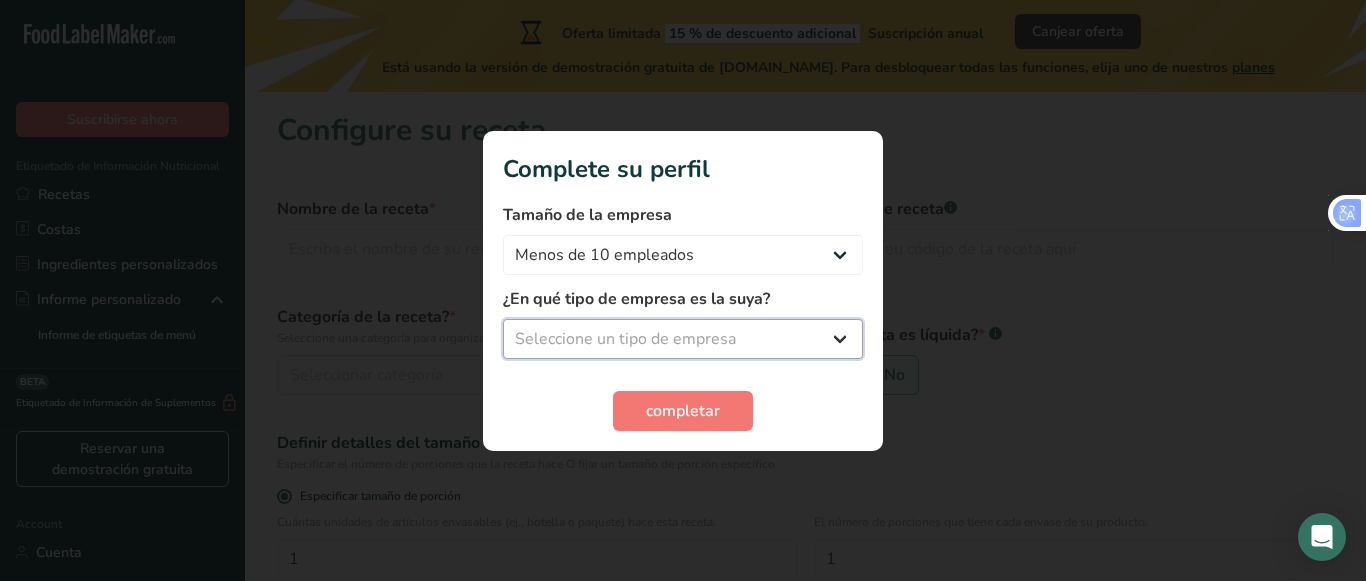 click on "Seleccione un tipo de empresa
Fabricante de alimentos envasados
Restaurante y cafetería
[GEOGRAPHIC_DATA]
Empresa de comidas preparadas y cáterin
Nutricionista
Bloguero gastronómico
Entrenador personal
Otro" at bounding box center (683, 339) 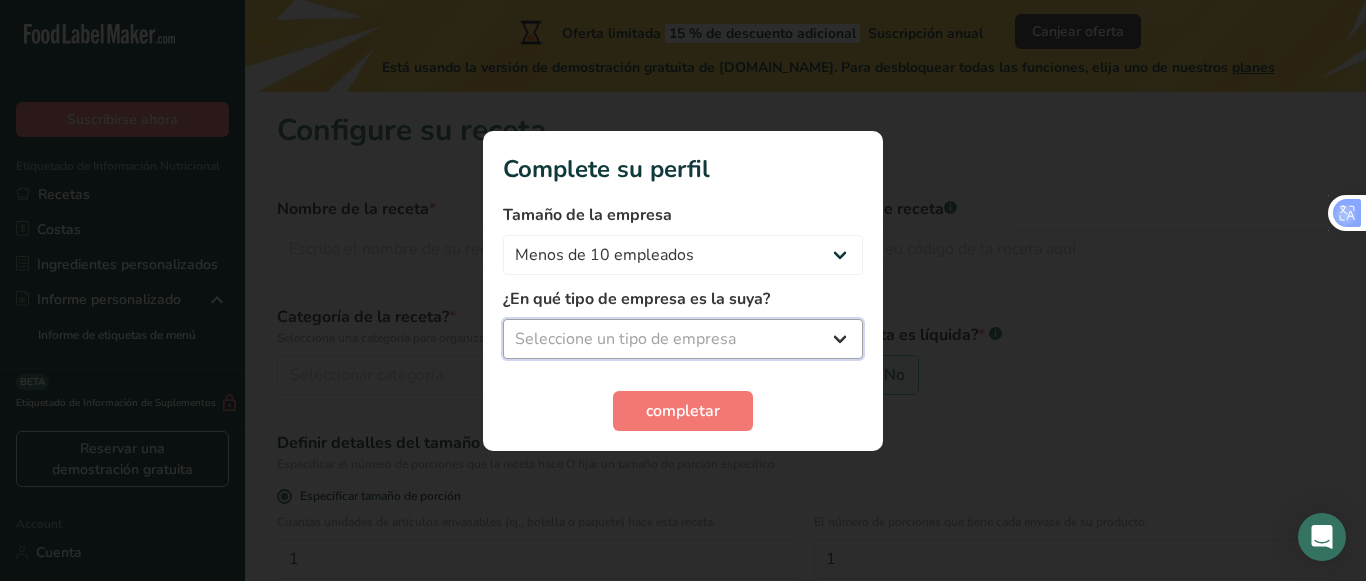 select on "3" 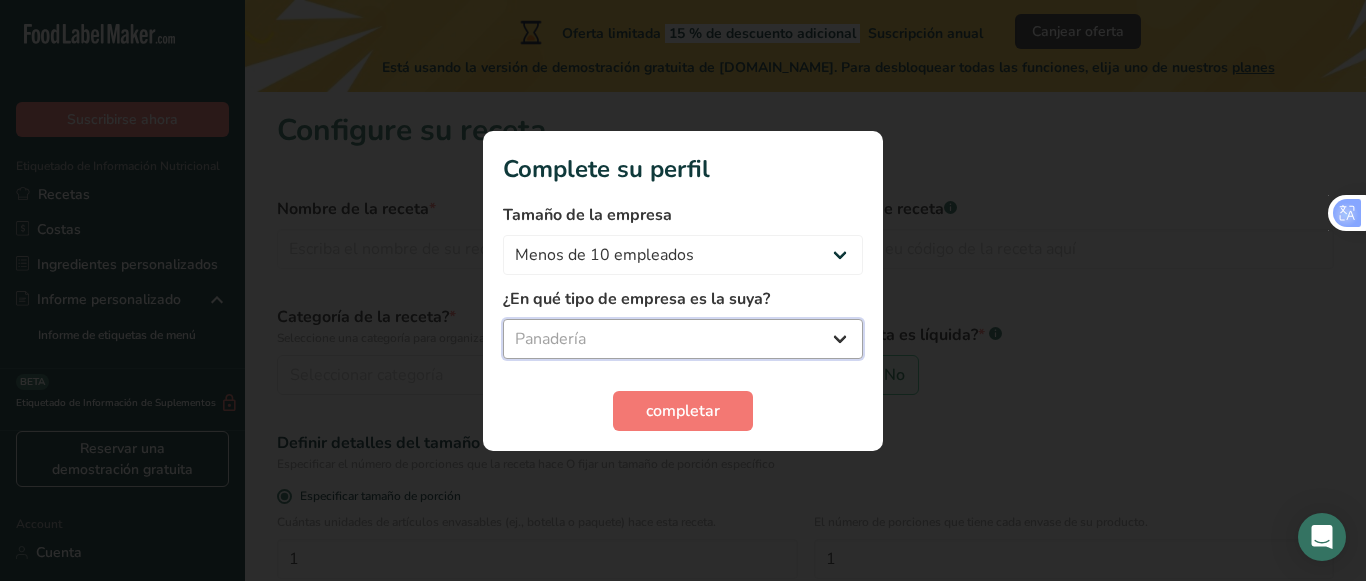 click on "Seleccione un tipo de empresa
Fabricante de alimentos envasados
Restaurante y cafetería
[GEOGRAPHIC_DATA]
Empresa de comidas preparadas y cáterin
Nutricionista
Bloguero gastronómico
Entrenador personal
Otro" at bounding box center (683, 339) 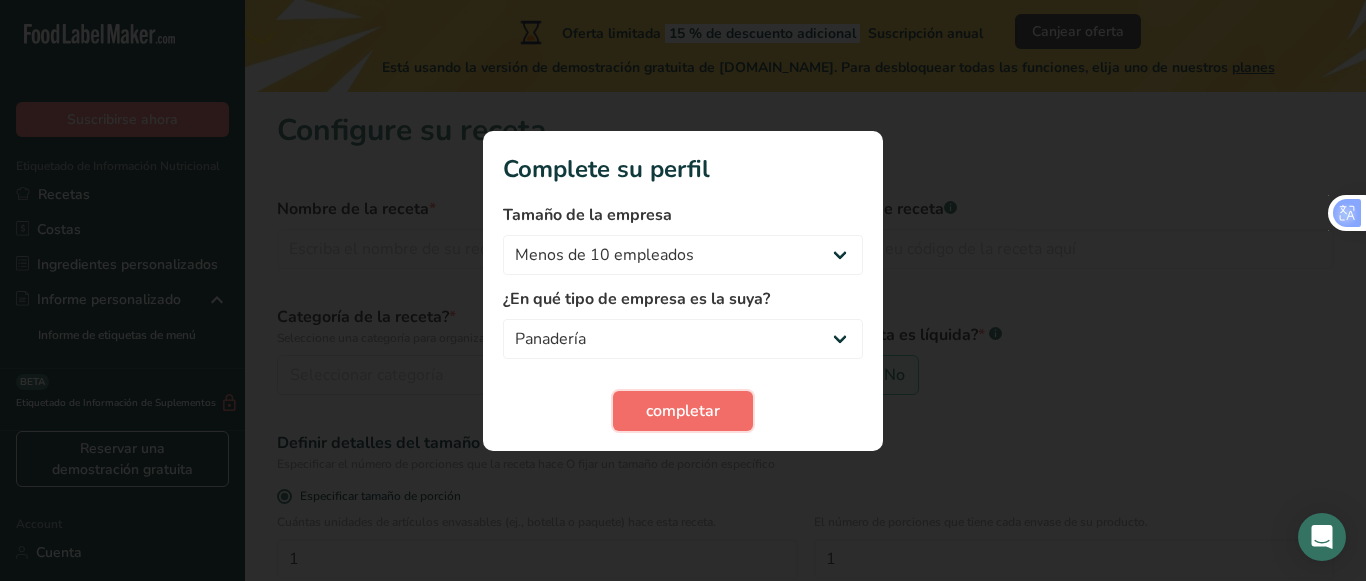 click on "completar" at bounding box center [683, 411] 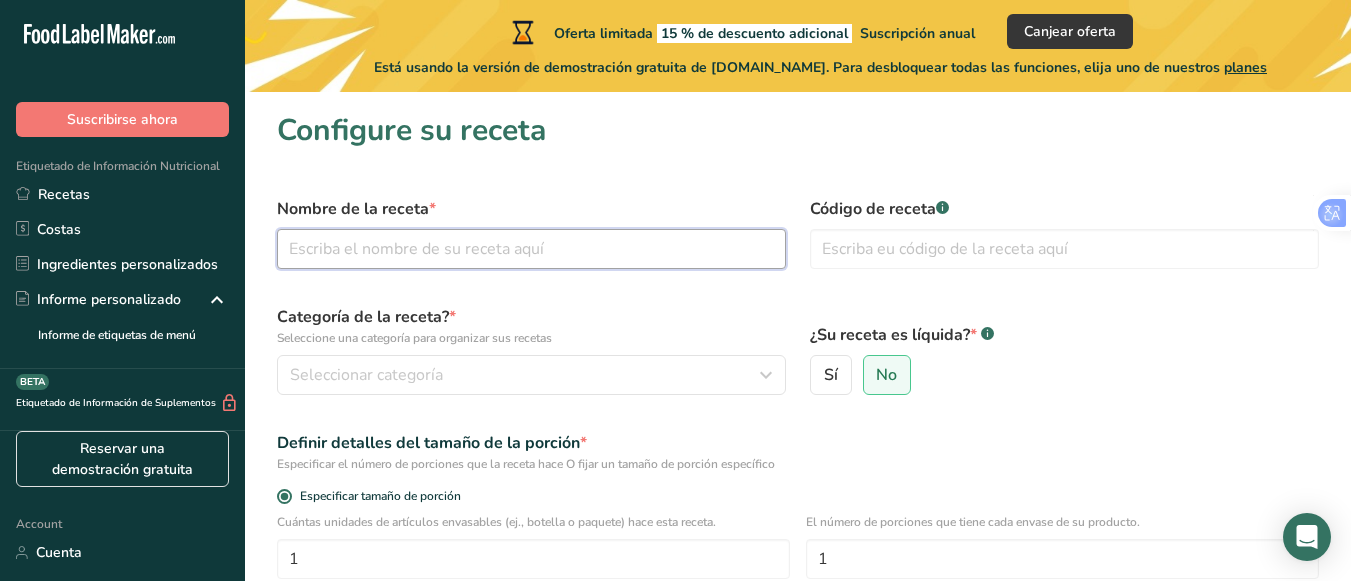 click at bounding box center (531, 249) 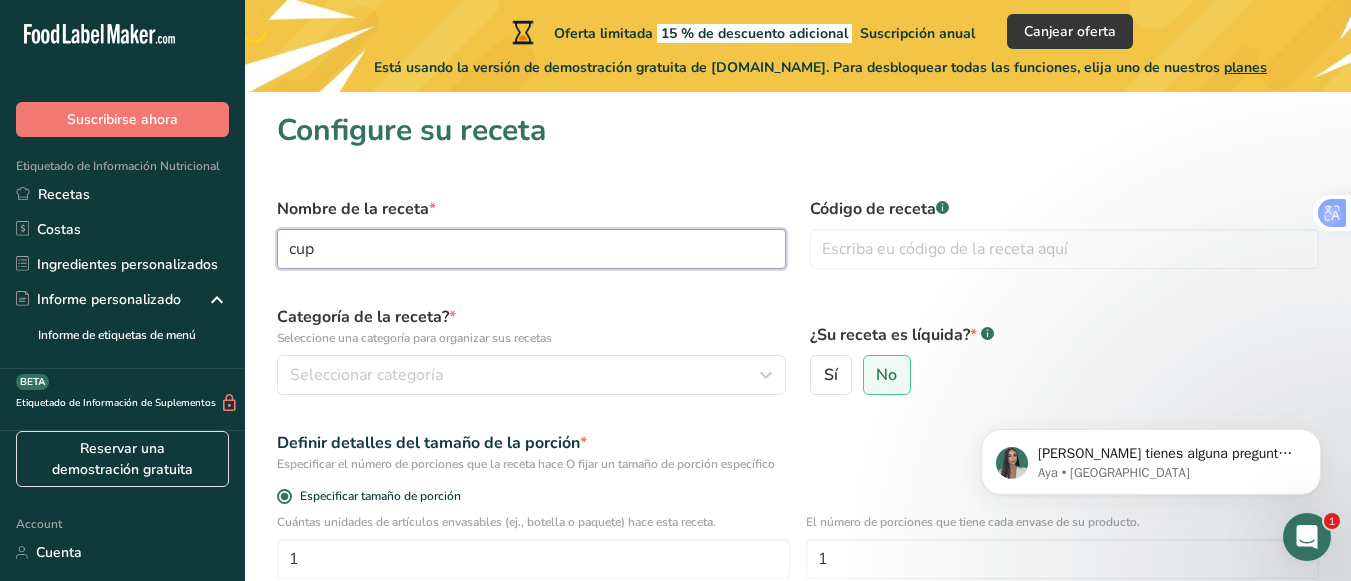 scroll, scrollTop: 0, scrollLeft: 0, axis: both 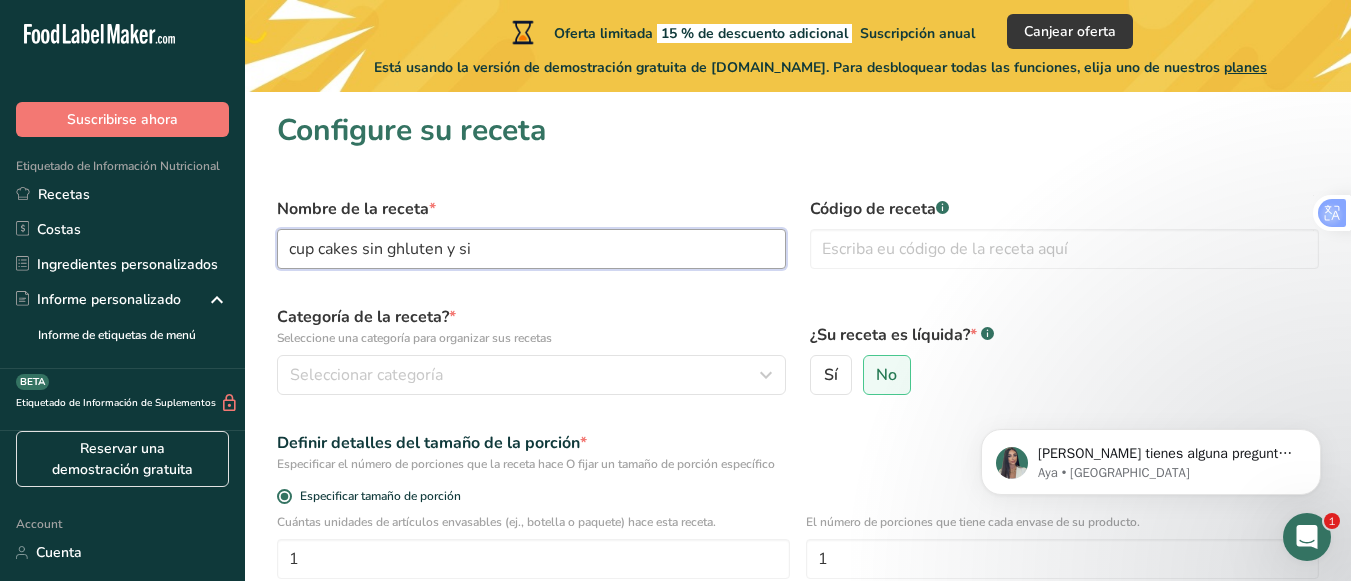 click on "cup cakes sin ghluten y si" at bounding box center [531, 249] 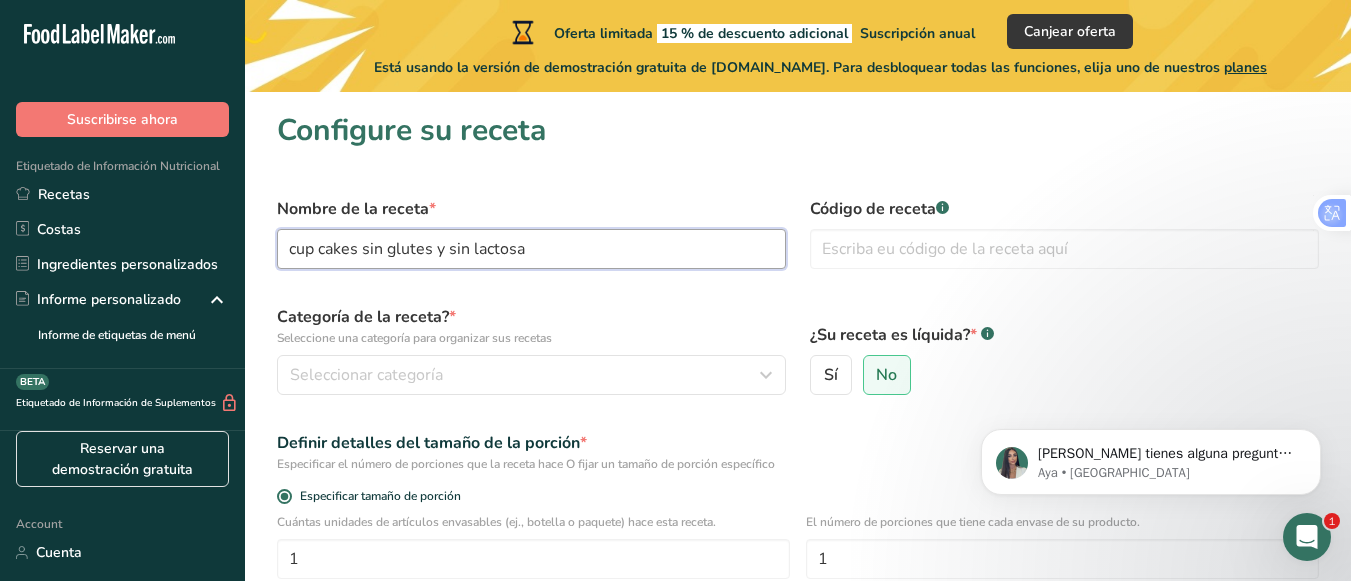 click on "cup cakes sin glutes y sin lactosa" at bounding box center [531, 249] 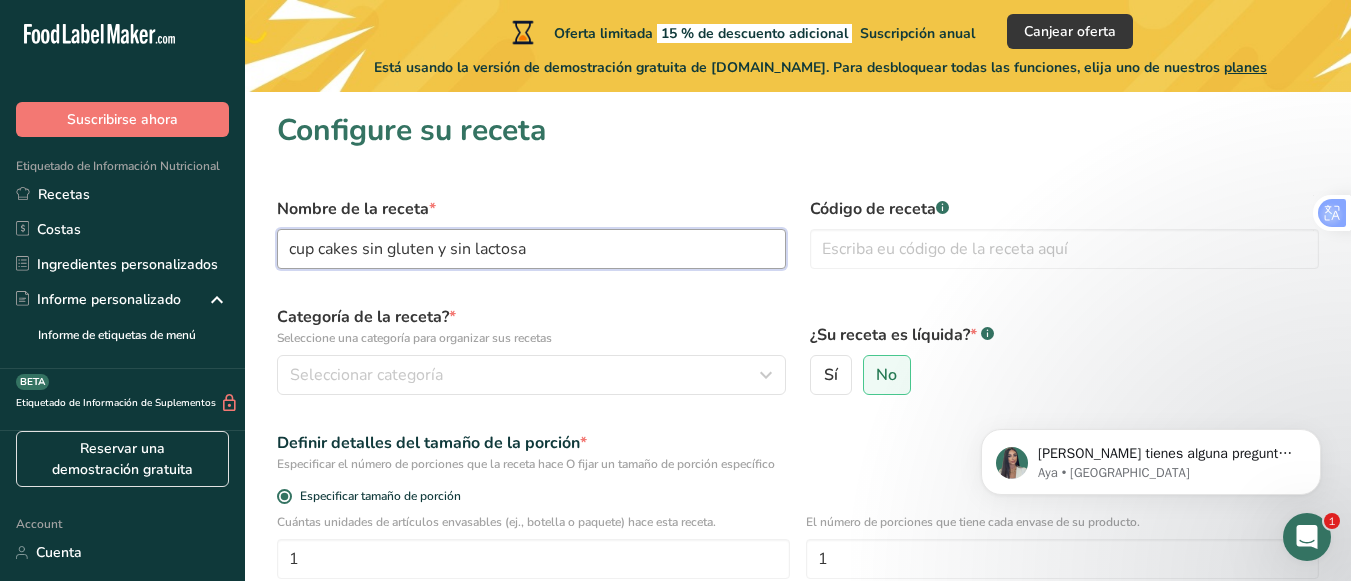 click on "cup cakes sin gluten y sin lactosa" at bounding box center [531, 249] 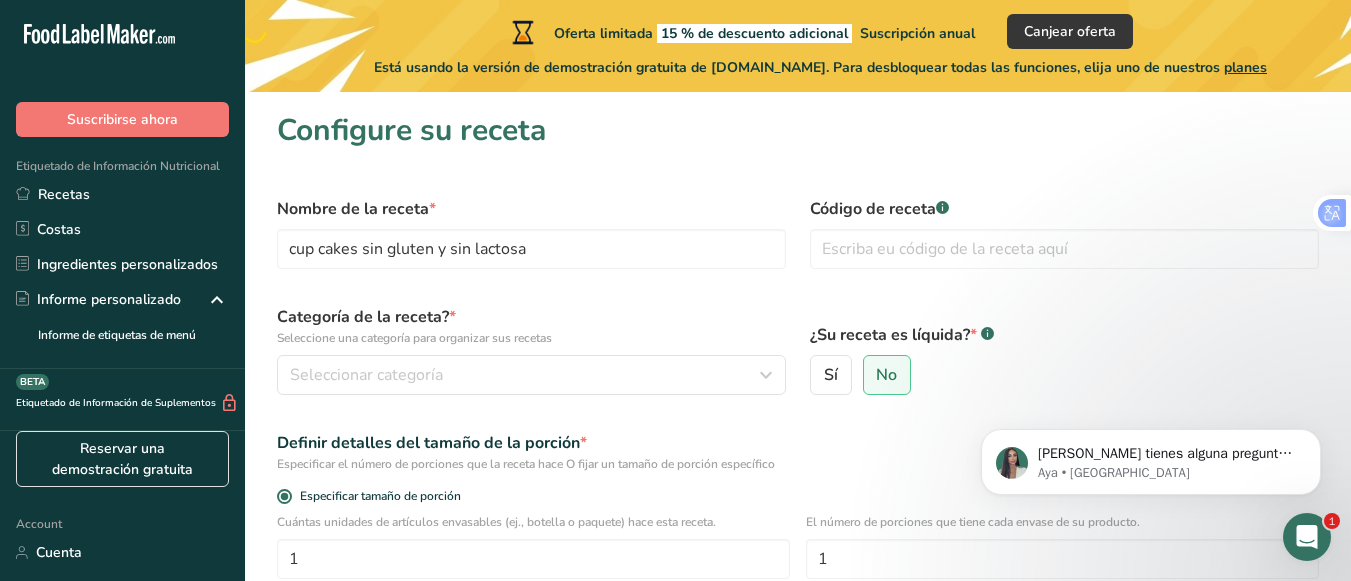 drag, startPoint x: 339, startPoint y: 246, endPoint x: 766, endPoint y: 225, distance: 427.51608 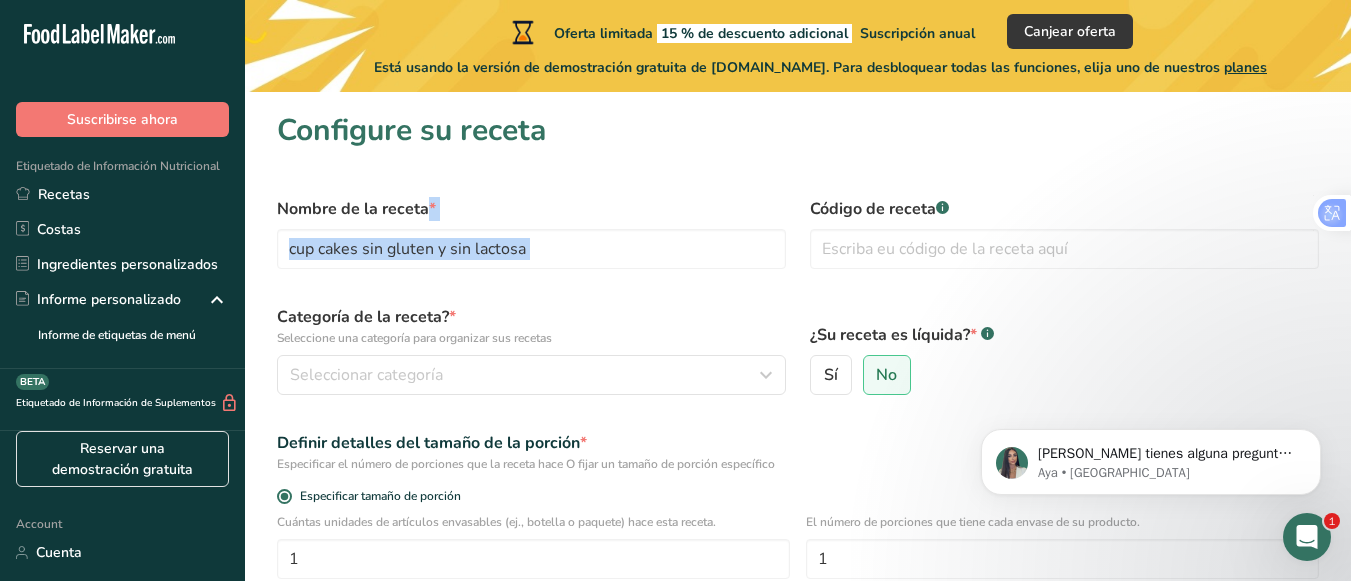 click on "Nombre de la receta *   cup cakes sin gluten y sin lactosa" at bounding box center [531, 233] 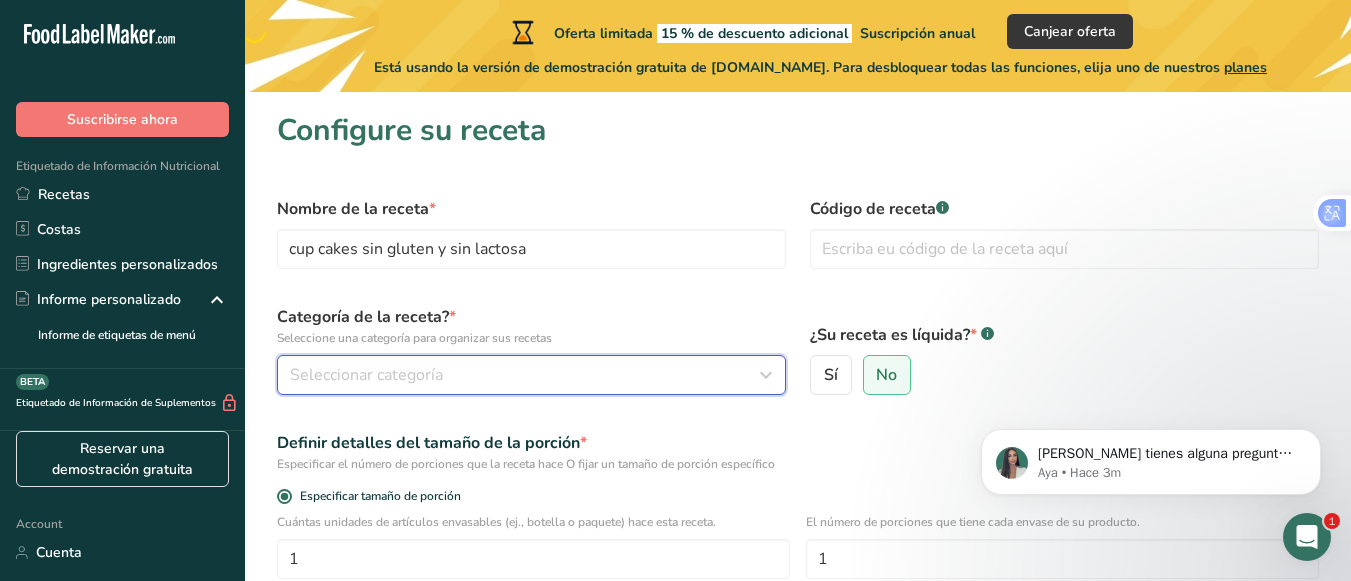 click on "Seleccionar categoría" at bounding box center (531, 375) 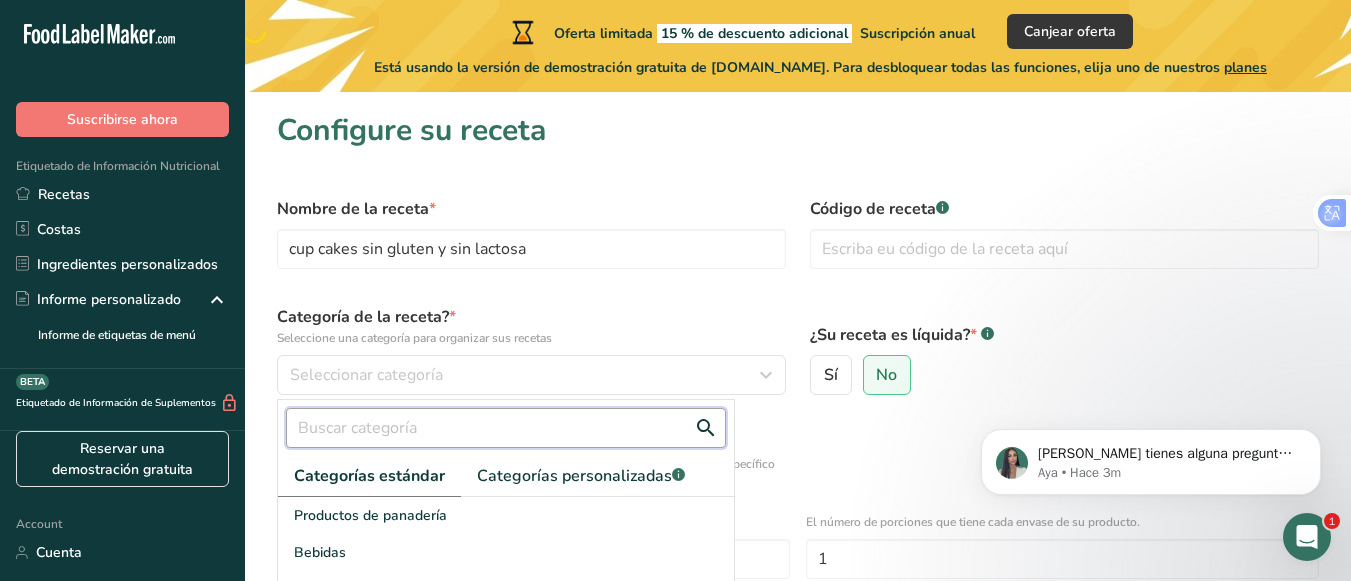 click at bounding box center (506, 428) 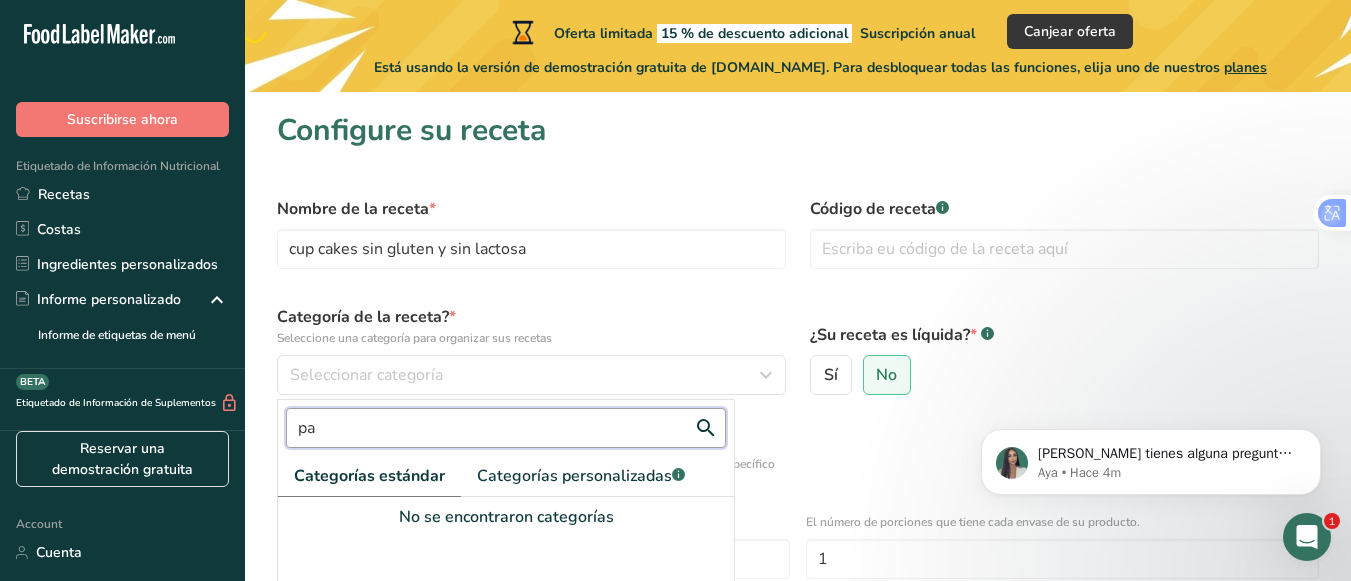 type on "p" 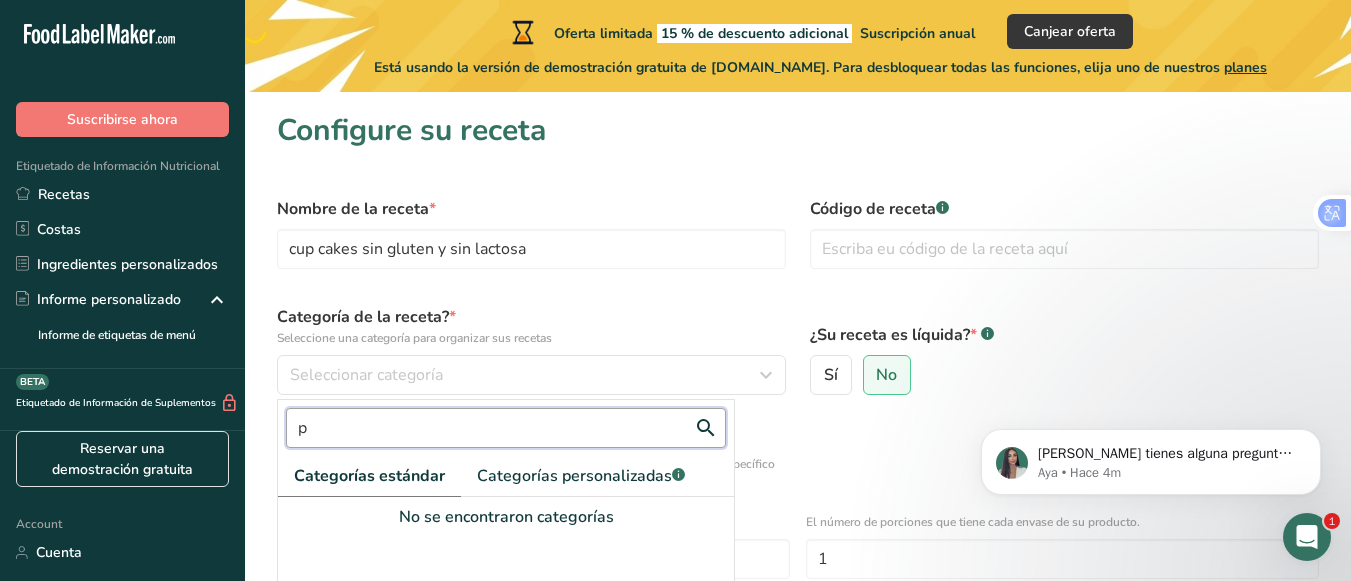 type 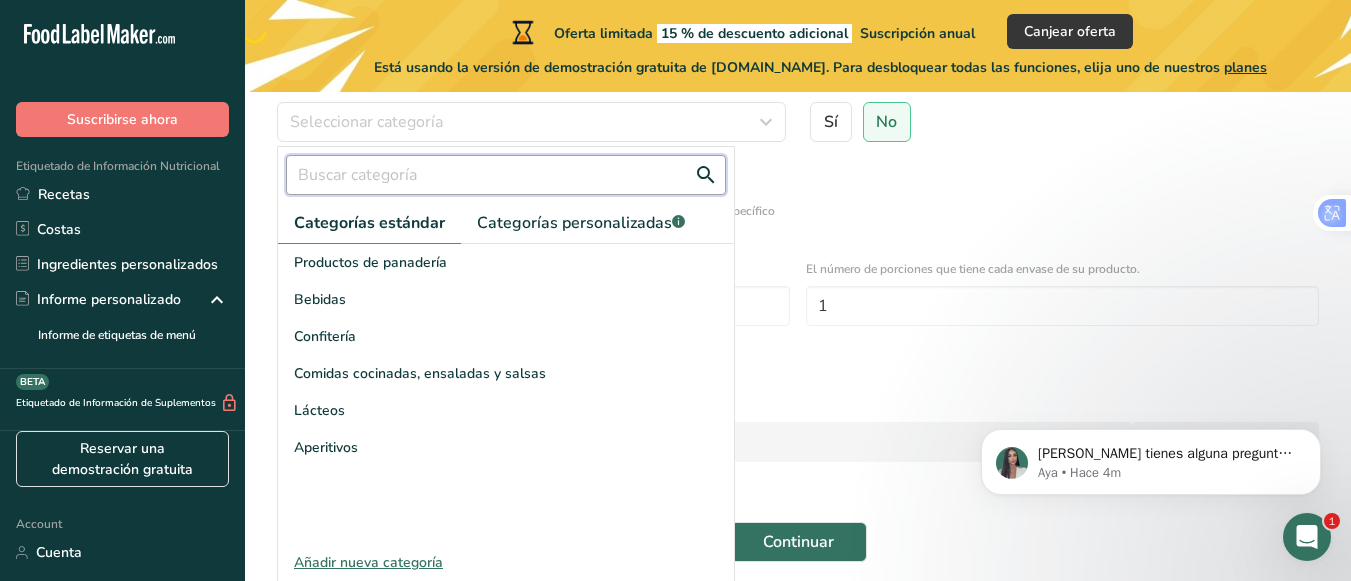 scroll, scrollTop: 255, scrollLeft: 0, axis: vertical 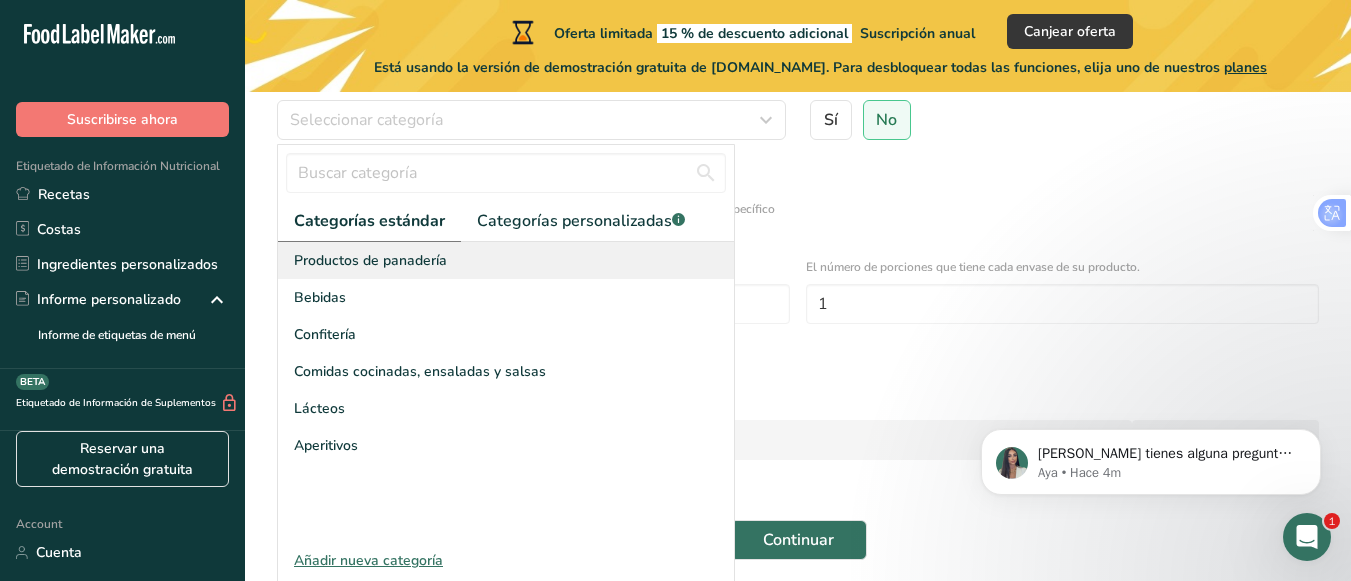 click on "Productos de panadería" at bounding box center [370, 260] 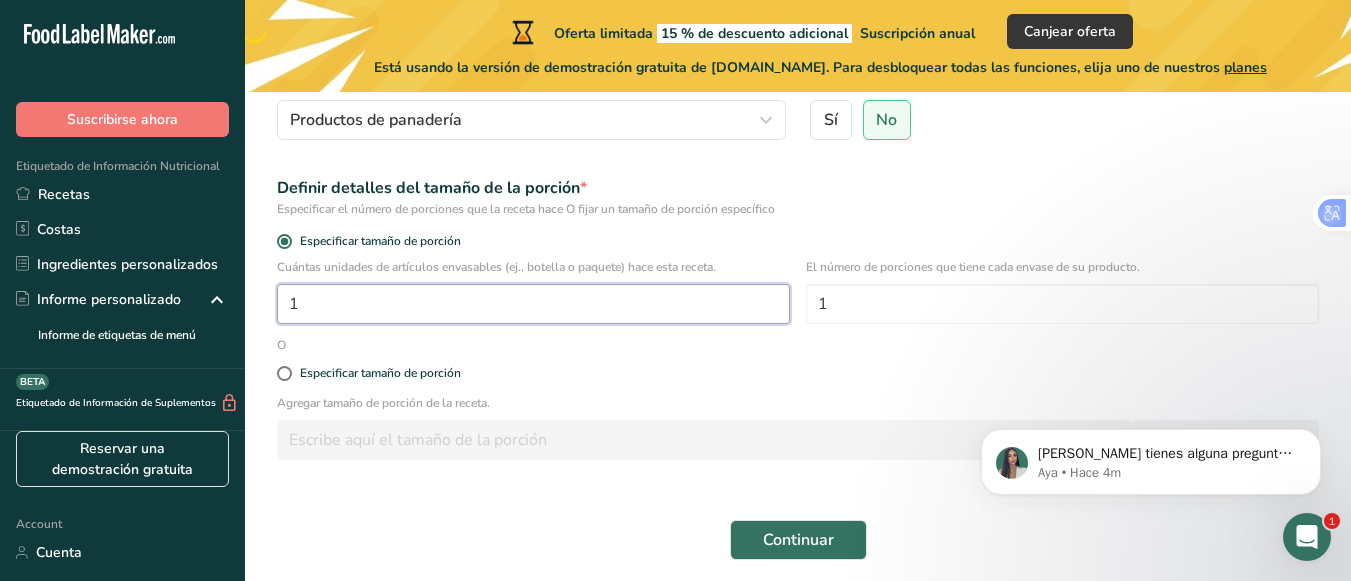click on "1" at bounding box center [533, 304] 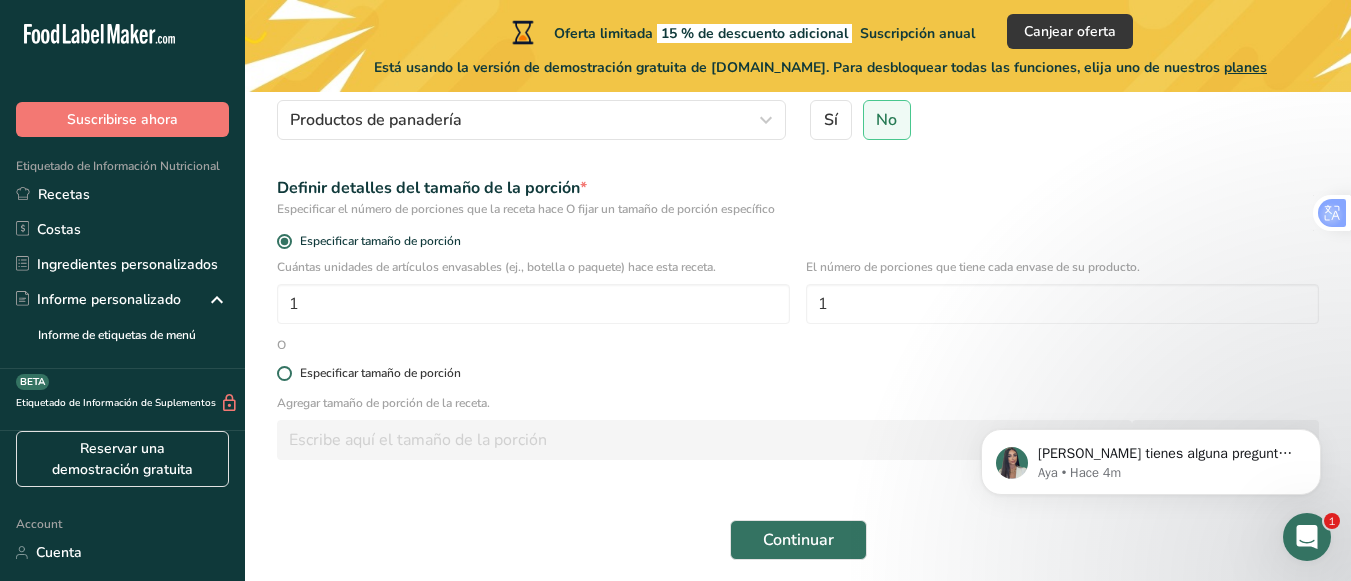 click on "Especificar tamaño de porción" at bounding box center [380, 373] 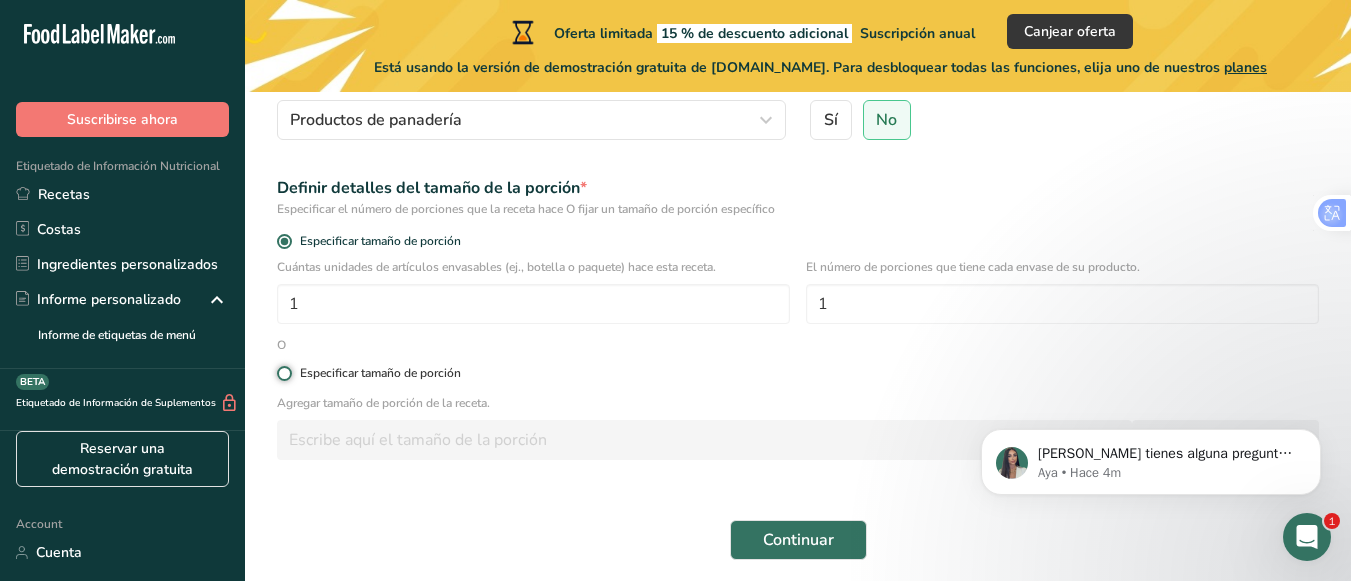radio on "true" 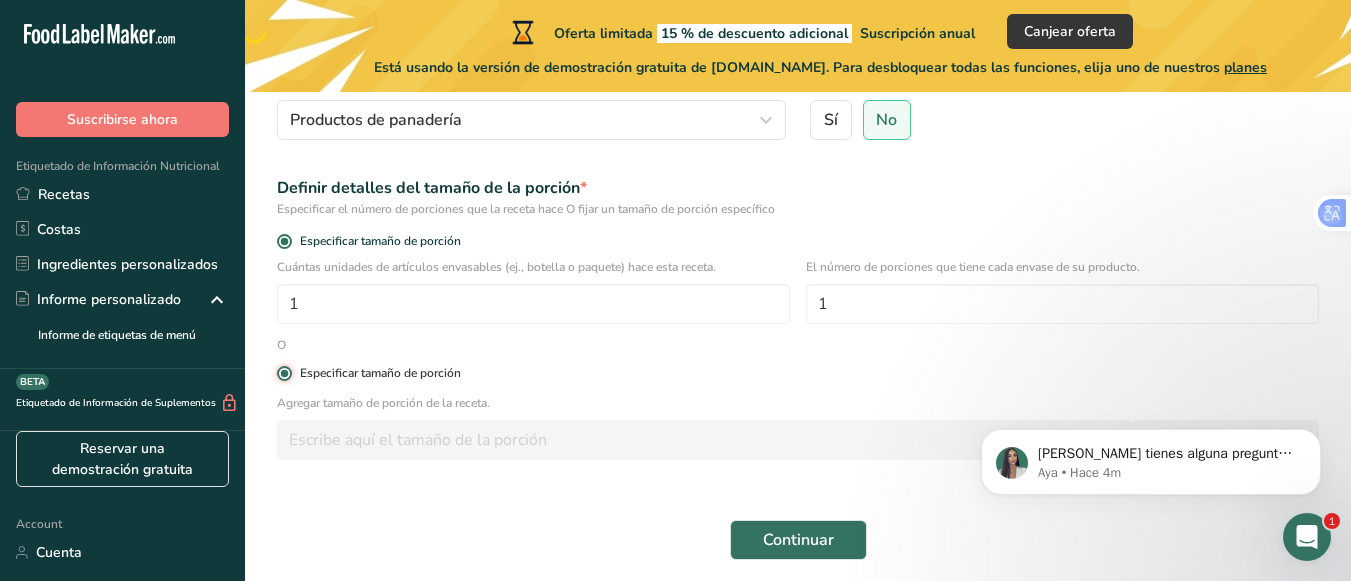 radio on "false" 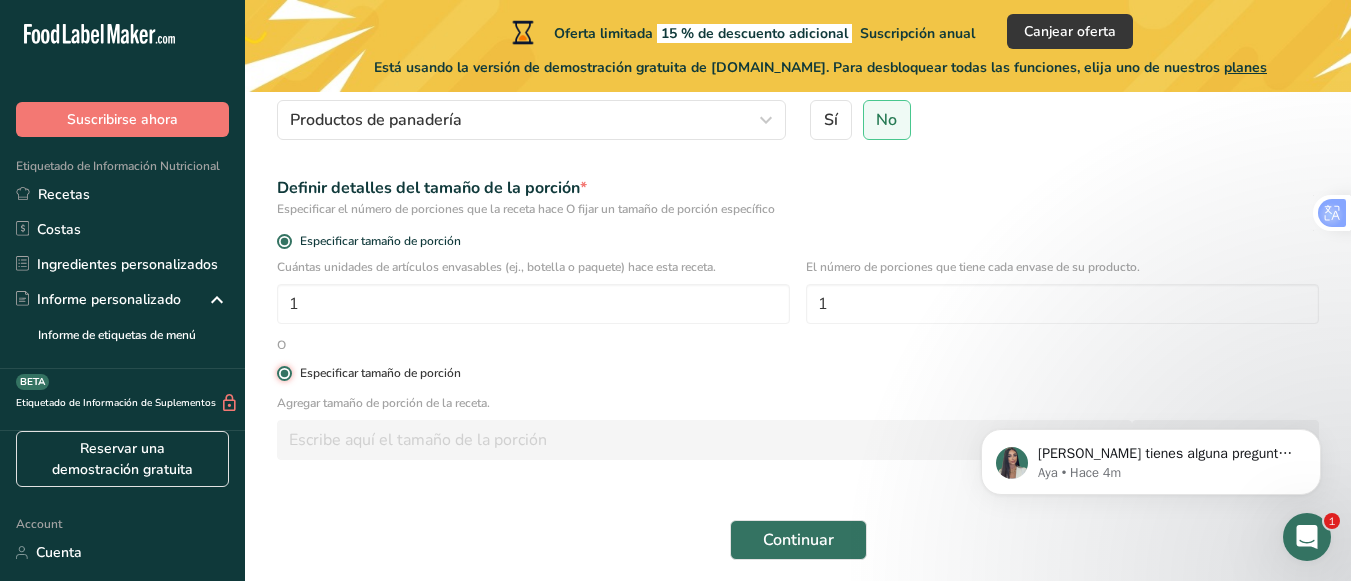 type 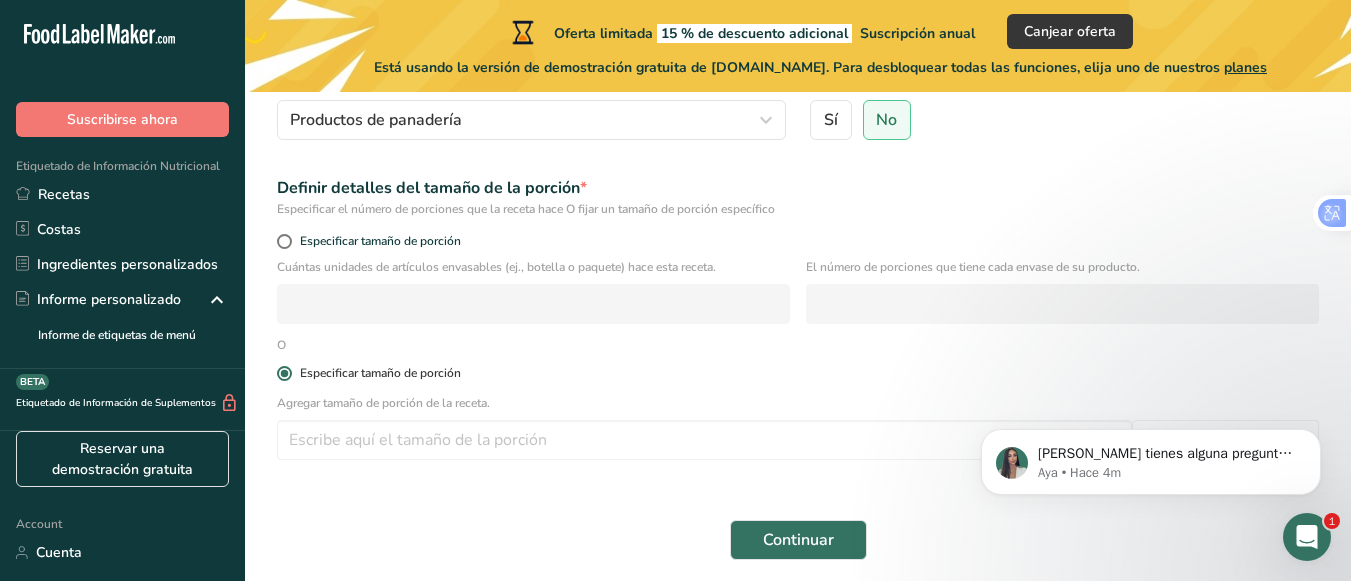 click on "Especificar tamaño de porción" at bounding box center (380, 373) 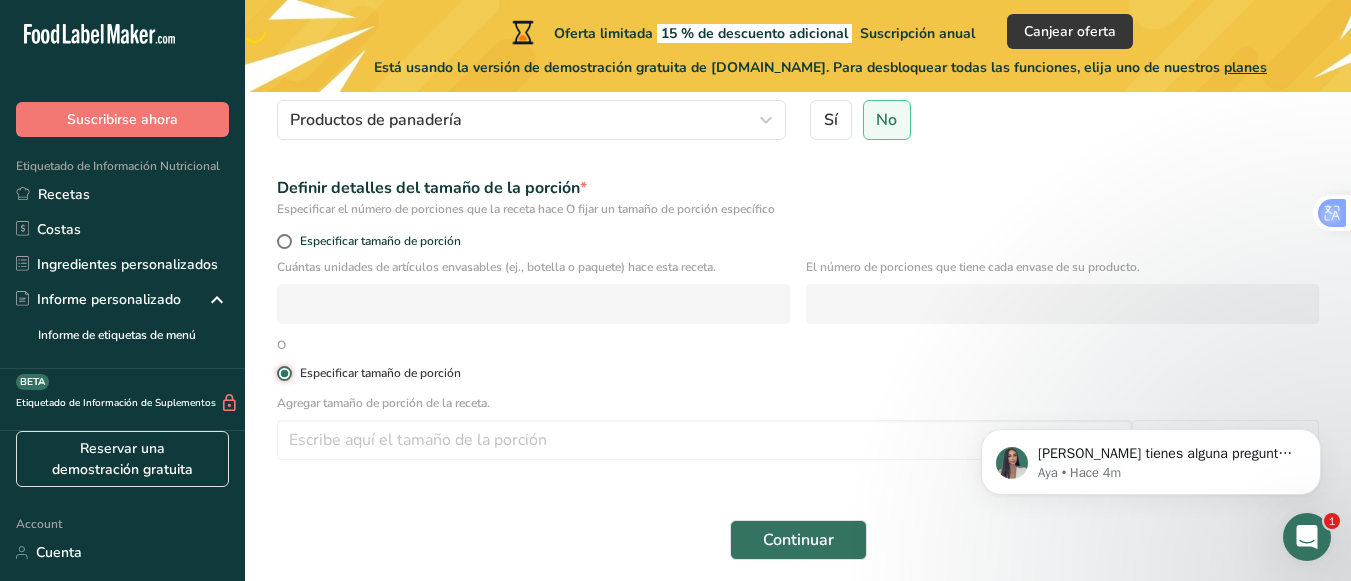 click on "Especificar tamaño de porción" at bounding box center [283, 373] 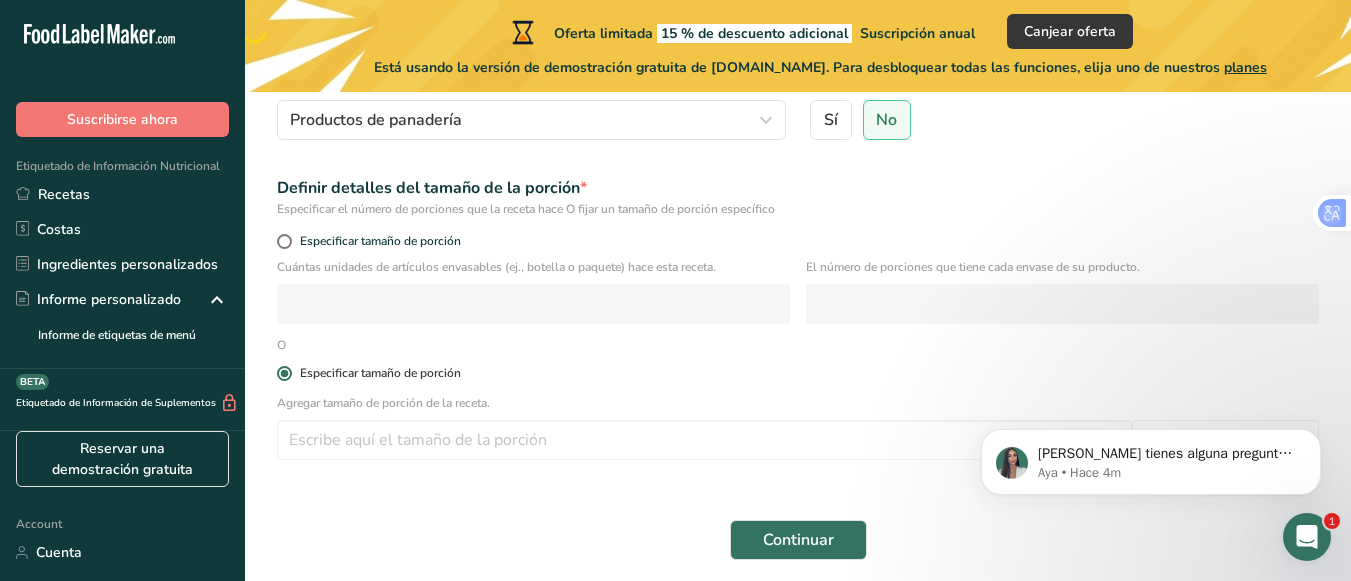 click at bounding box center [284, 373] 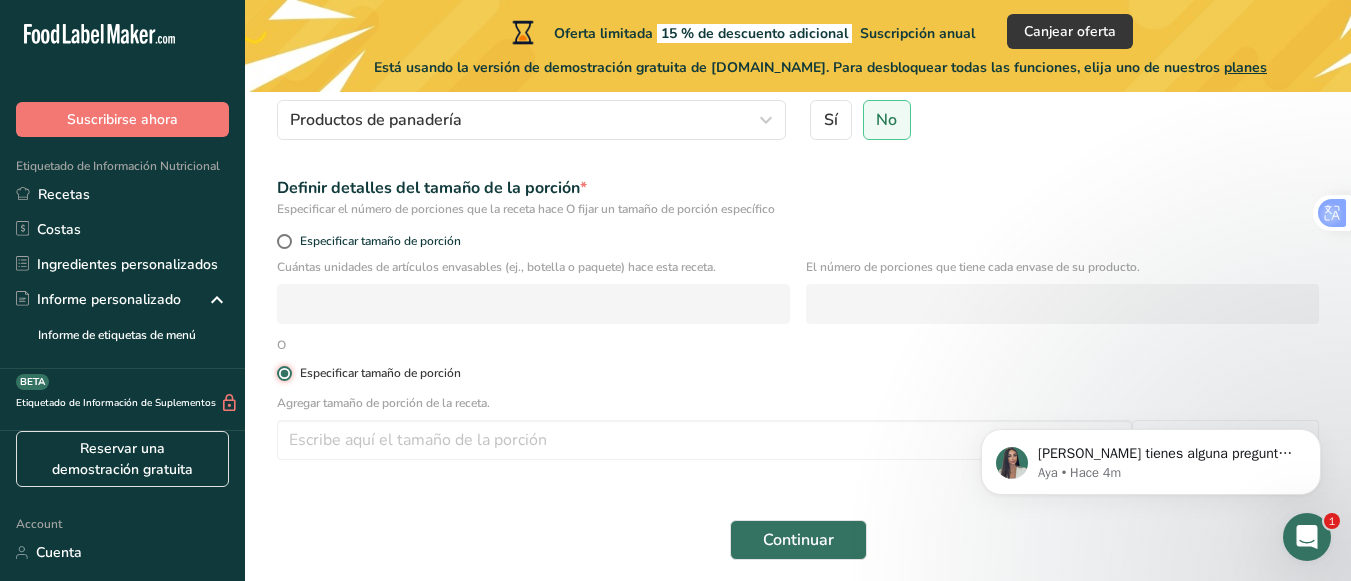 click on "Especificar tamaño de porción" at bounding box center [283, 373] 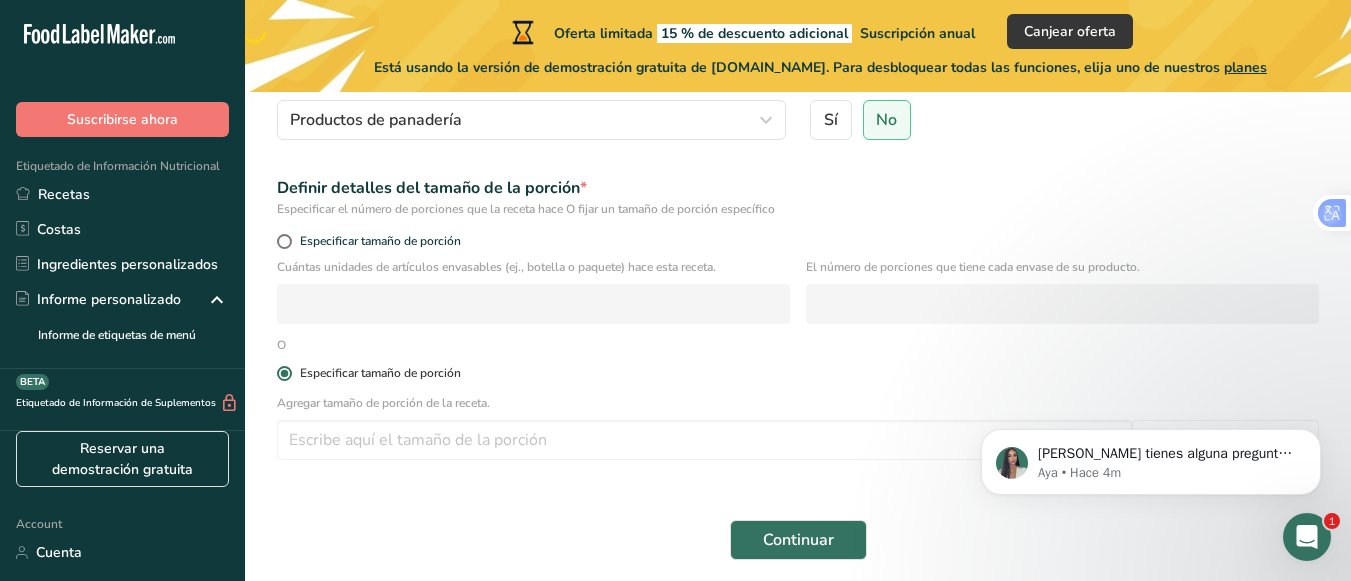 click at bounding box center (284, 373) 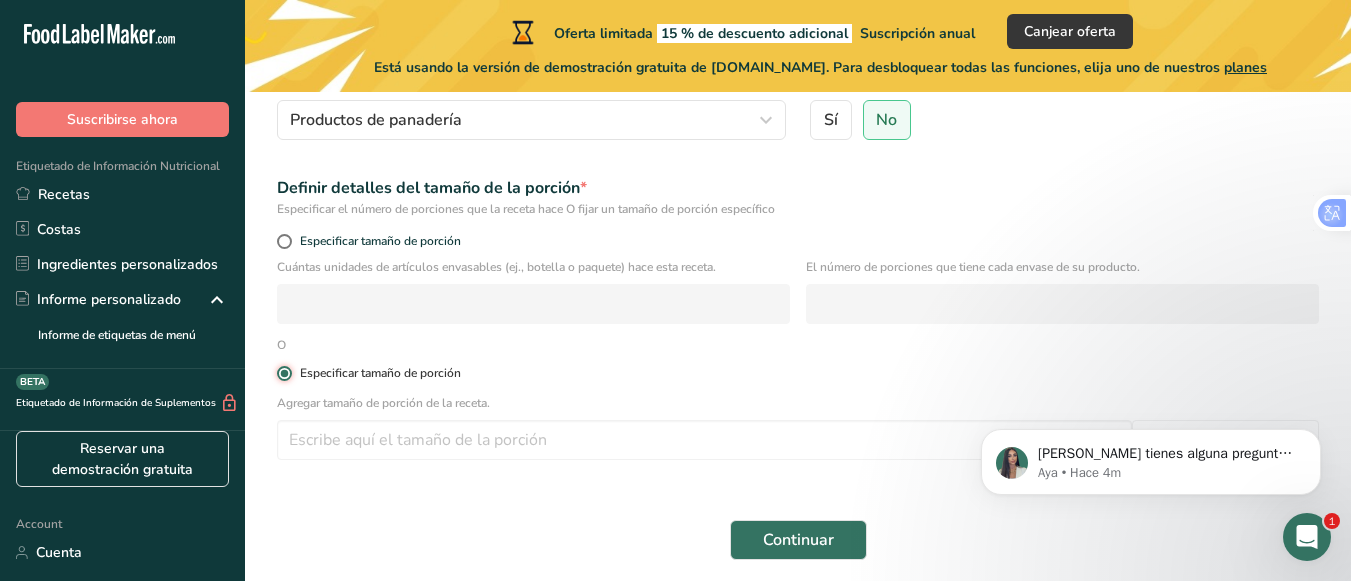 click on "Especificar tamaño de porción" at bounding box center (283, 373) 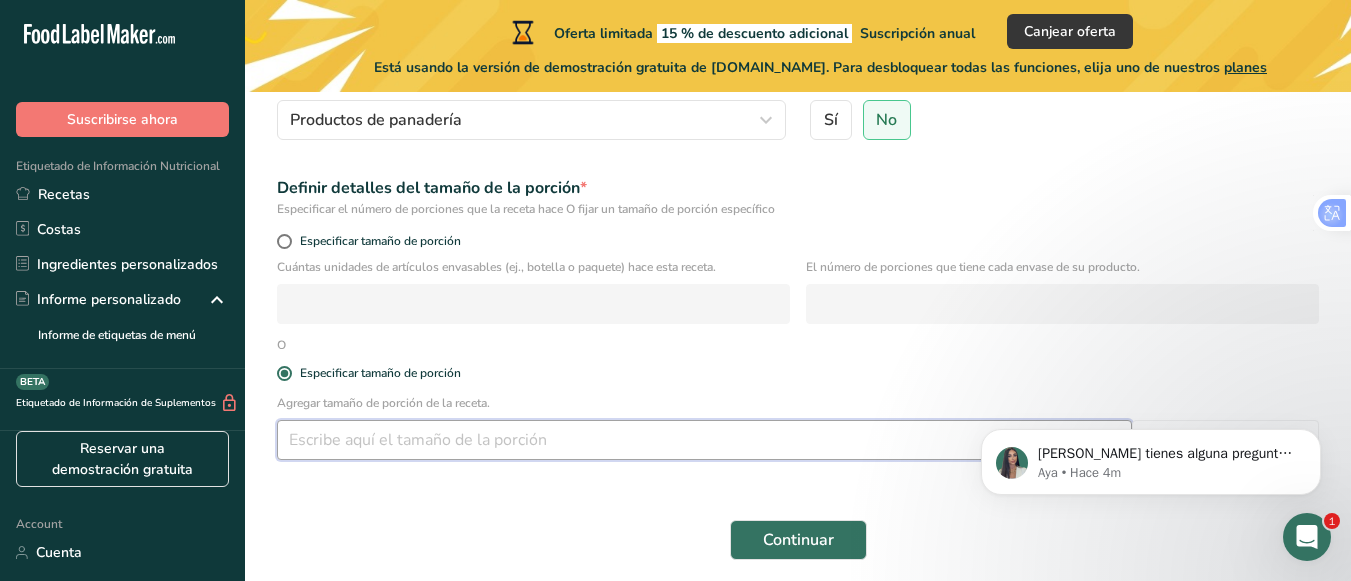 click at bounding box center [704, 440] 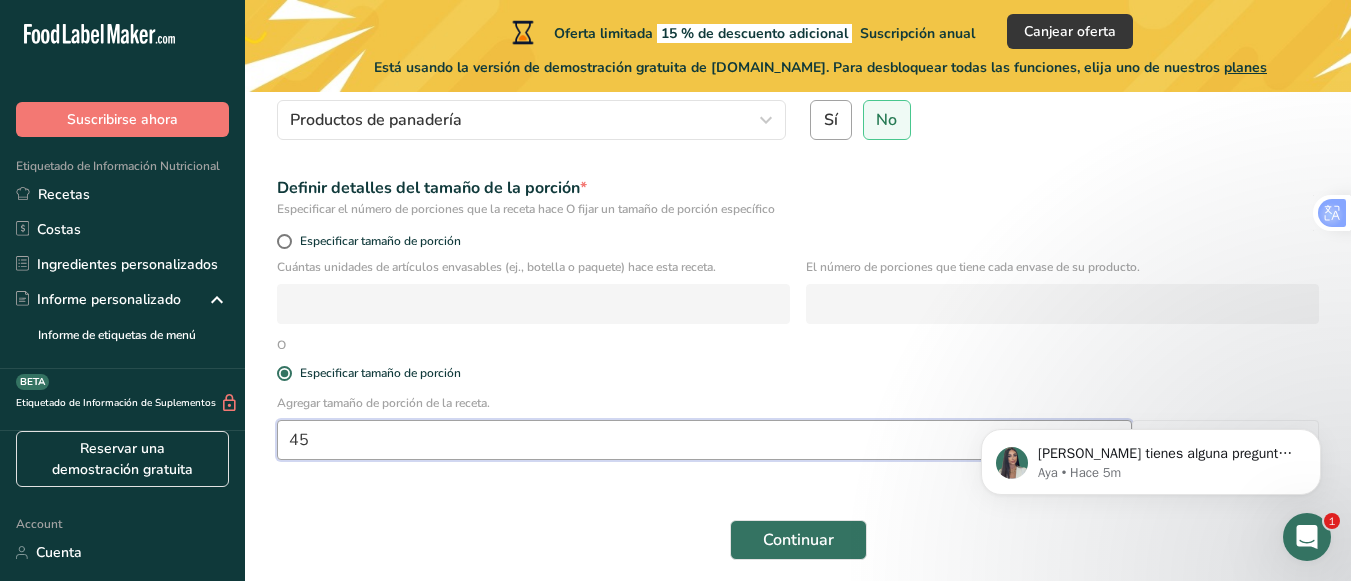 type on "45" 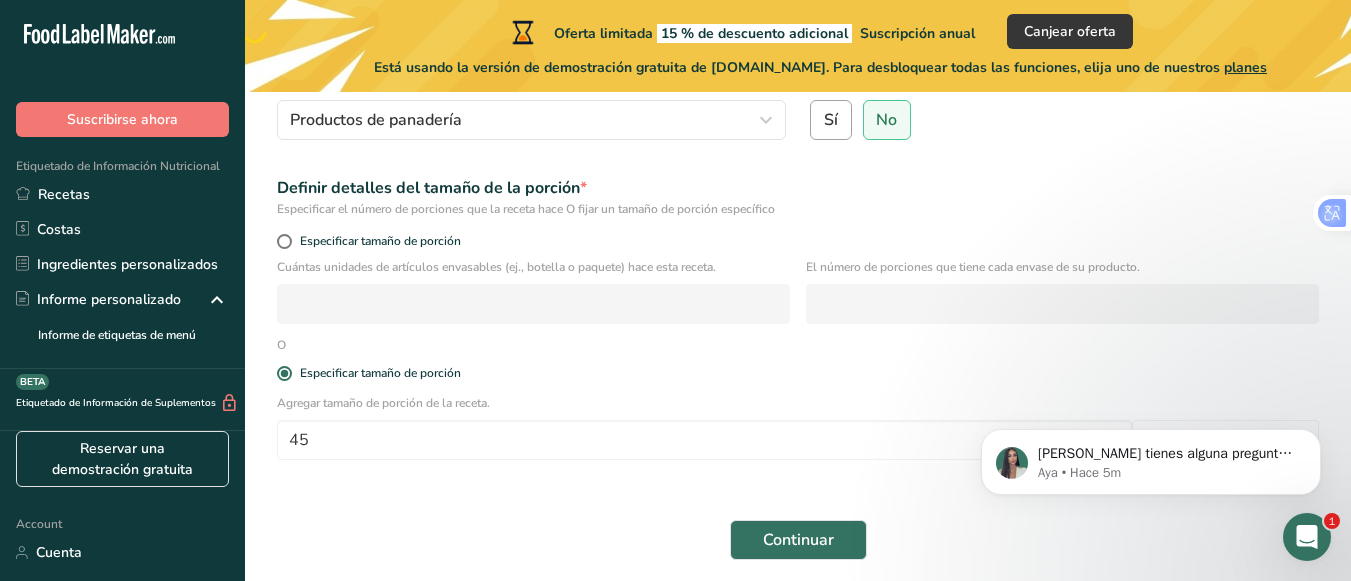 click on "Sí" at bounding box center (831, 120) 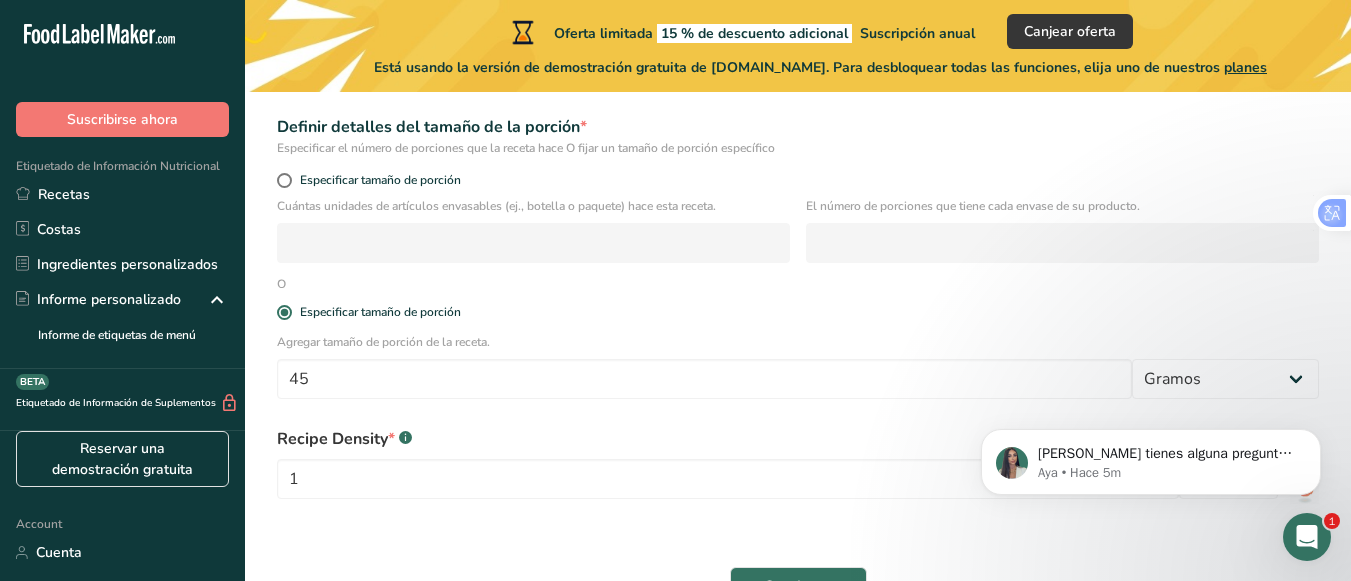 scroll, scrollTop: 315, scrollLeft: 0, axis: vertical 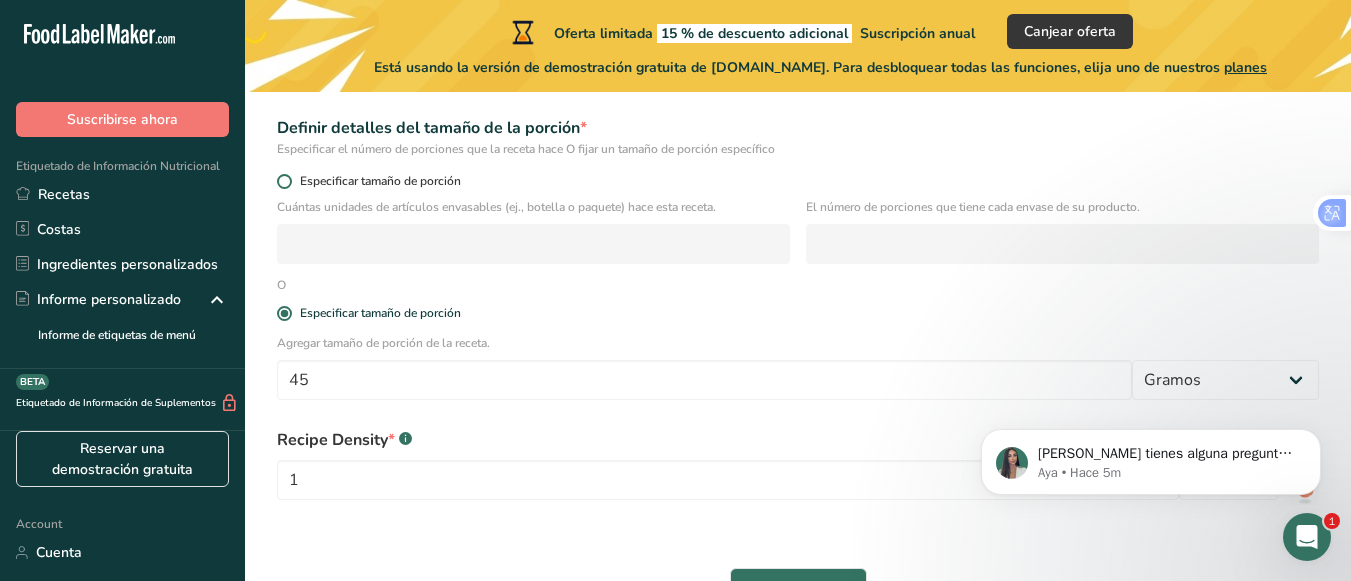 click on "Especificar tamaño de porción" at bounding box center [798, 184] 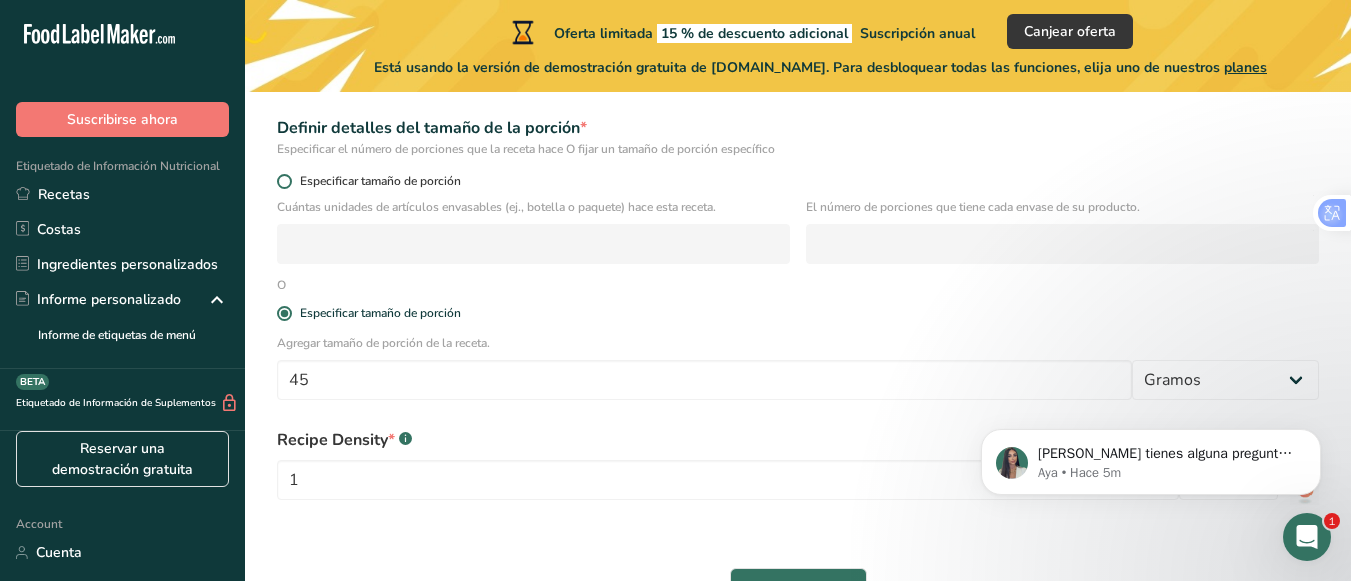 click at bounding box center [284, 181] 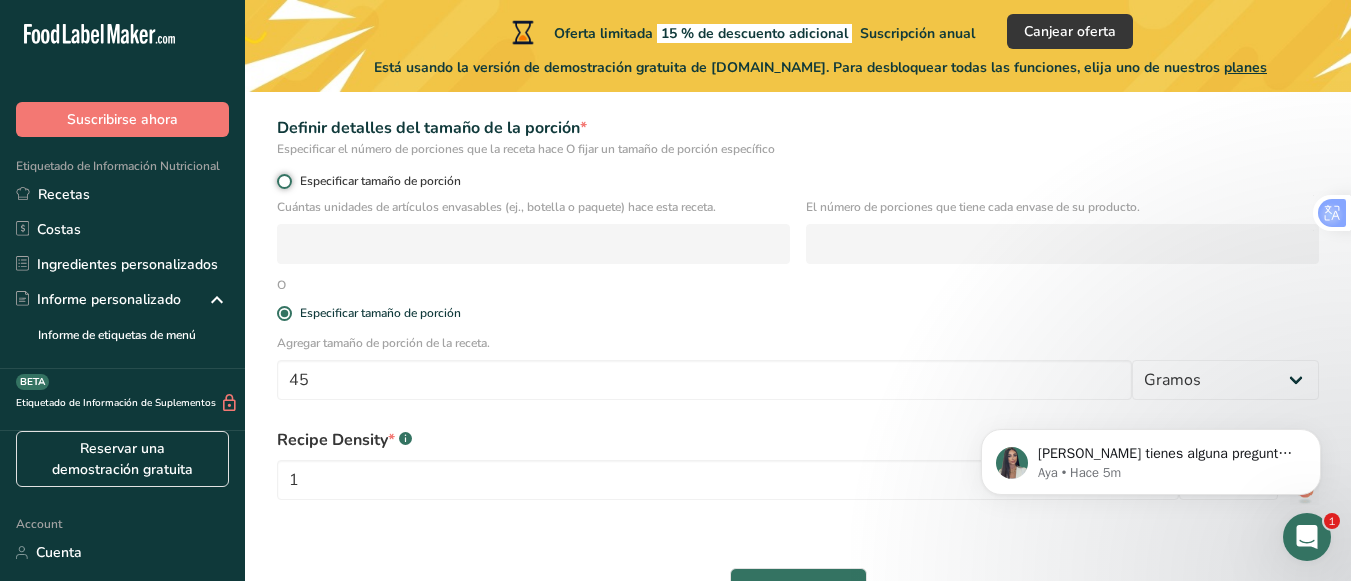 click on "Especificar tamaño de porción" at bounding box center [283, 181] 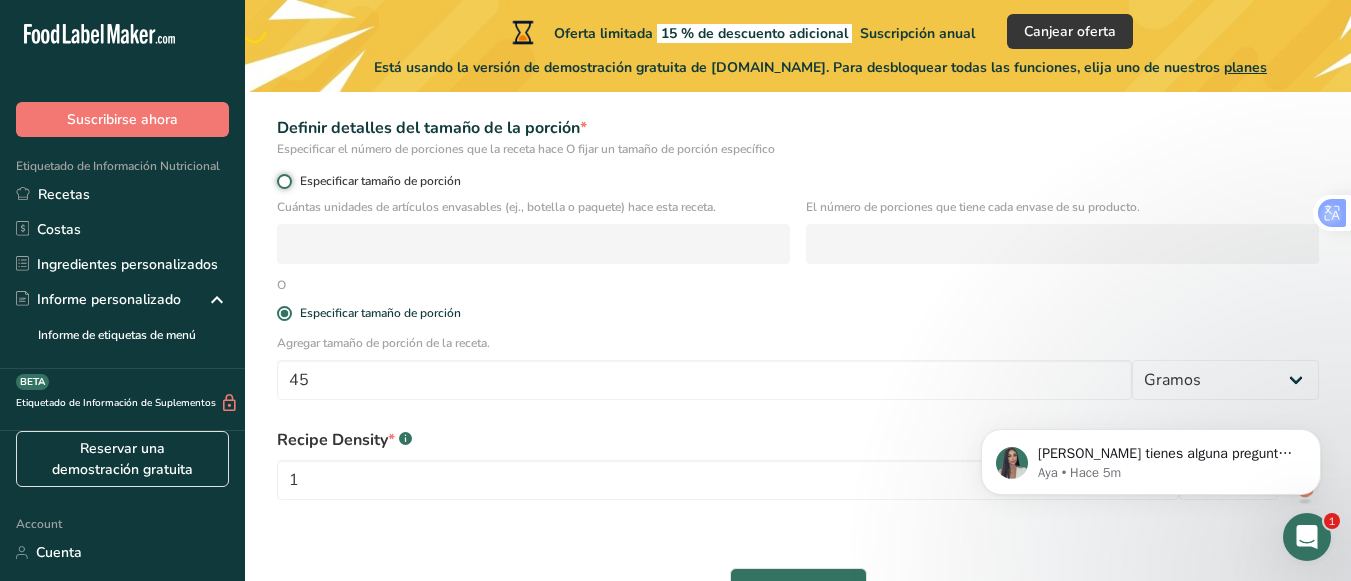 radio on "true" 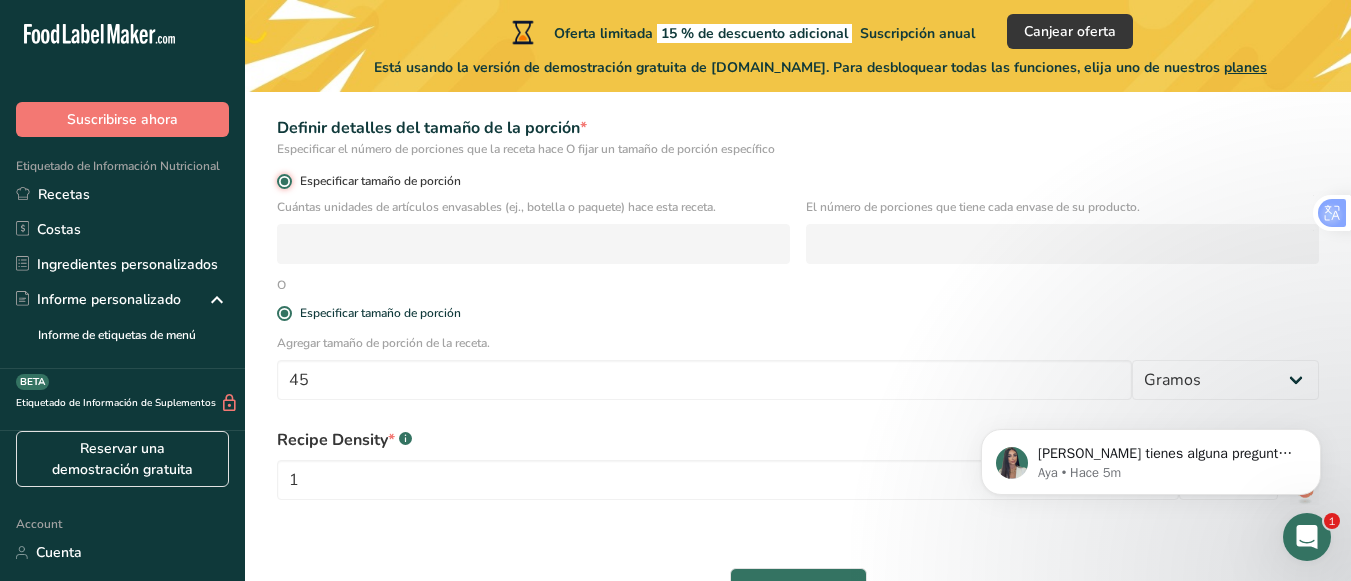 radio on "false" 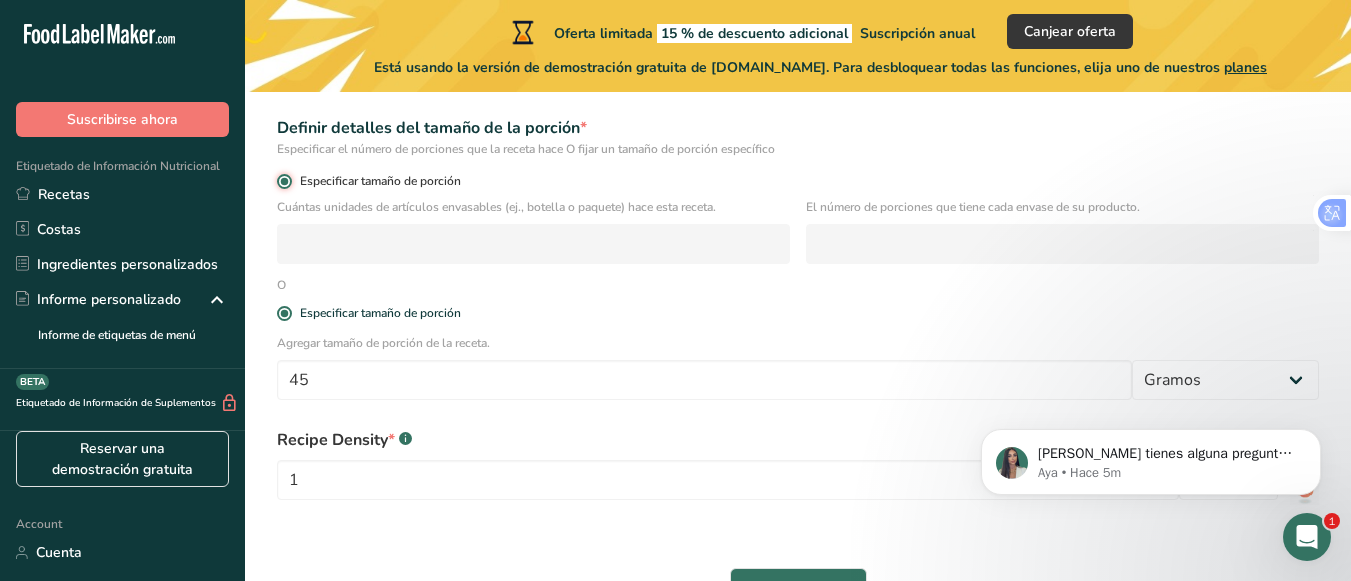 type 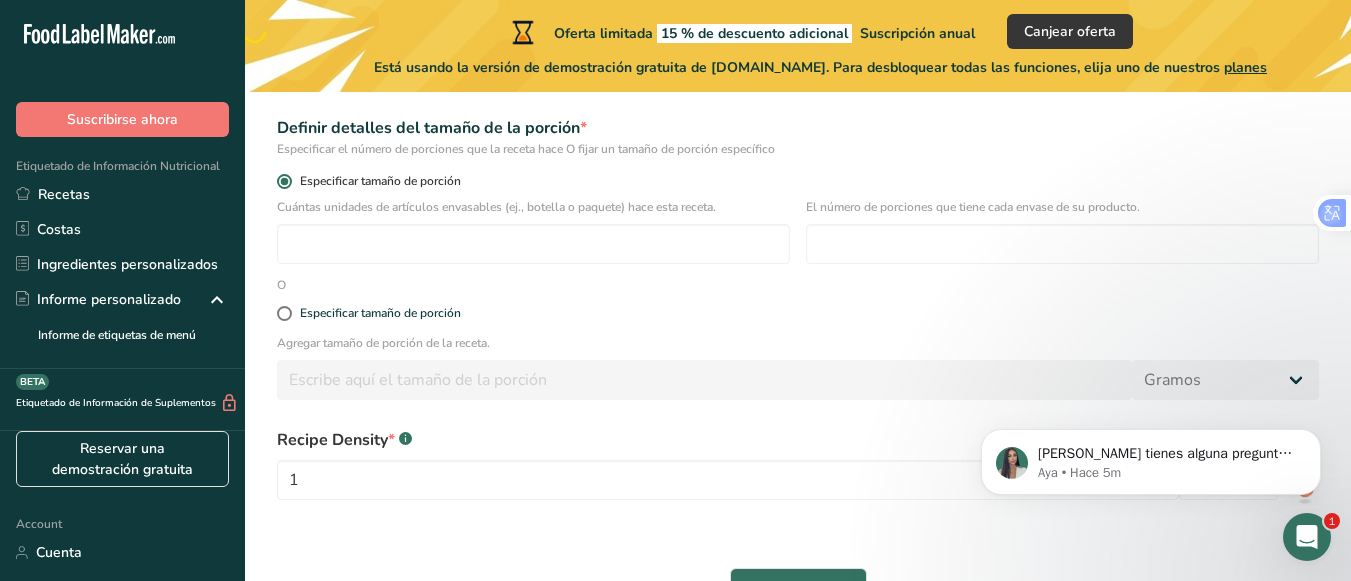 click at bounding box center [284, 181] 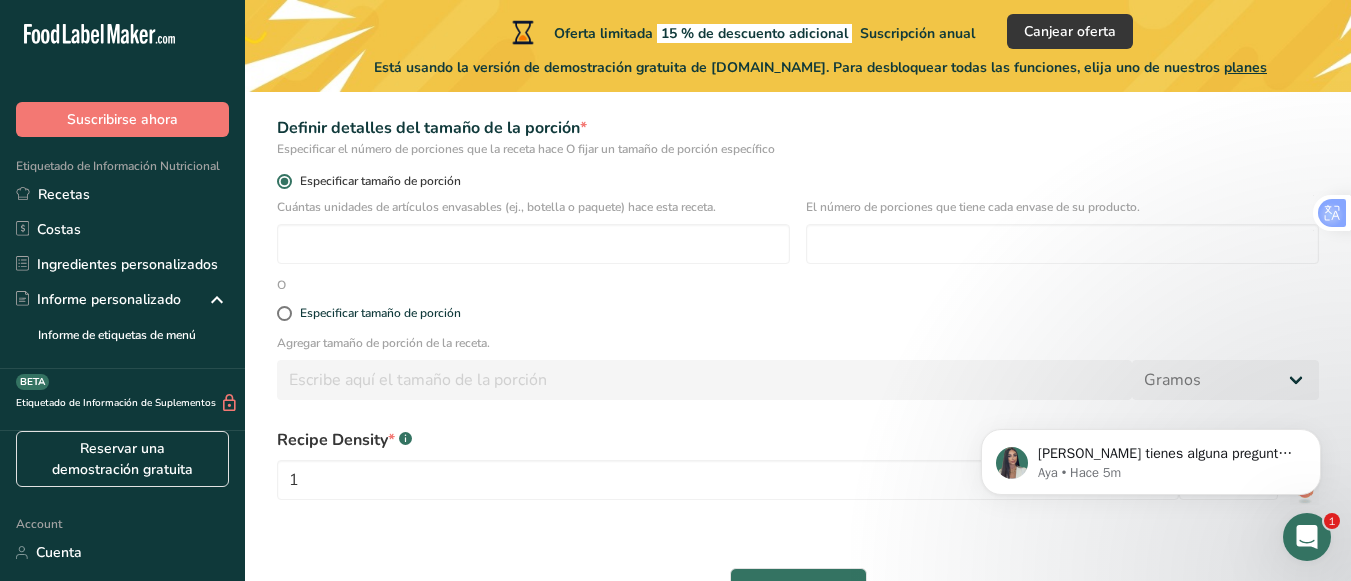 click on "Especificar tamaño de porción" at bounding box center [283, 181] 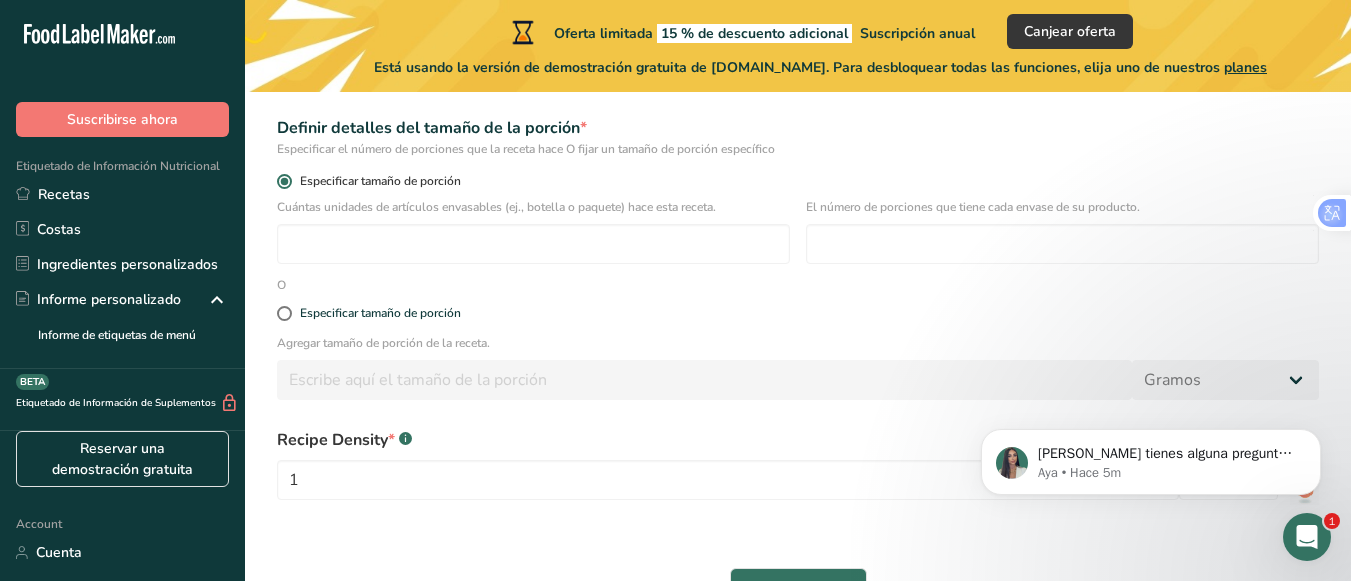 click at bounding box center (284, 181) 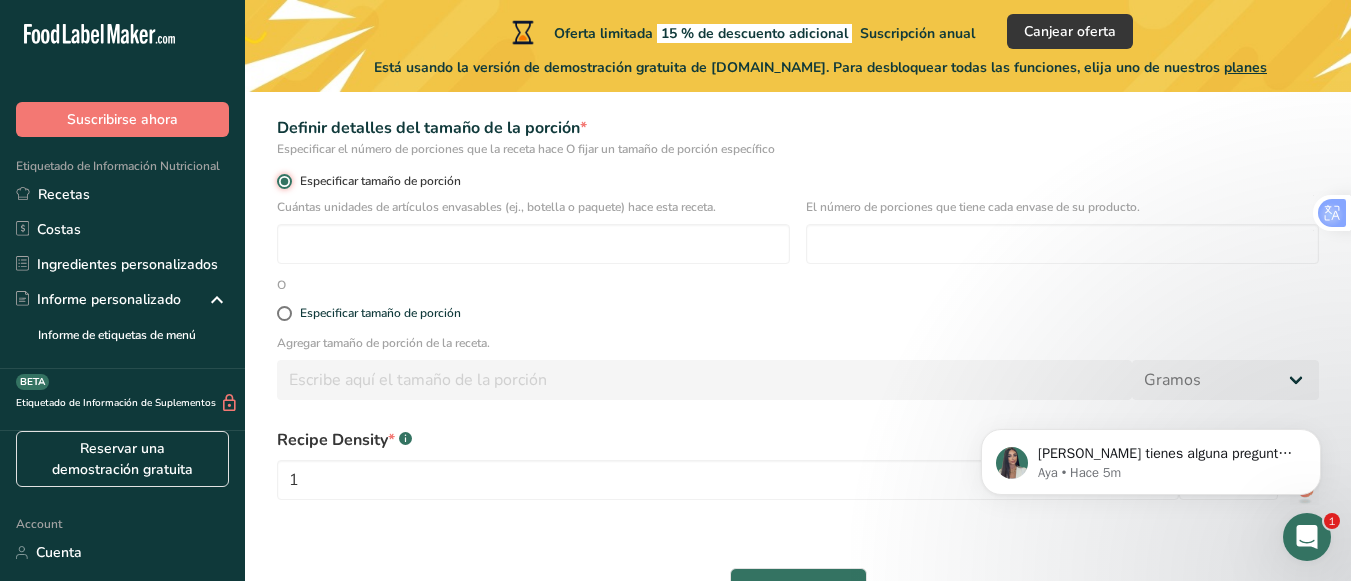 click on "Especificar tamaño de porción" at bounding box center [283, 181] 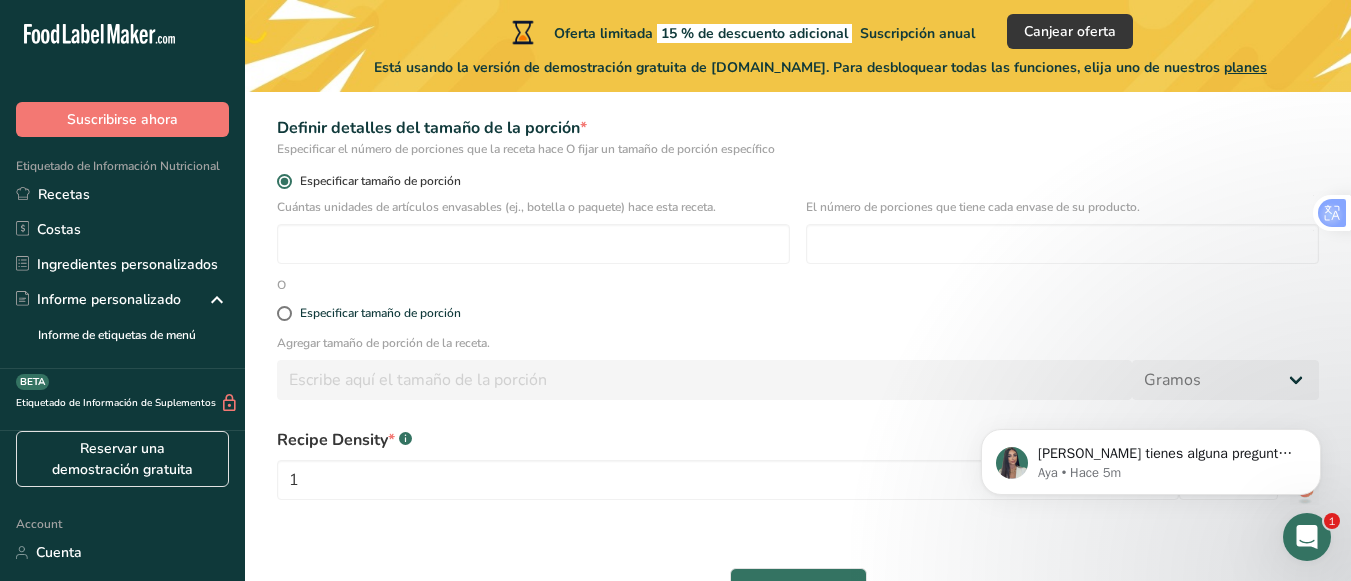click at bounding box center (284, 181) 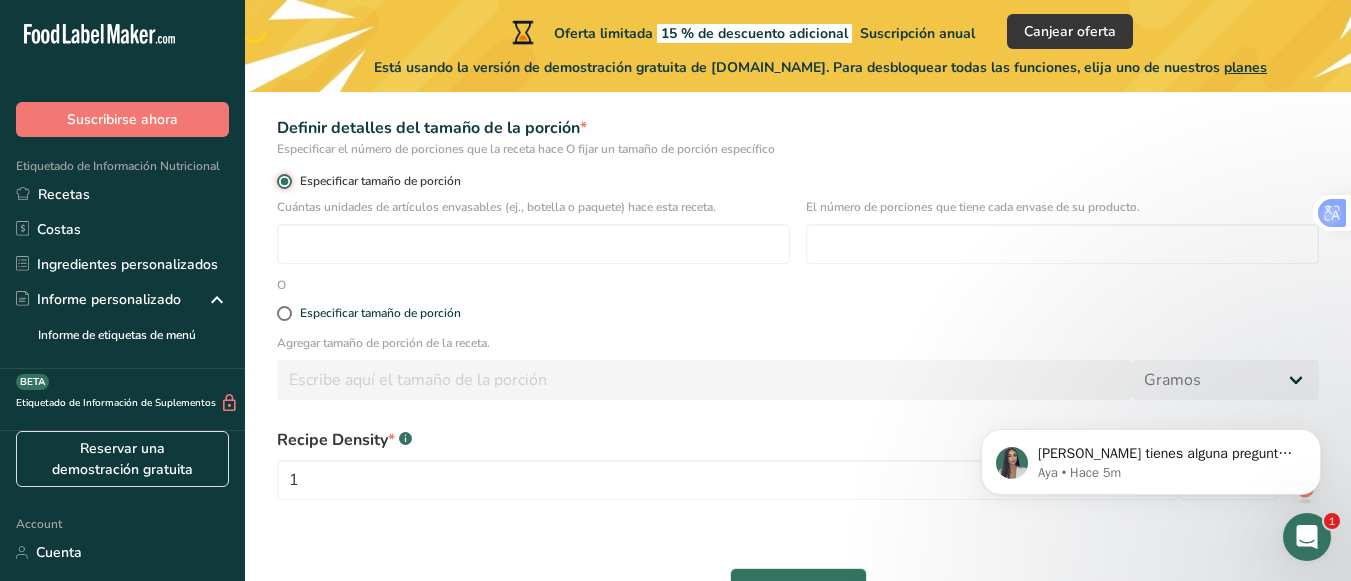 click on "Especificar tamaño de porción" at bounding box center [283, 181] 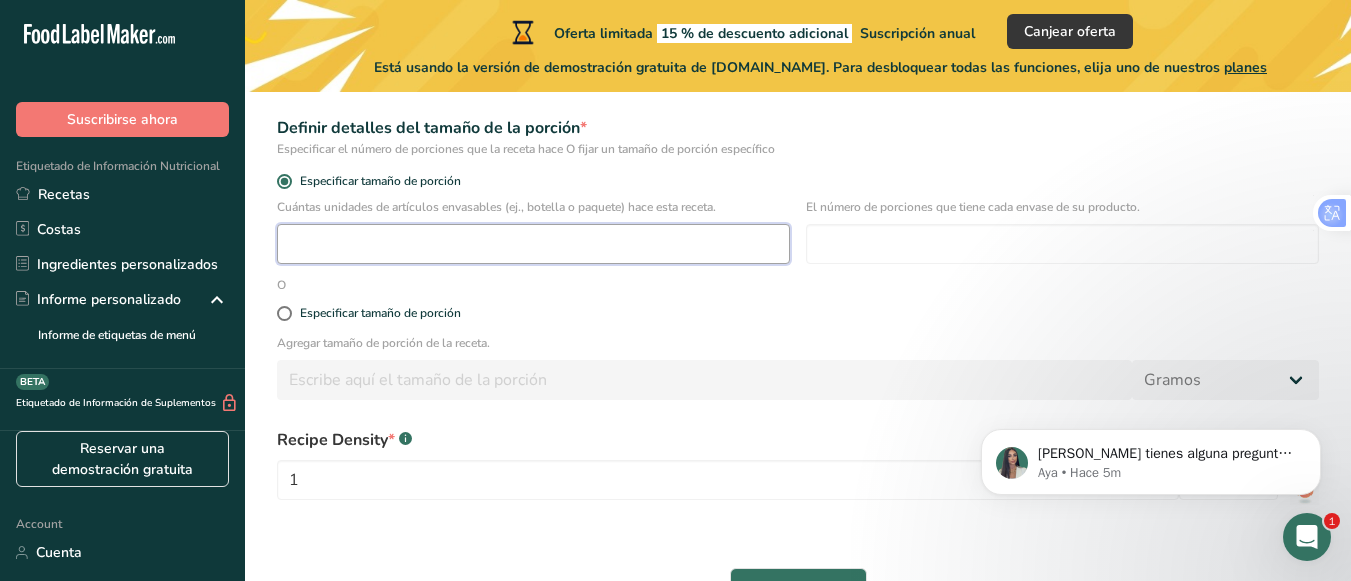 click at bounding box center [533, 244] 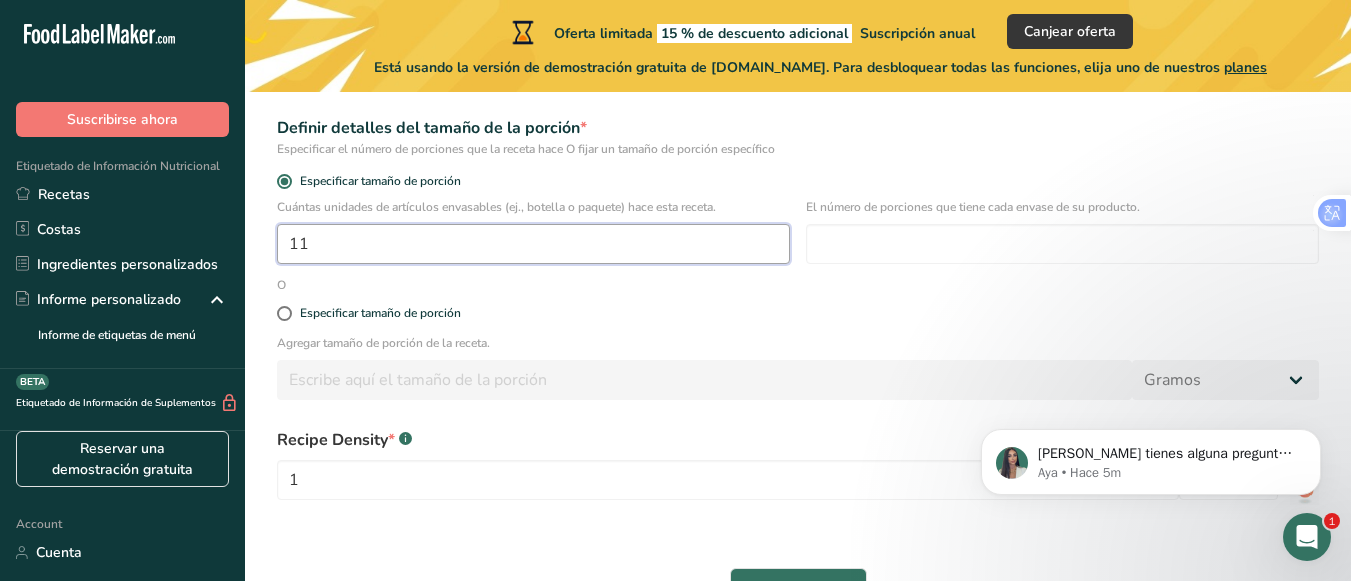 type on "1" 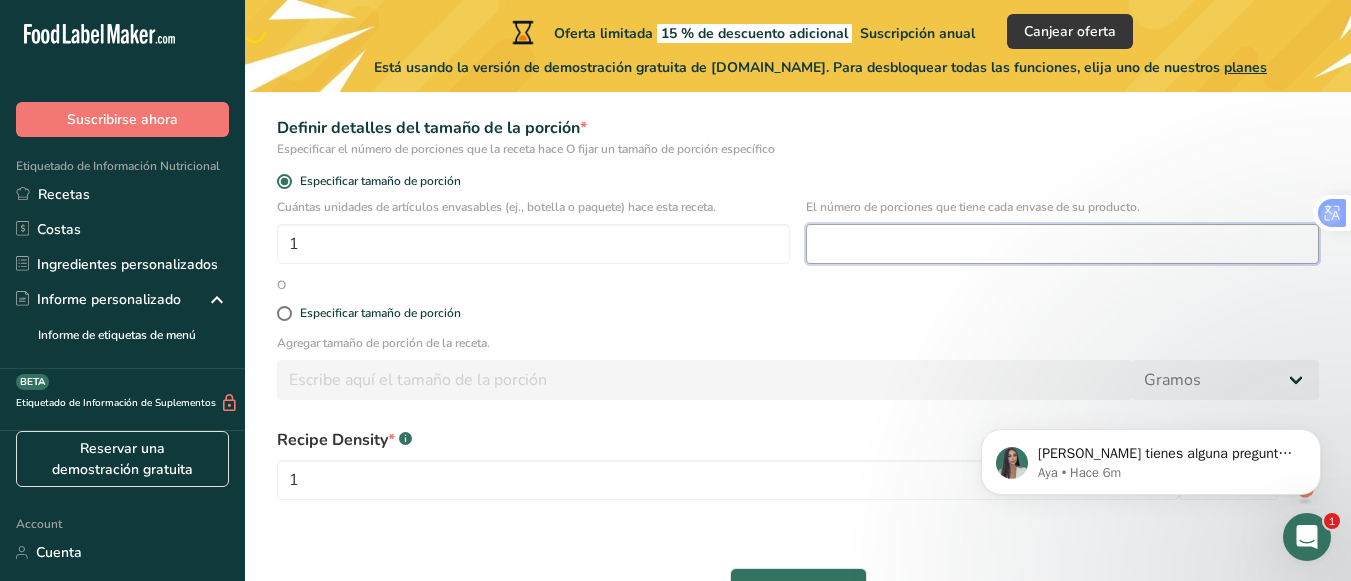 click at bounding box center [1062, 244] 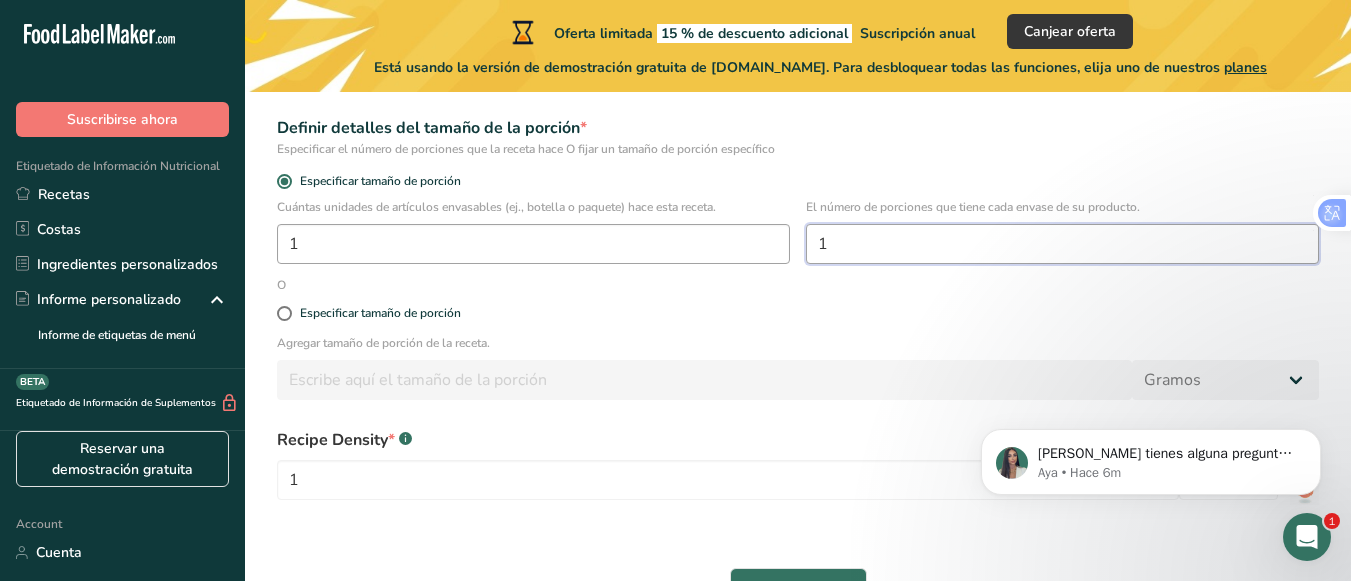 type on "1" 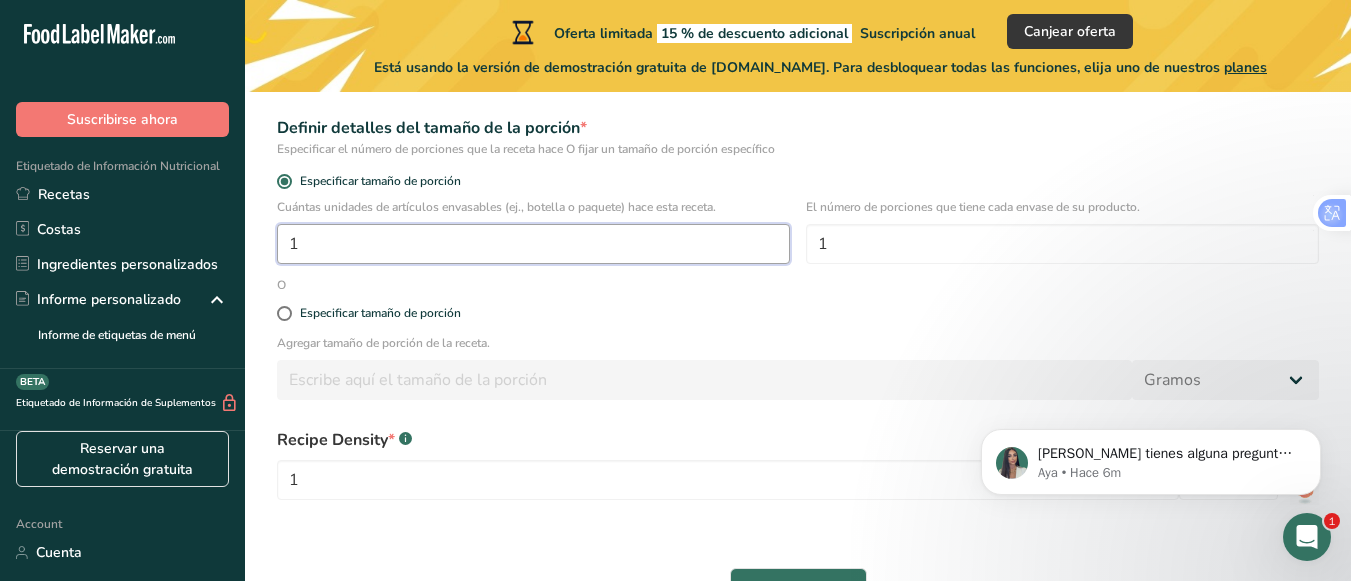 click on "1" at bounding box center (533, 244) 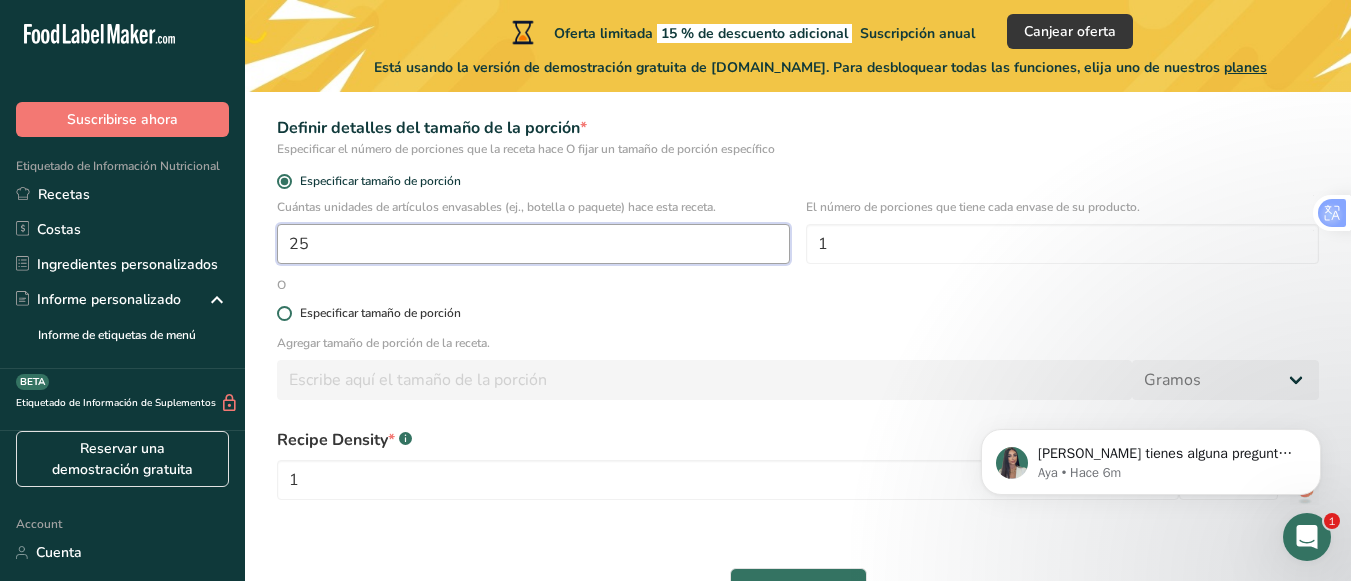 type on "25" 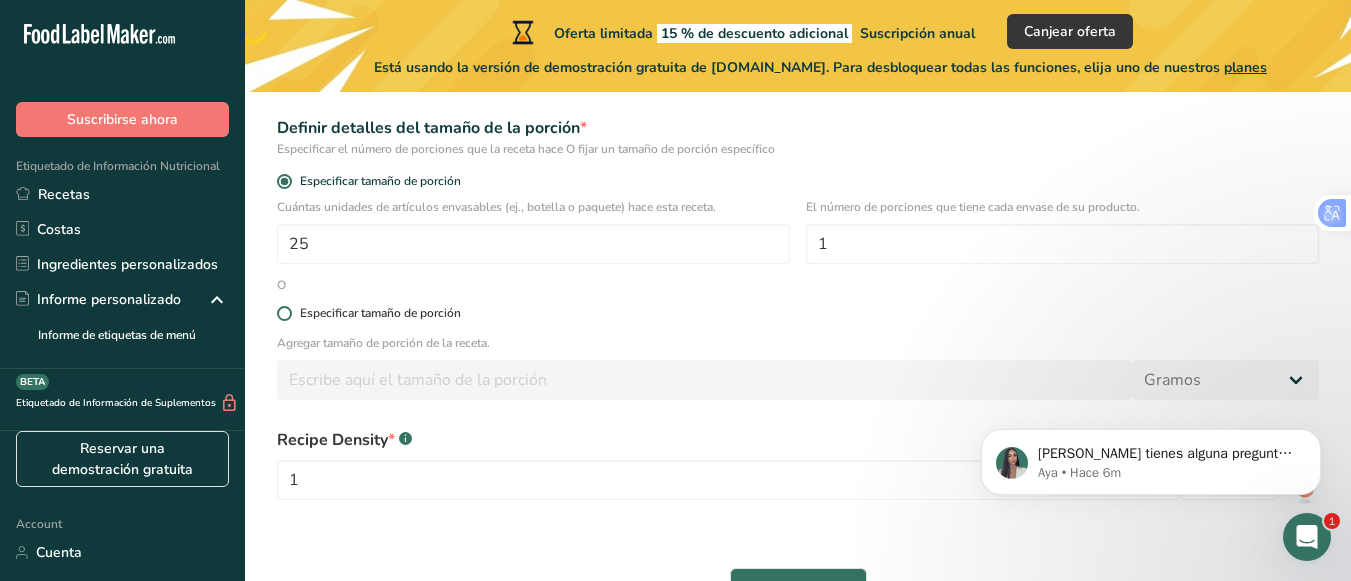 click at bounding box center [284, 313] 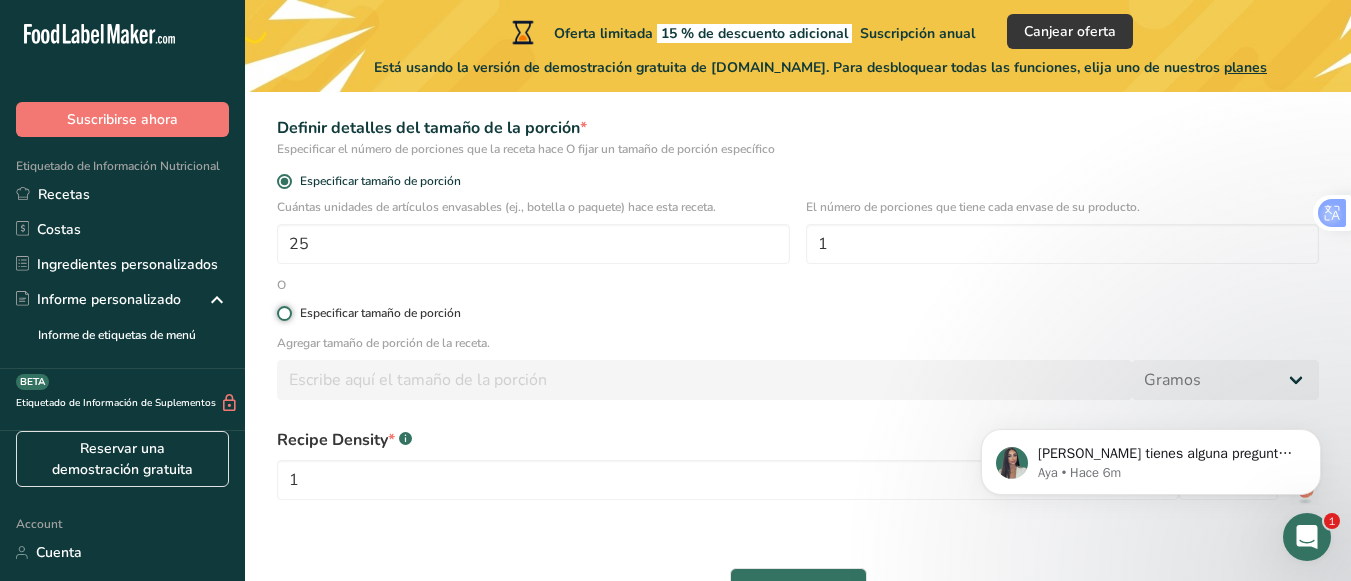click on "Especificar tamaño de porción" at bounding box center [283, 313] 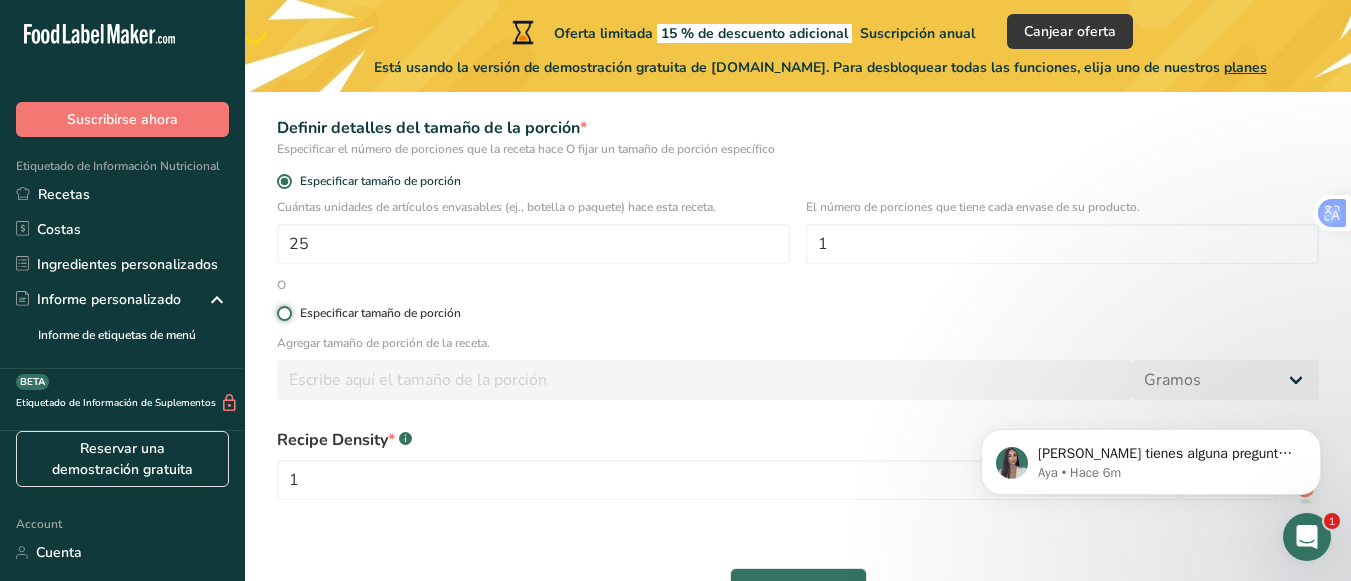 radio on "true" 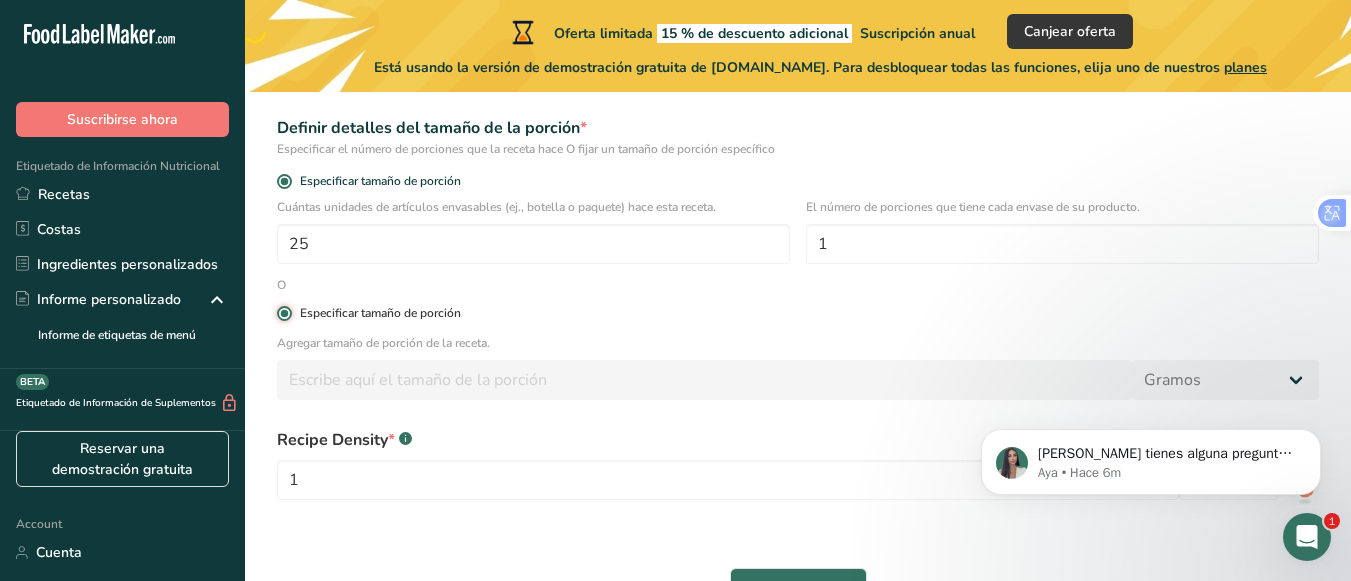 radio on "false" 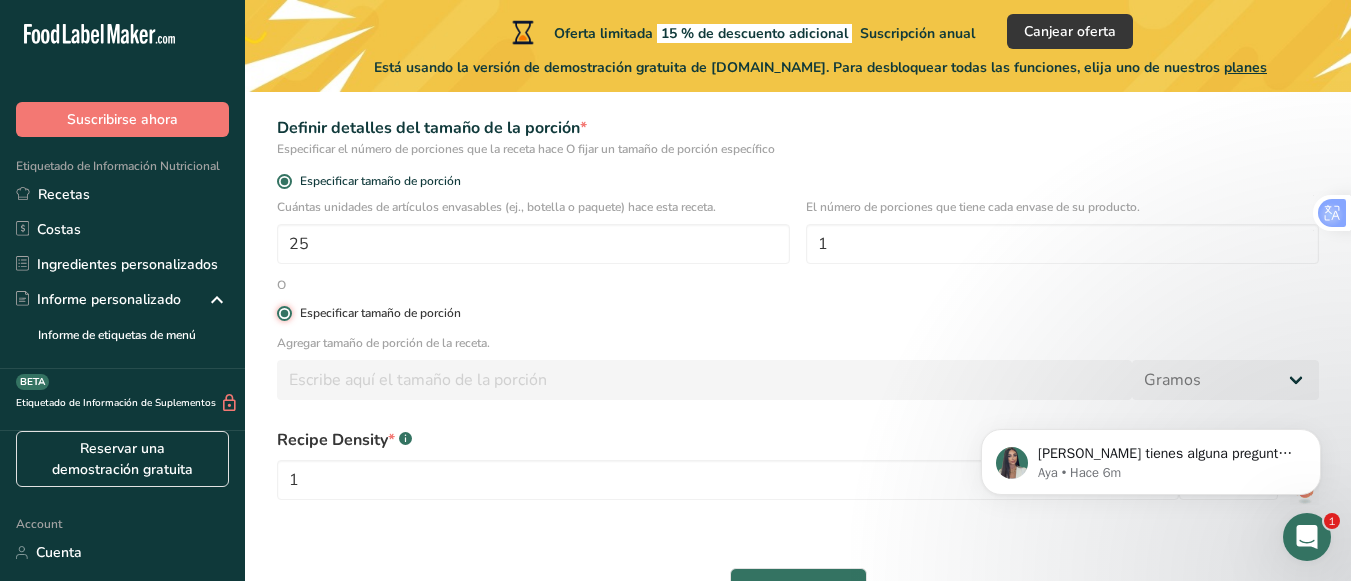type 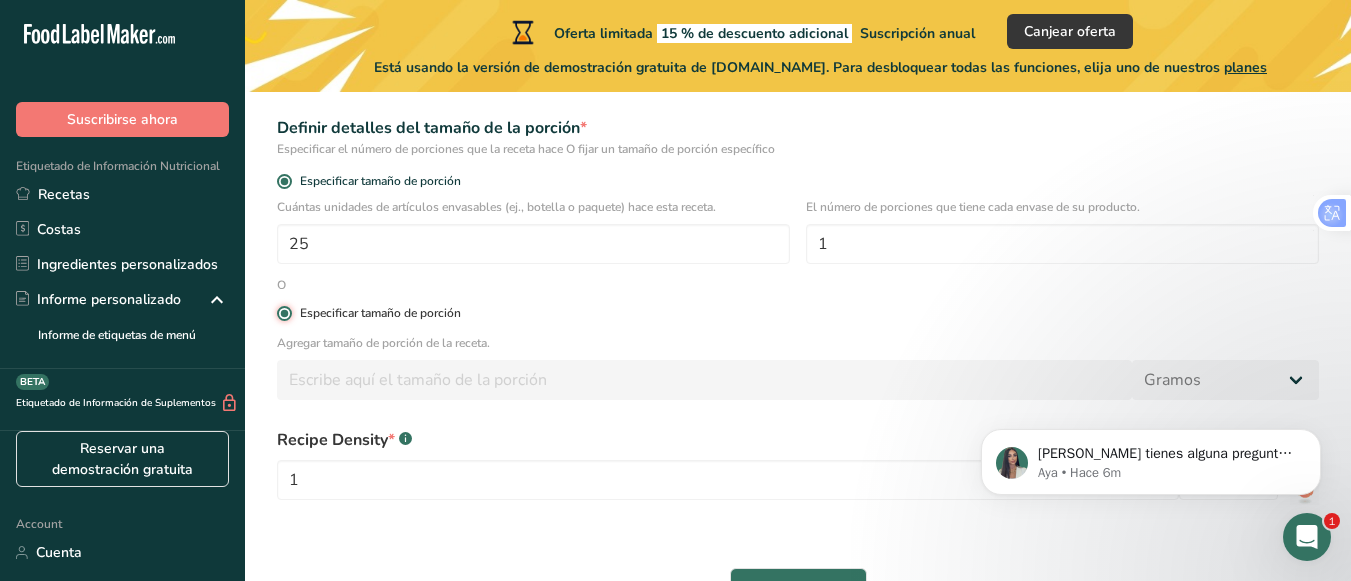 type 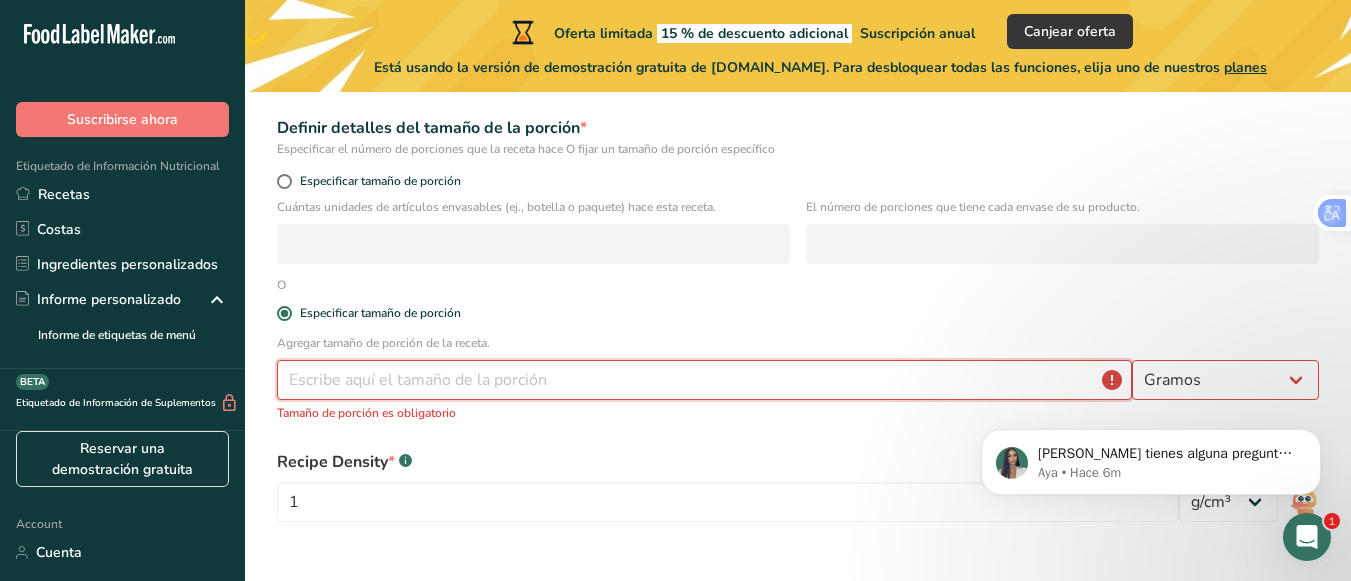 click at bounding box center [704, 380] 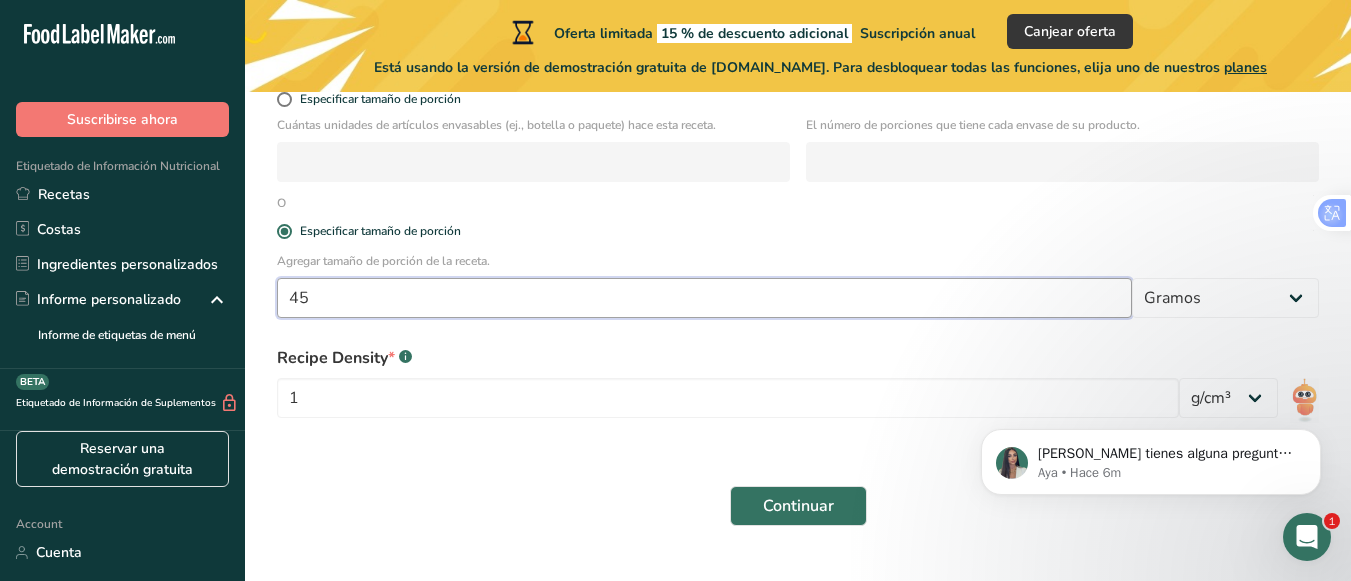 scroll, scrollTop: 410, scrollLeft: 0, axis: vertical 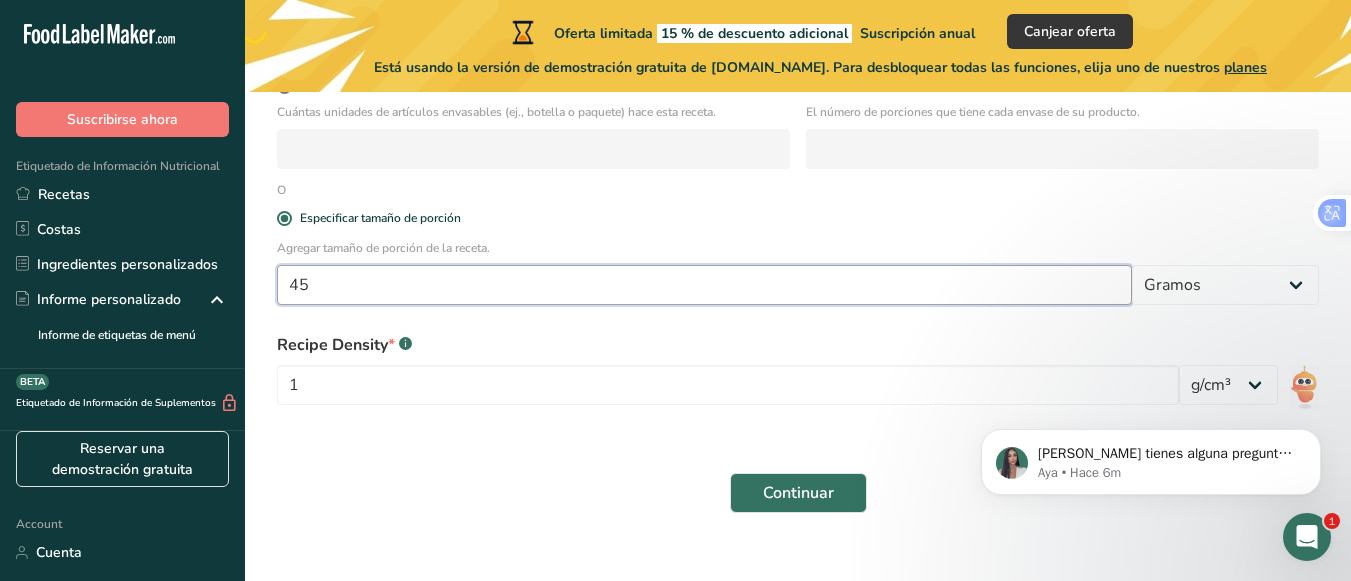type on "45" 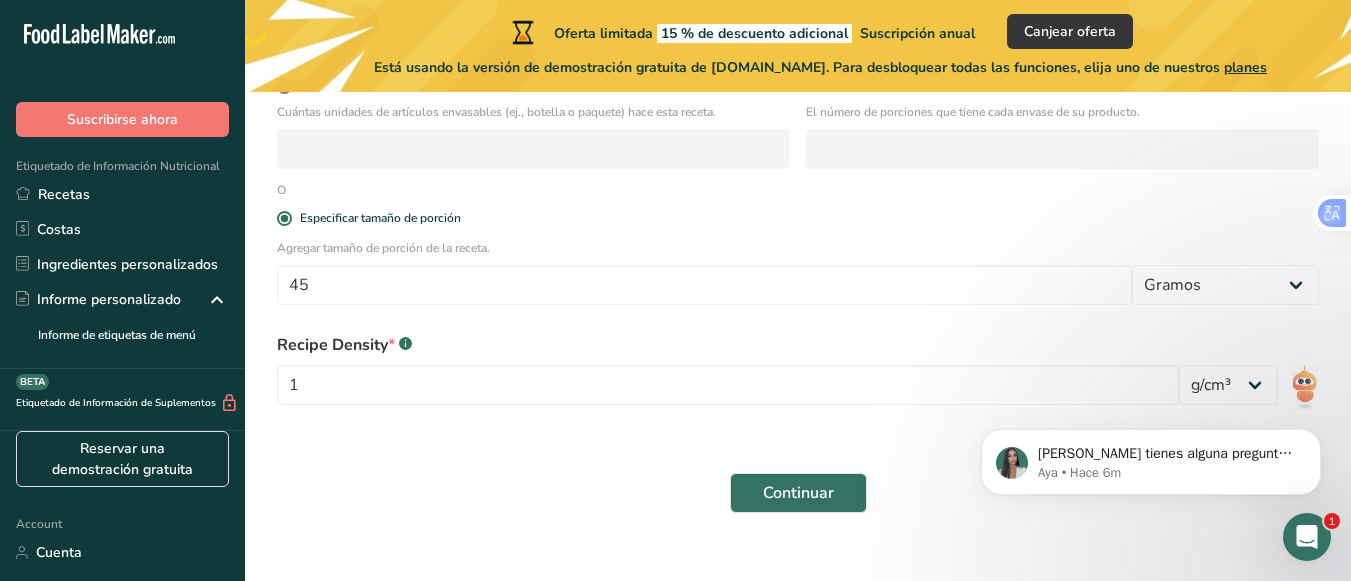 click on "Configure su receta
Nombre de la receta *   cup cakes sin gluten y sin lactosa
Código de receta
.a-a{fill:#347362;}.b-a{fill:#fff;}
Categoría de la receta? *
Seleccione una categoría para organizar sus recetas
Productos de panadería
Categorías estándar
Categorías personalizadas
.a-a{fill:#347362;}.b-a{fill:#fff;}
Productos de panadería
Bebidas
Confitería
Comidas cocinadas, ensaladas y salsas
Lácteos
Aperitivos
Añadir nueva categoría
¿Su receta es líquida? *   .a-a{fill:#347362;}.b-a{fill:#fff;}           Sí   No
Definir detalles del tamaño de la porción *
Especificar tamaño de porción" at bounding box center (798, 113) 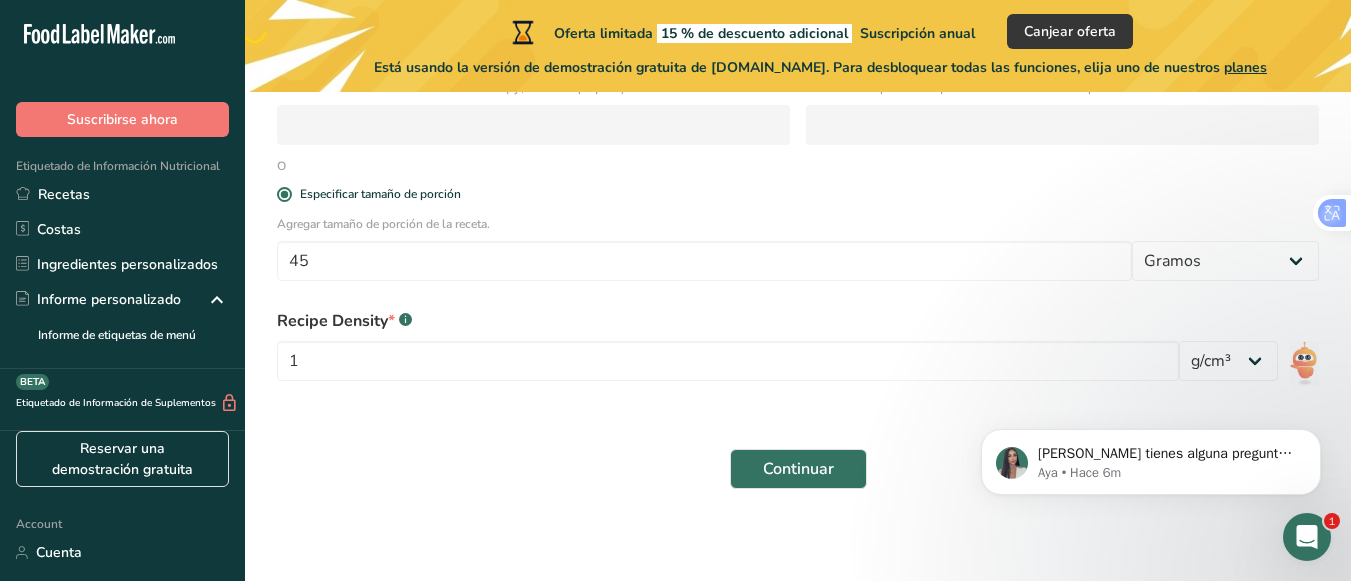 scroll, scrollTop: 438, scrollLeft: 0, axis: vertical 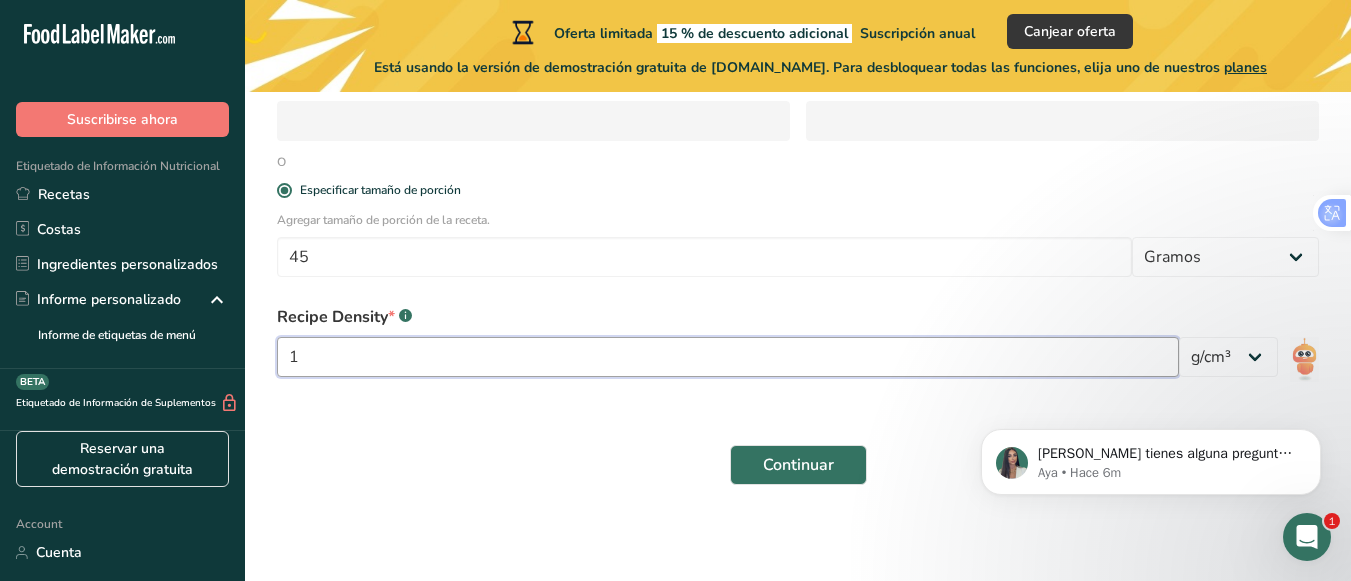 click on "1" at bounding box center [728, 357] 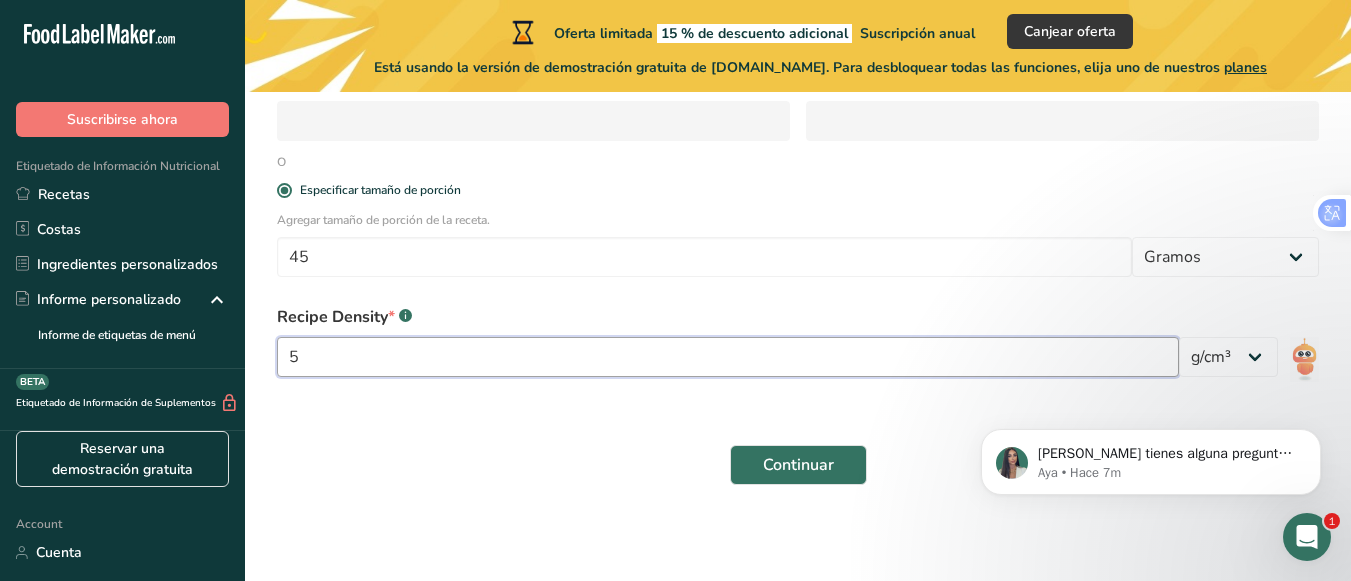 type on "5" 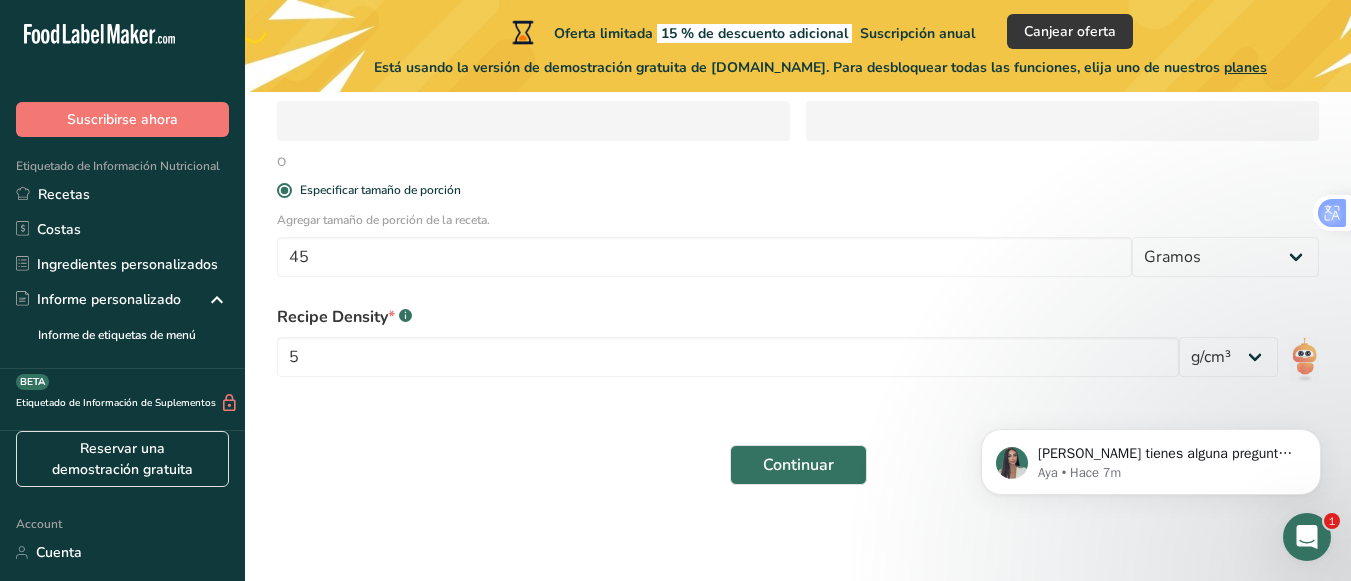 click on "Continuar" at bounding box center (798, 465) 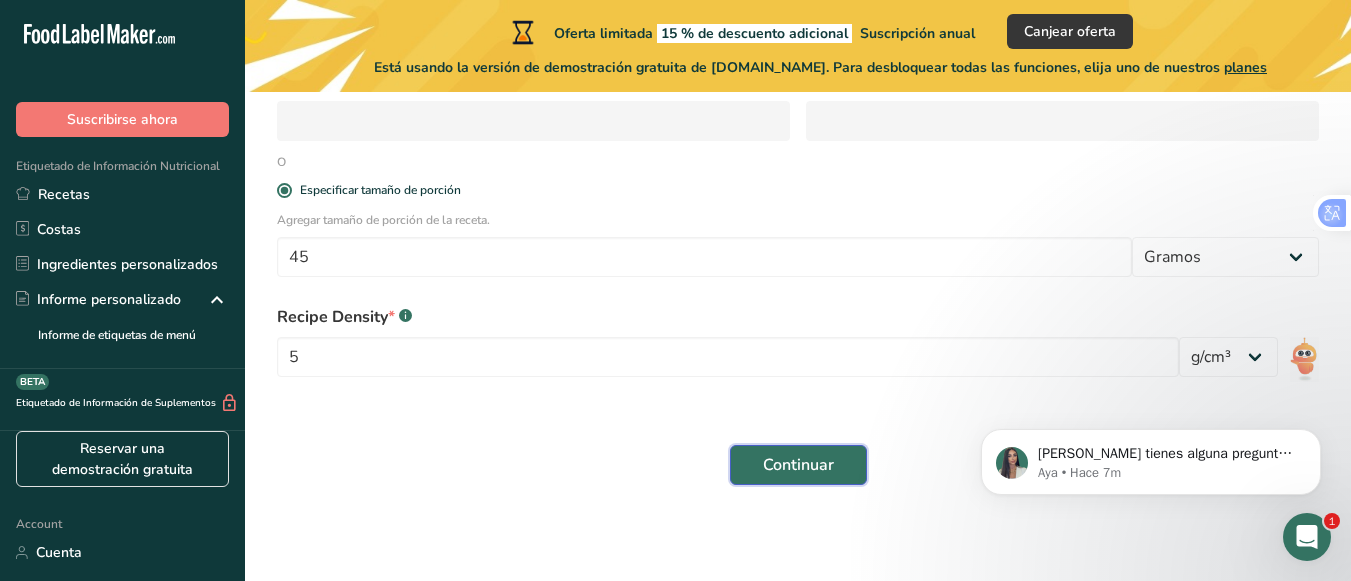 click on "Continuar" at bounding box center (798, 465) 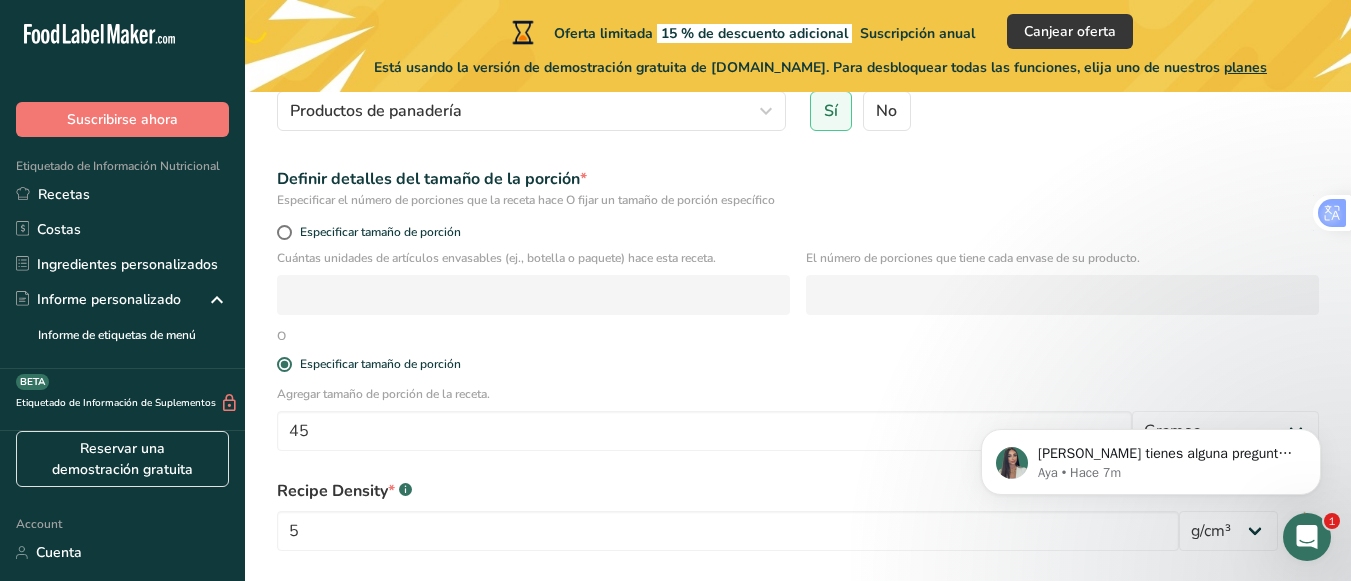 scroll, scrollTop: 438, scrollLeft: 0, axis: vertical 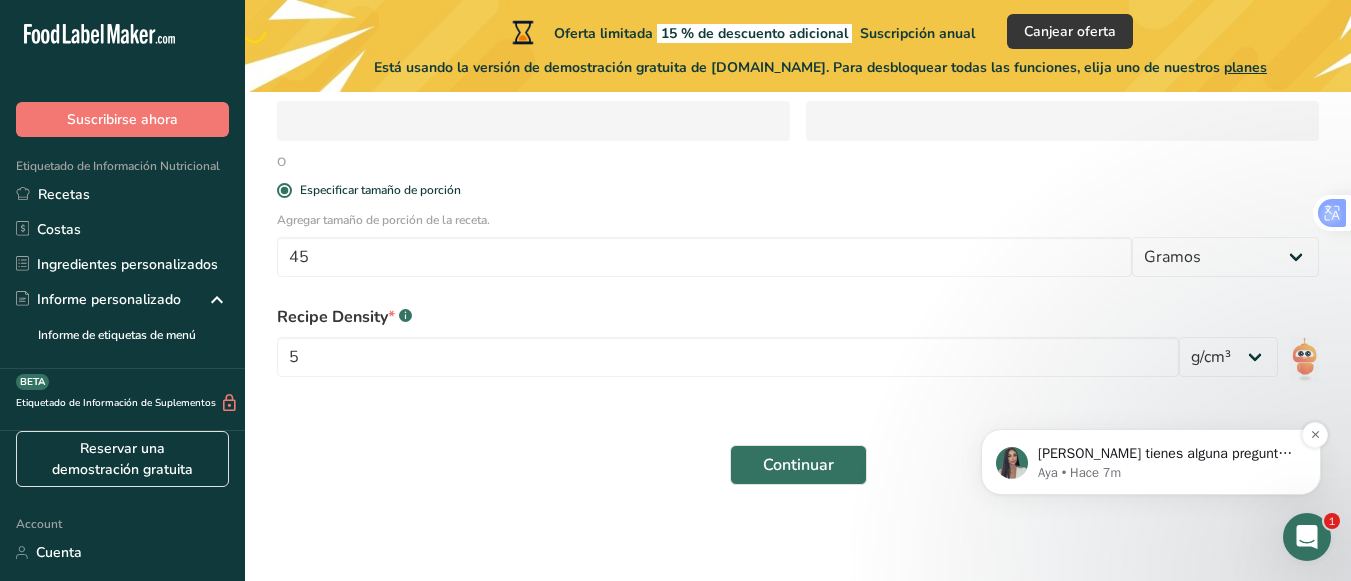 click on "[PERSON_NAME] tienes alguna pregunta no dudes en consultarnos. ¡Estamos aquí para ayudarte! 😊" at bounding box center (1167, 454) 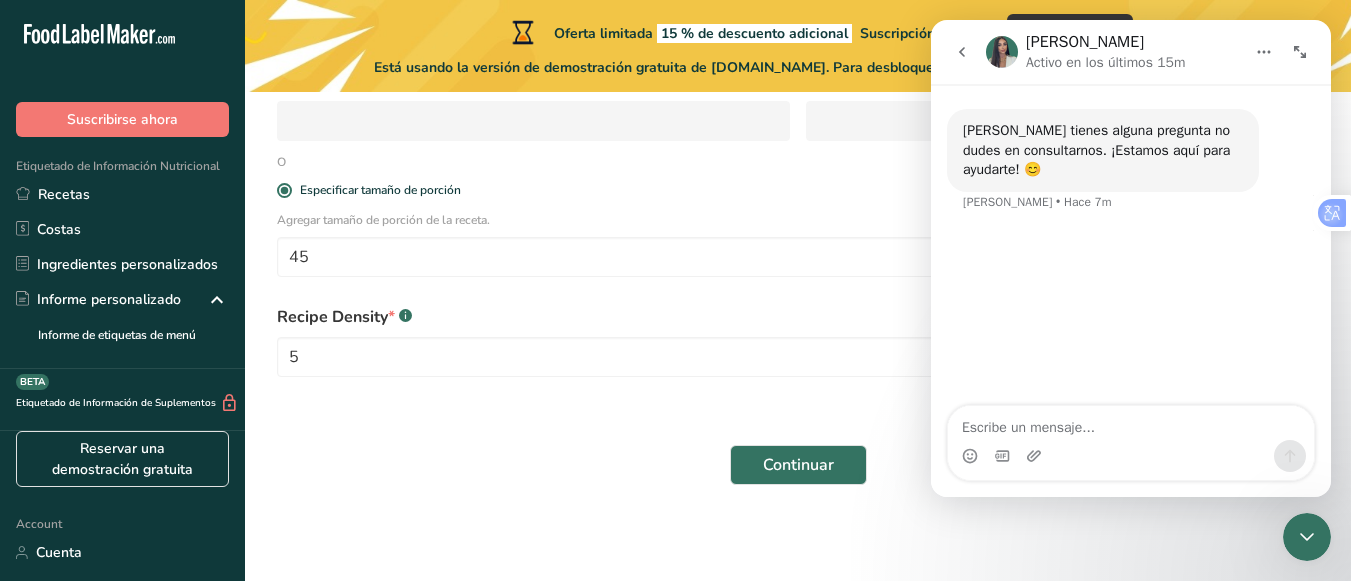 scroll, scrollTop: 0, scrollLeft: 0, axis: both 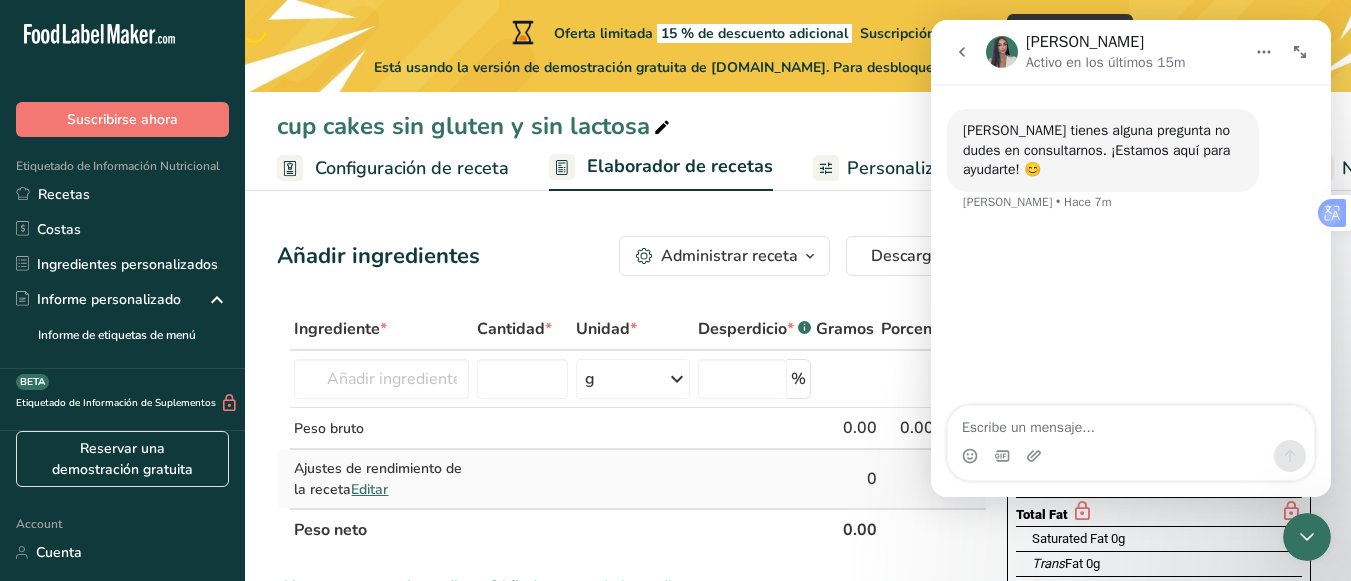 click at bounding box center (754, 479) 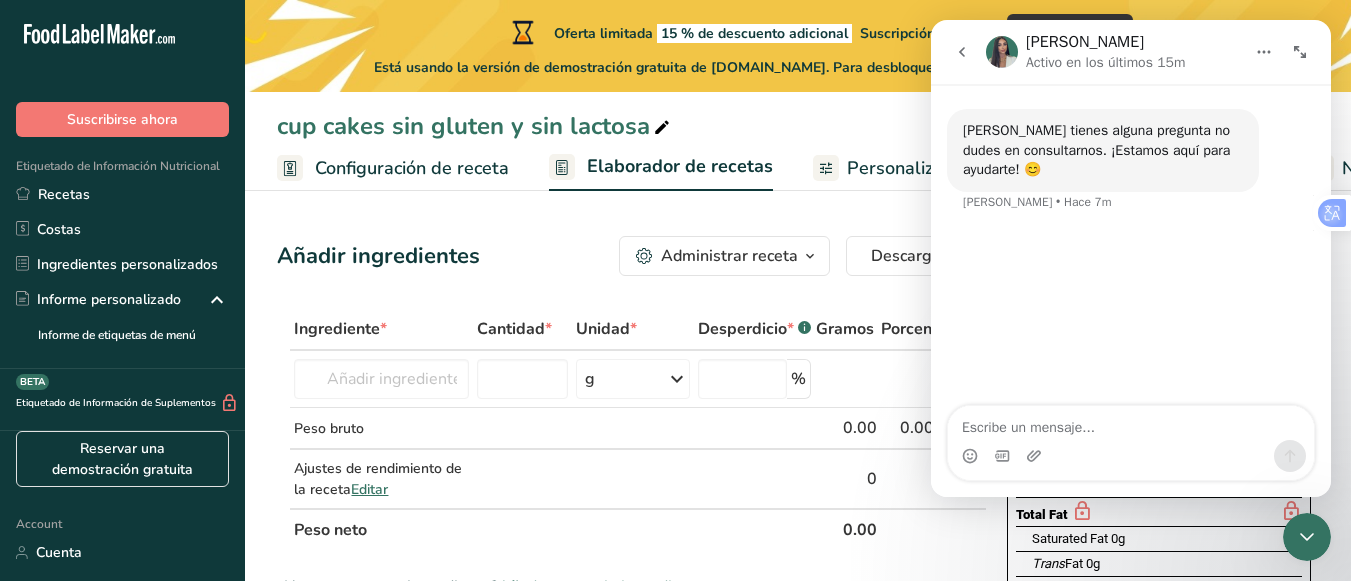 click 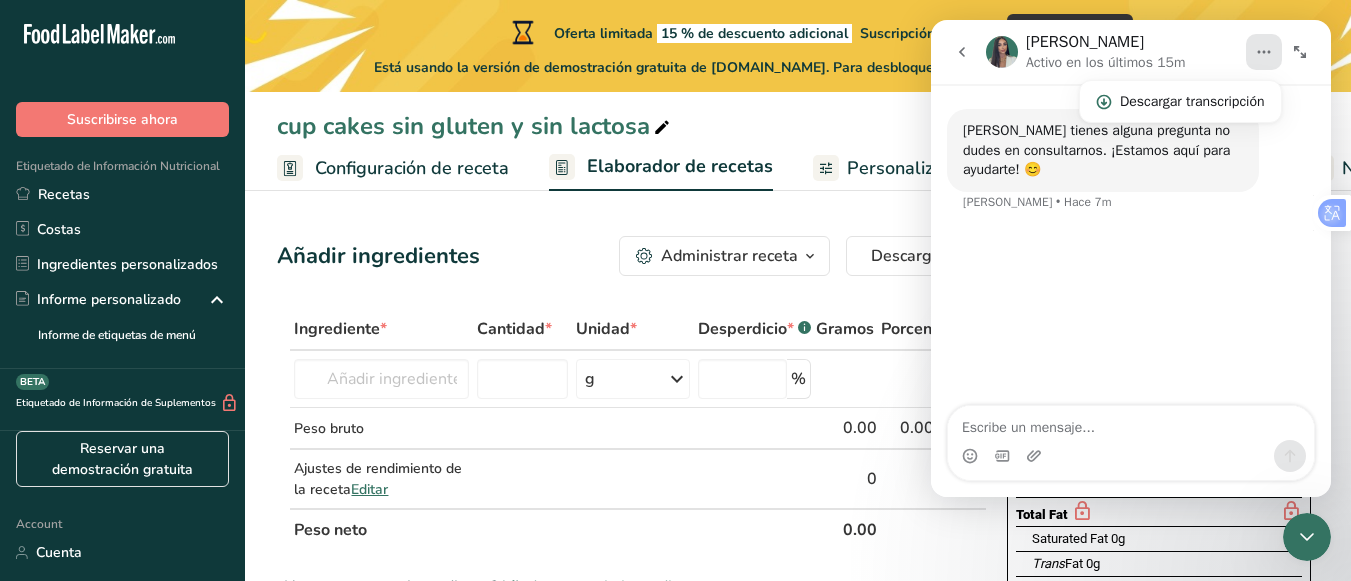 click 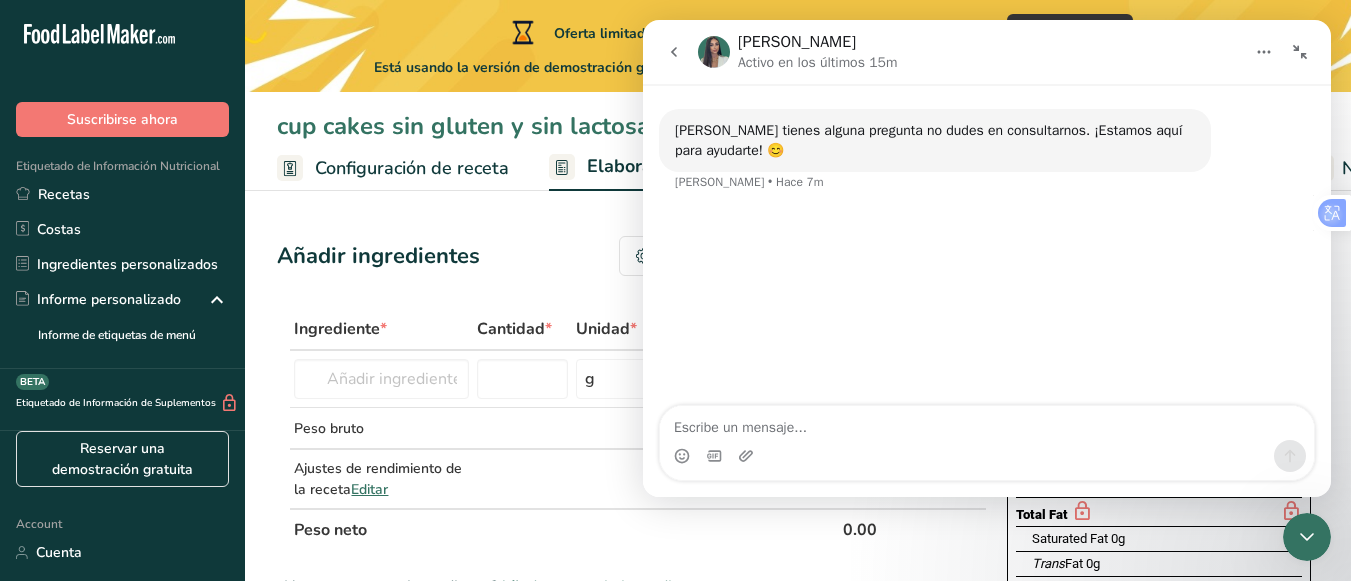click 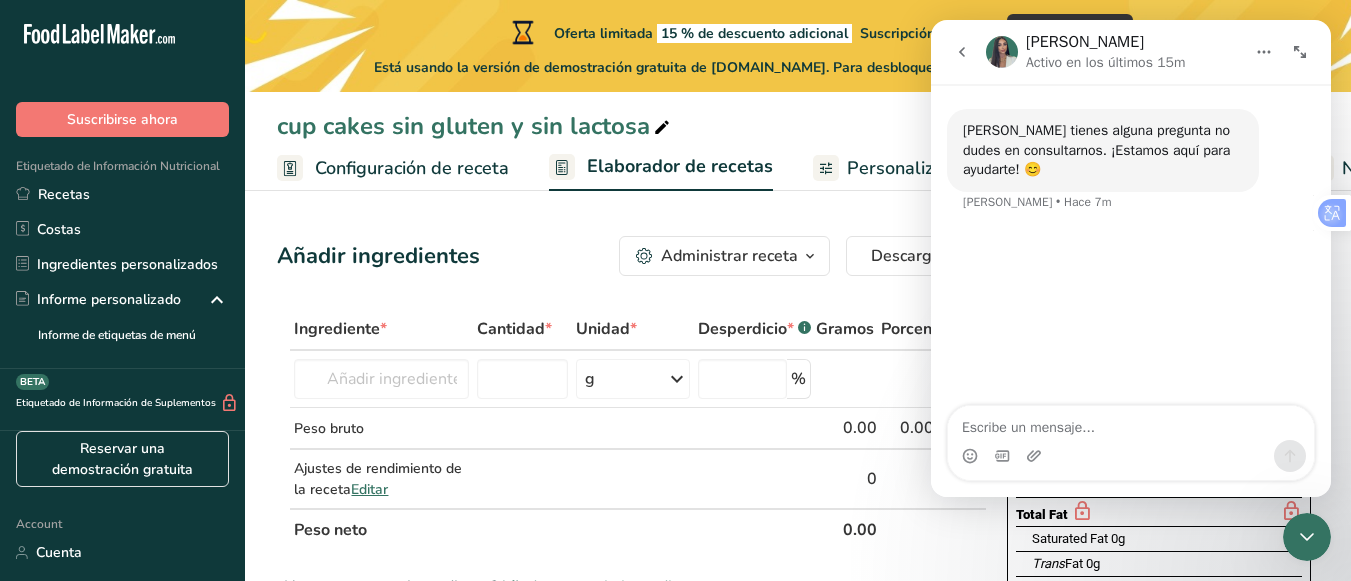 click on "cup cakes sin gluten y sin lactosa" at bounding box center [798, 126] 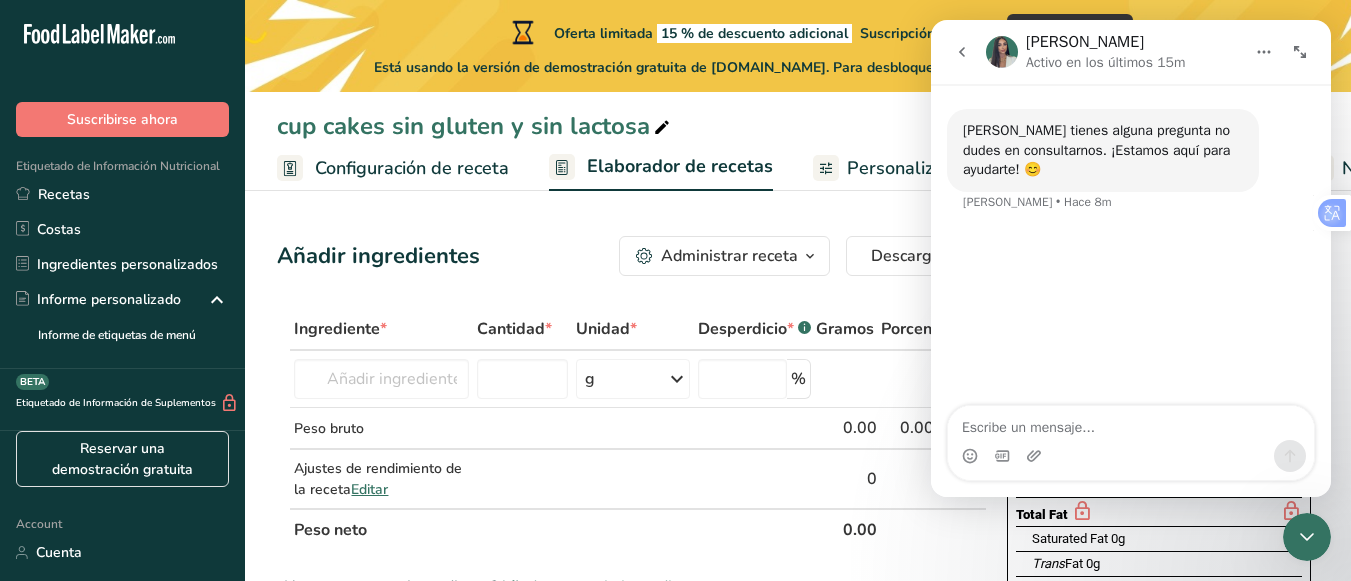 drag, startPoint x: 1325, startPoint y: 546, endPoint x: 1295, endPoint y: 529, distance: 34.48188 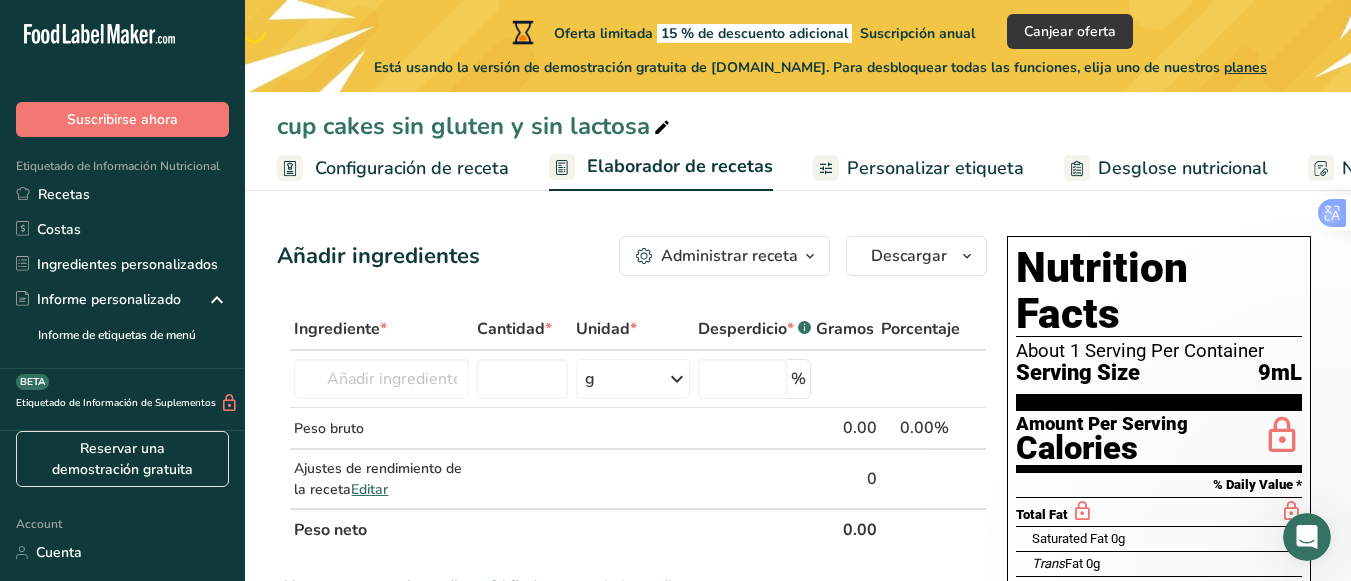 scroll, scrollTop: 0, scrollLeft: 0, axis: both 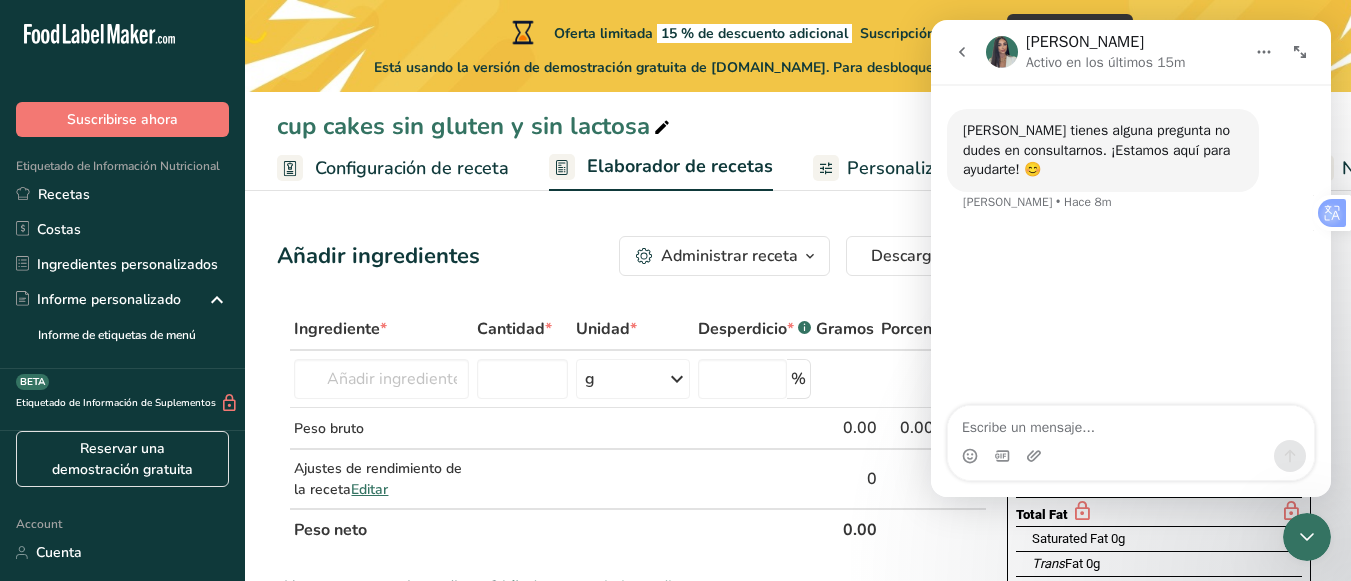 click 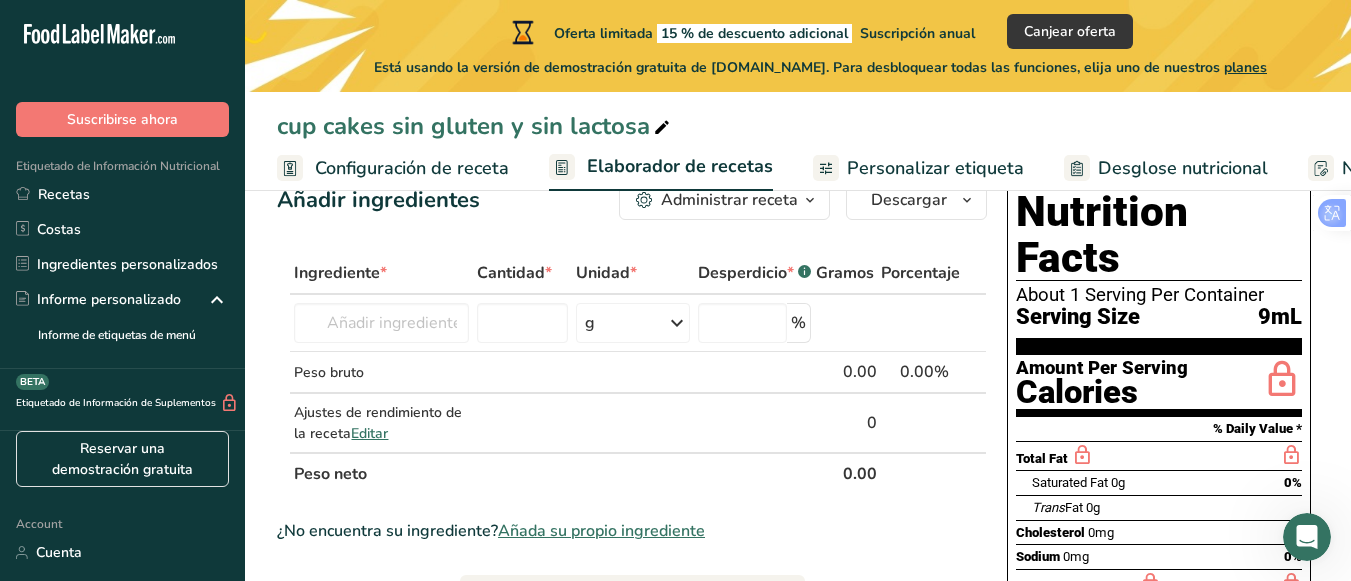 scroll, scrollTop: 54, scrollLeft: 0, axis: vertical 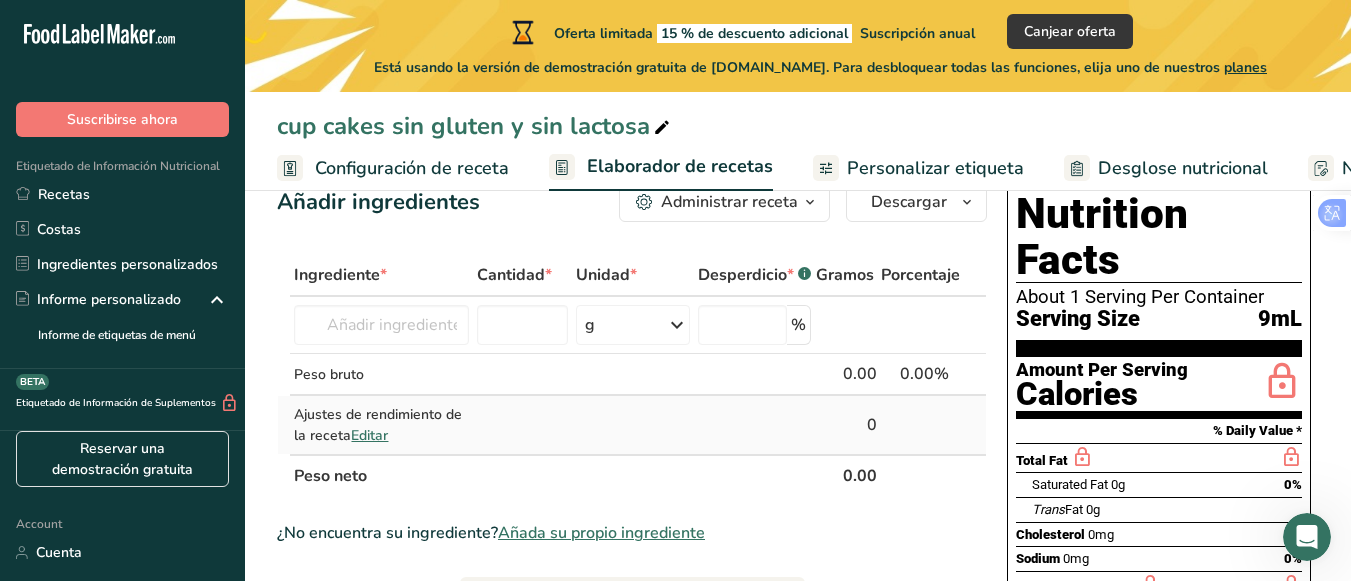 drag, startPoint x: 598, startPoint y: 408, endPoint x: 530, endPoint y: 421, distance: 69.2315 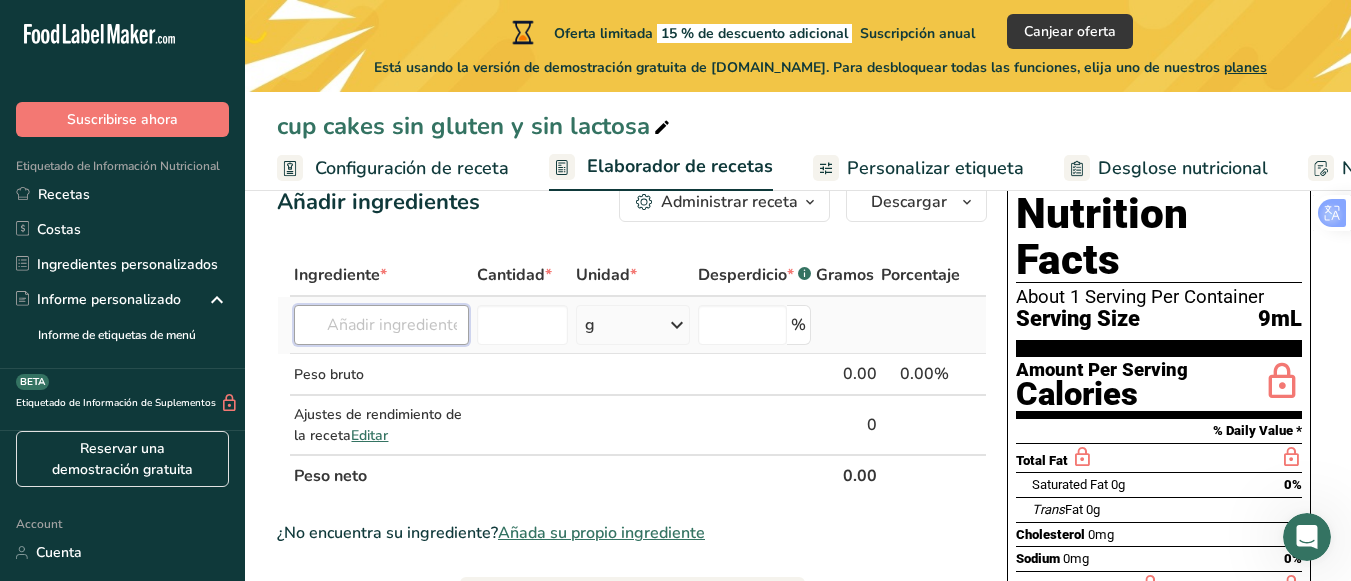 click at bounding box center [381, 325] 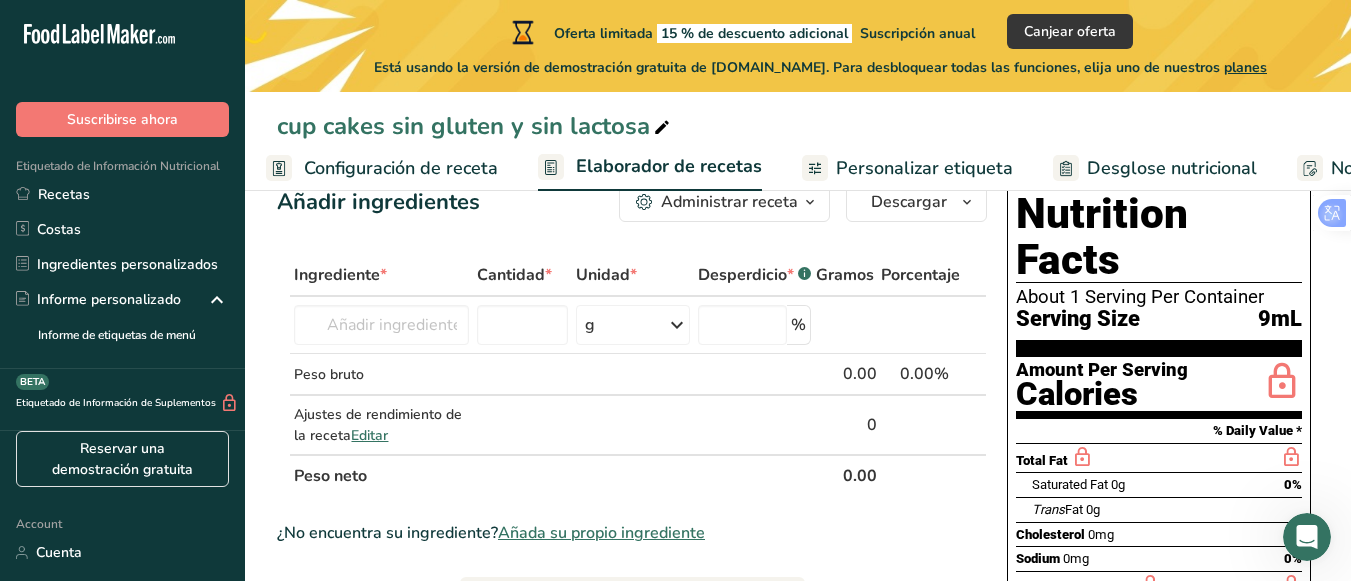 scroll, scrollTop: 0, scrollLeft: 0, axis: both 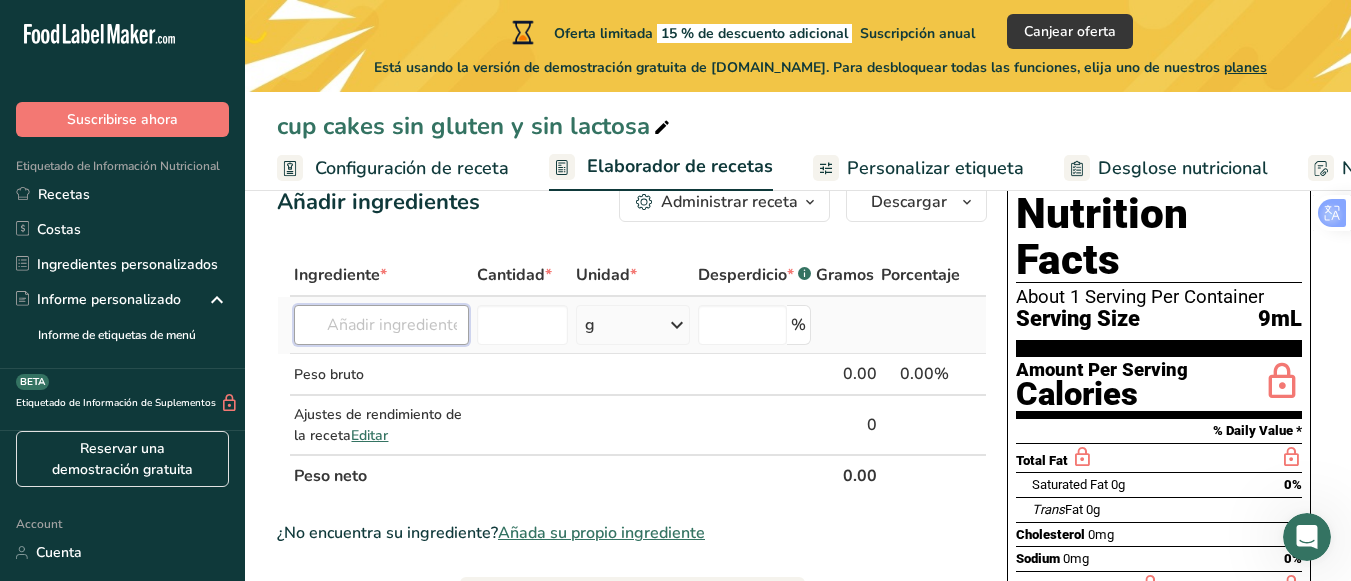 click at bounding box center [381, 325] 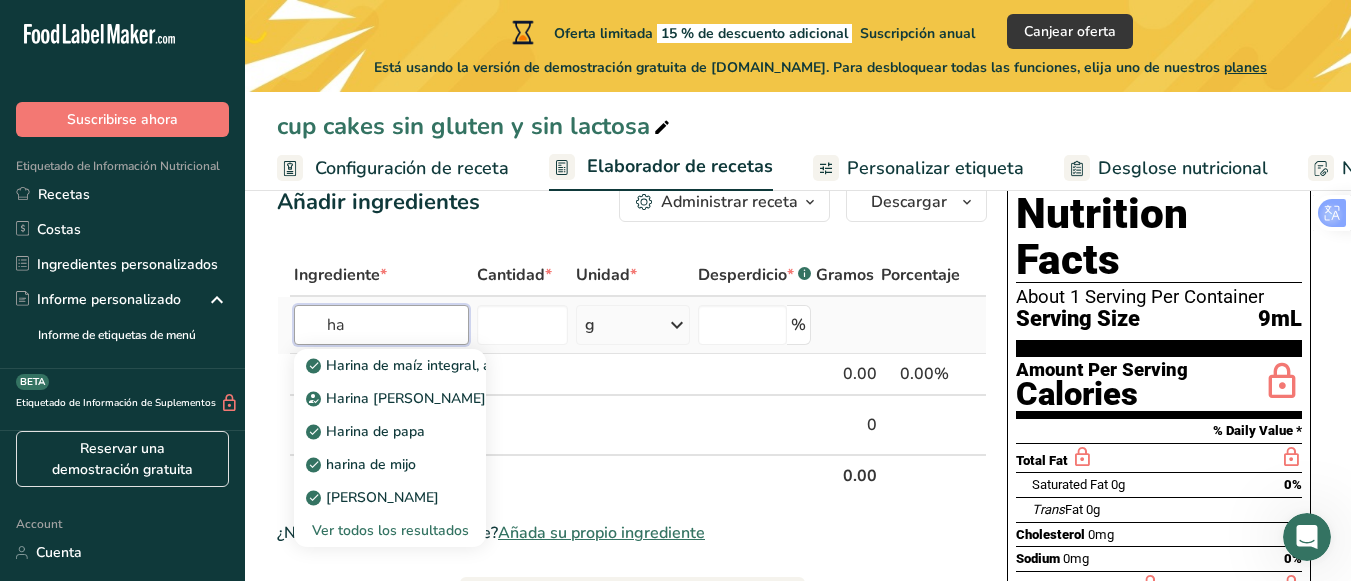 type on "h" 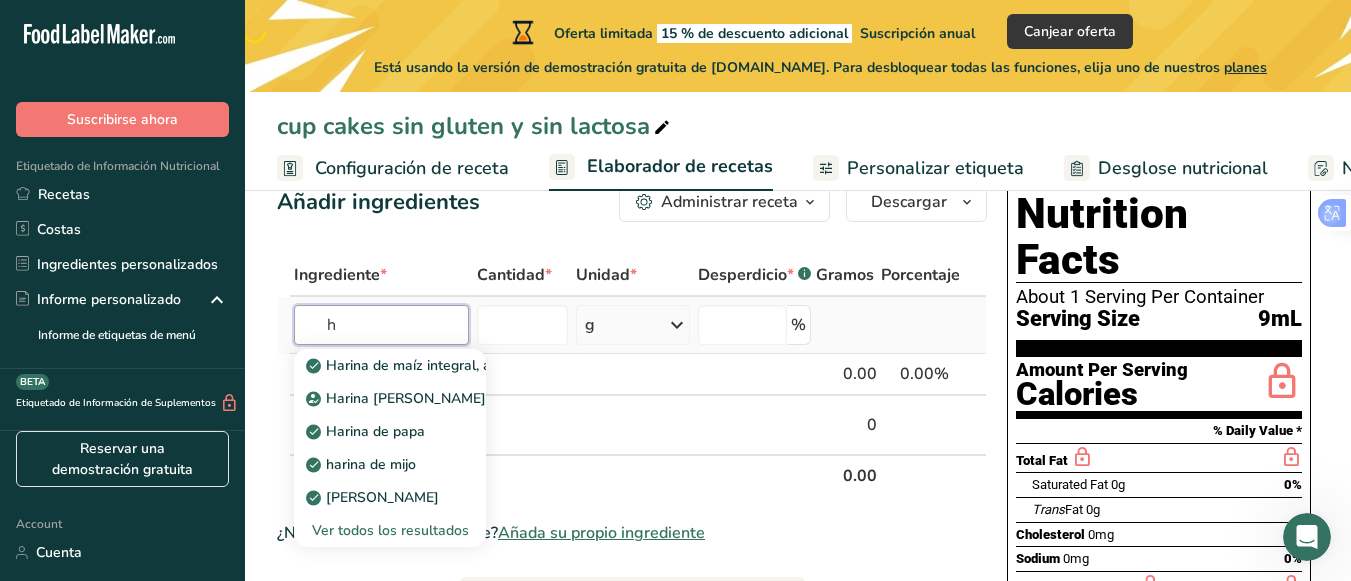 type 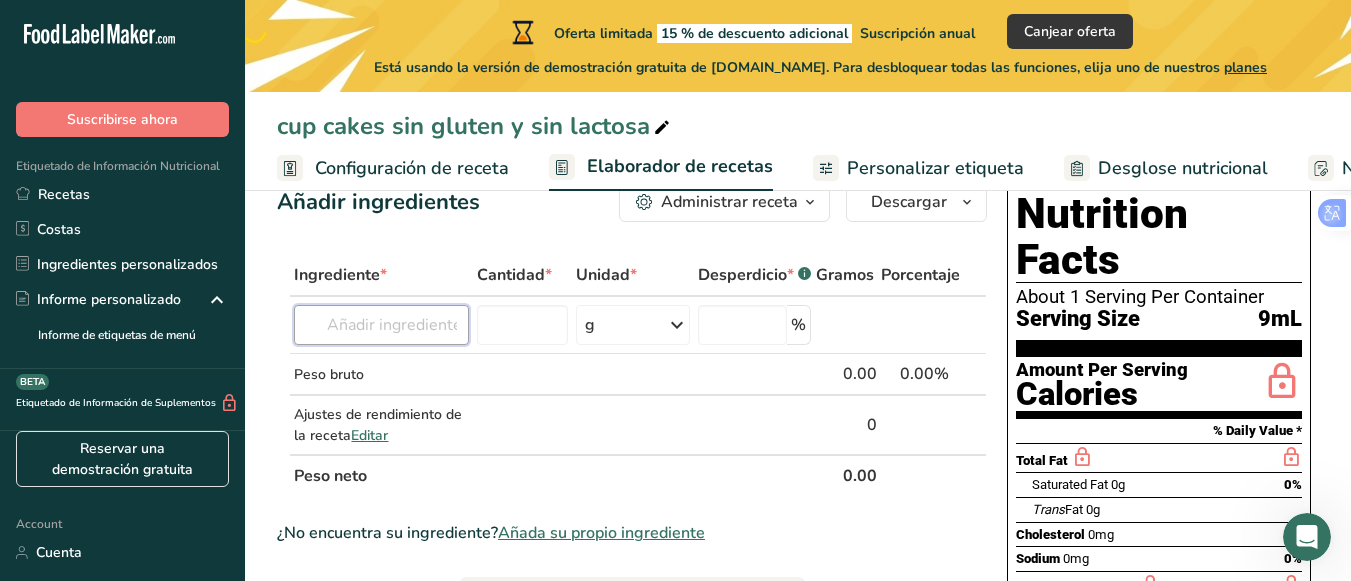 scroll, scrollTop: 0, scrollLeft: 0, axis: both 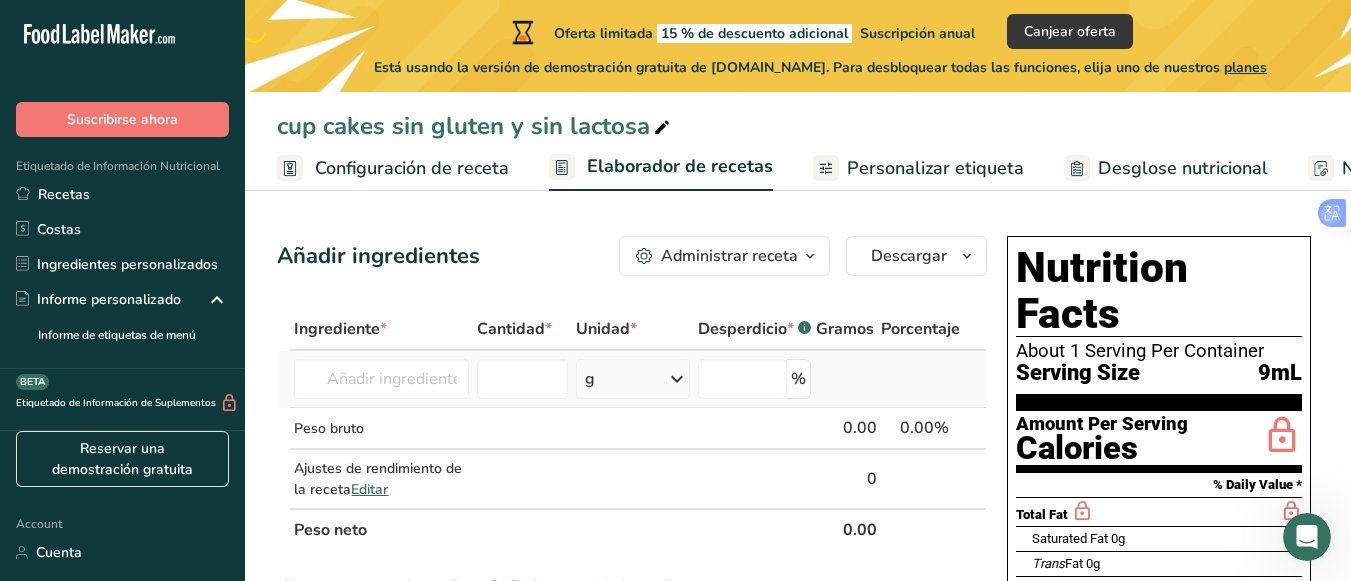 click on "g" at bounding box center [633, 379] 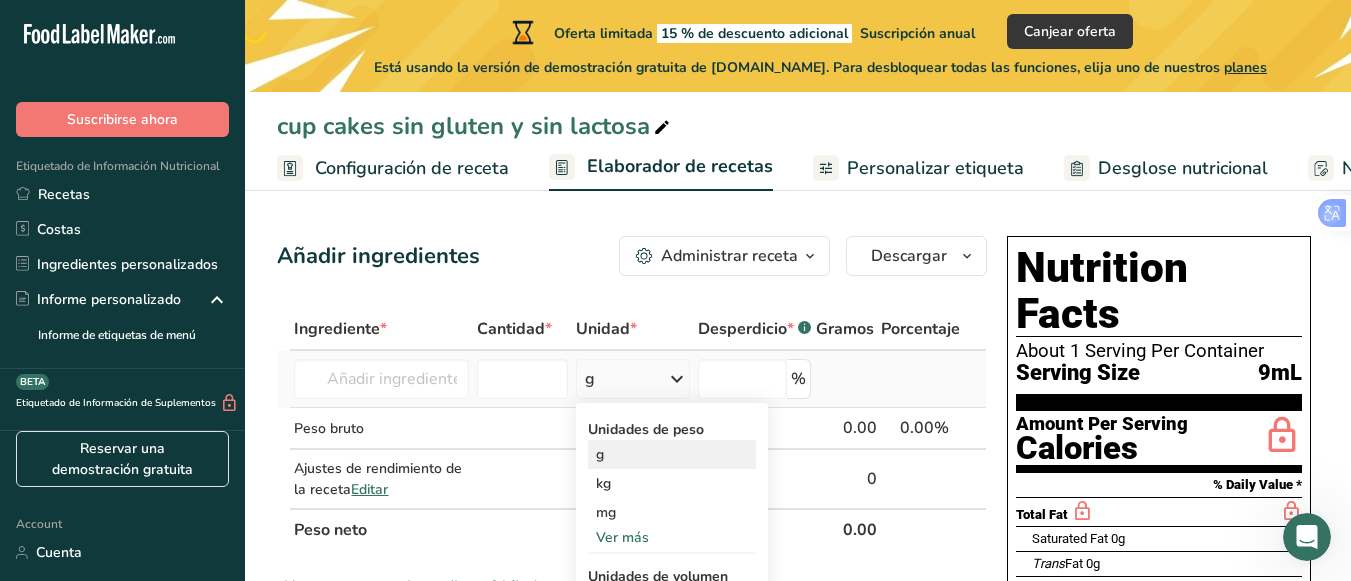 click on "g" at bounding box center (672, 454) 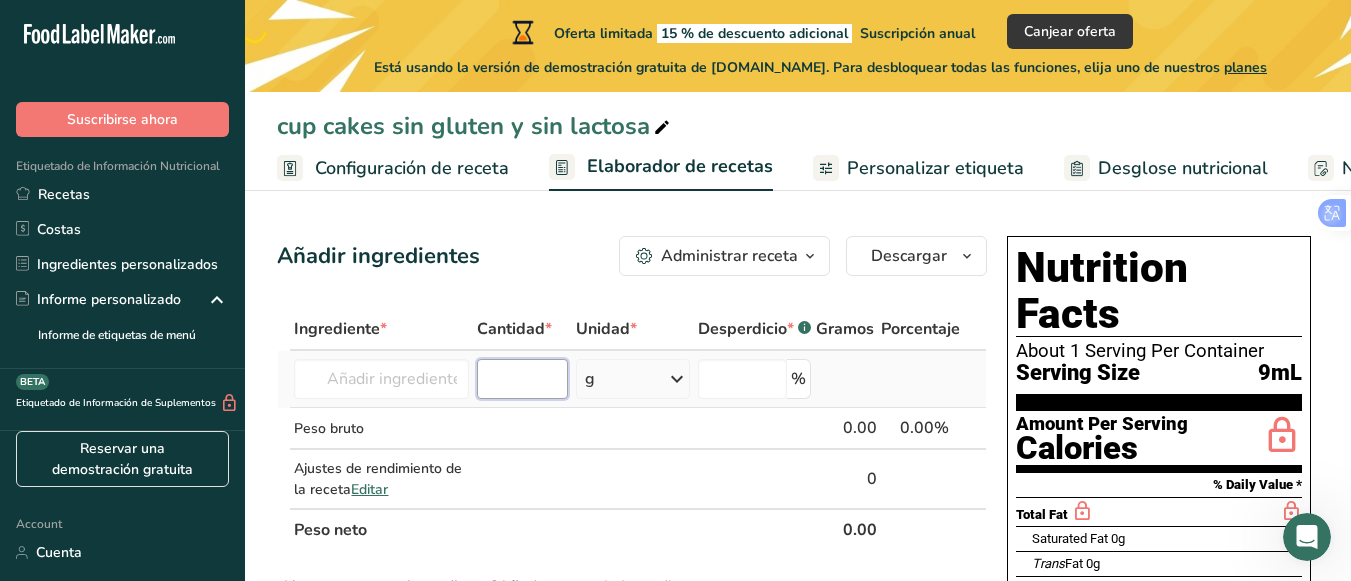 click at bounding box center (523, 379) 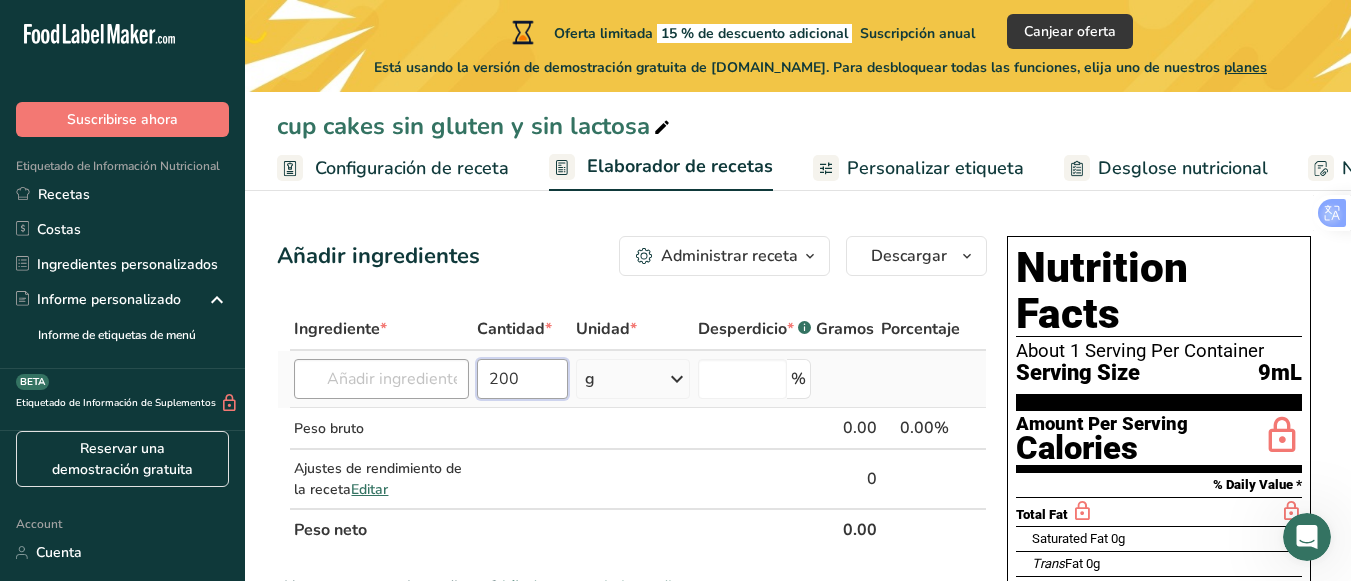 type on "200" 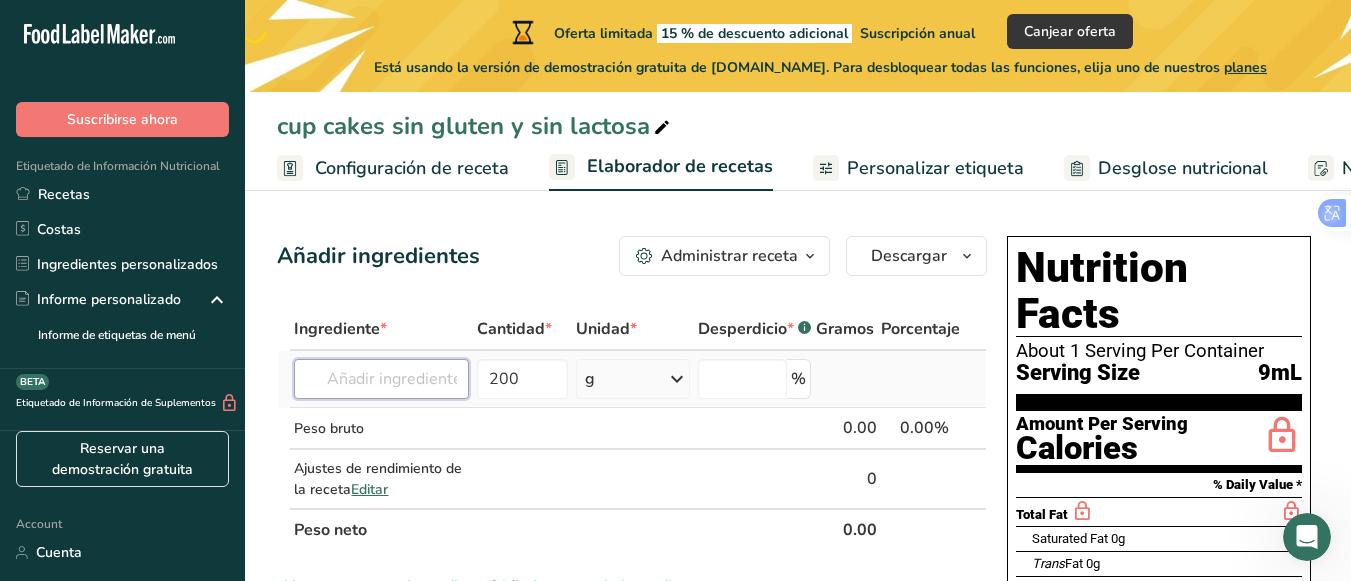 click at bounding box center (381, 379) 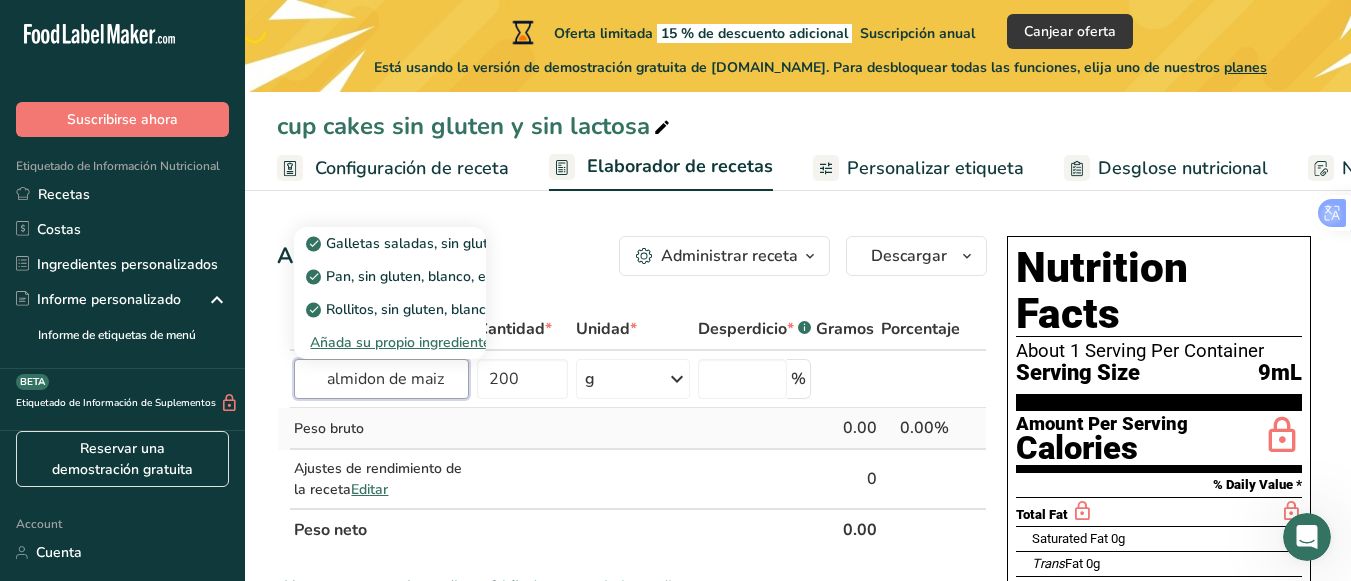 type on "almidon de maiz" 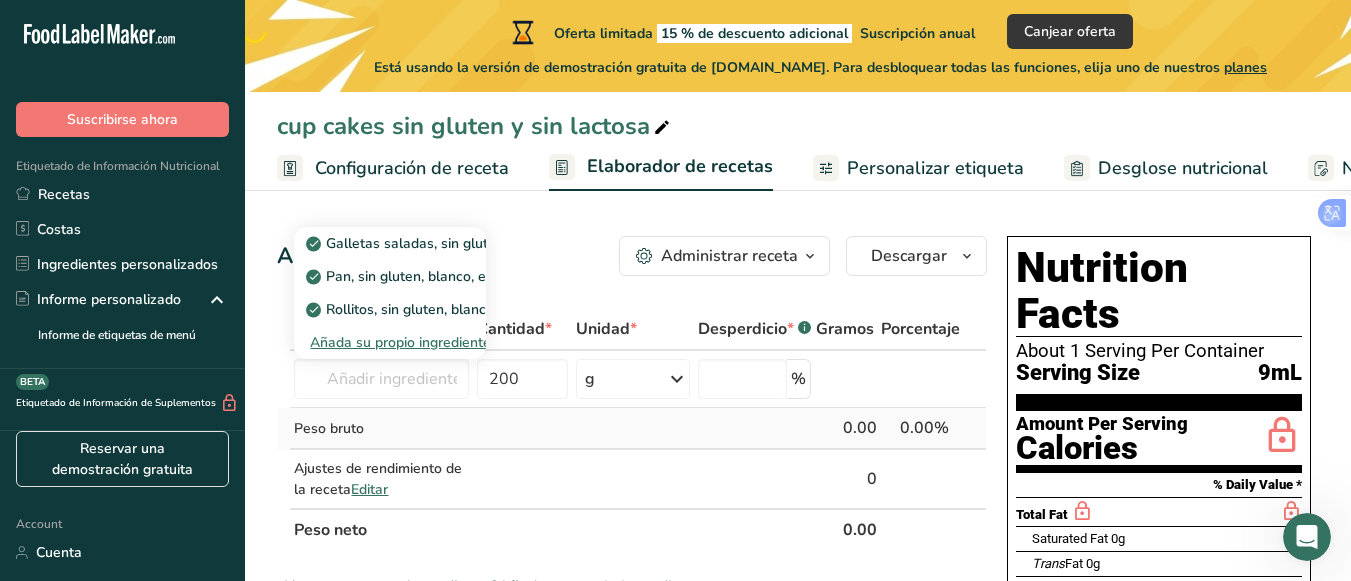 click on "Peso bruto" at bounding box center [381, 428] 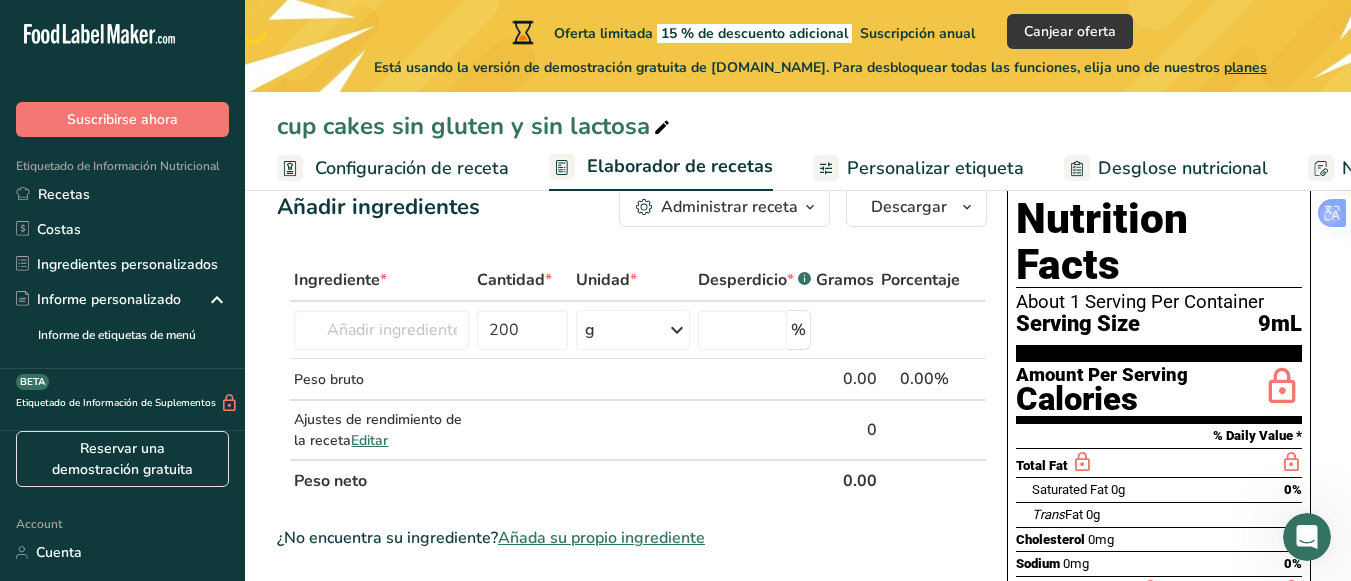 scroll, scrollTop: 40, scrollLeft: 0, axis: vertical 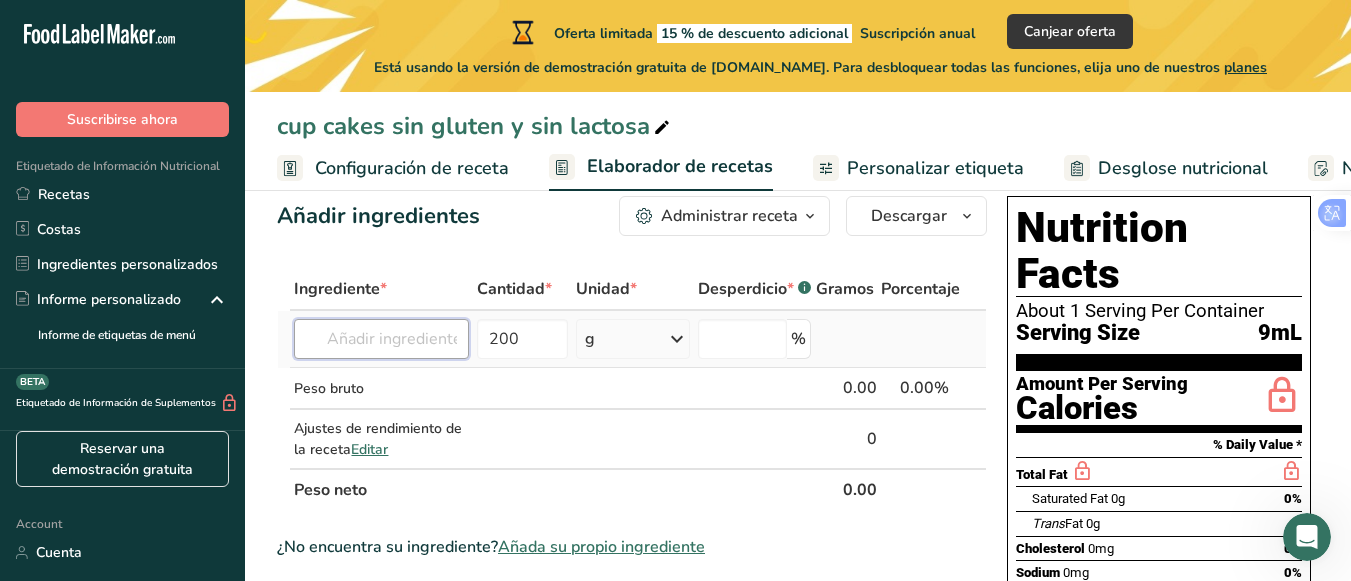 click at bounding box center [381, 339] 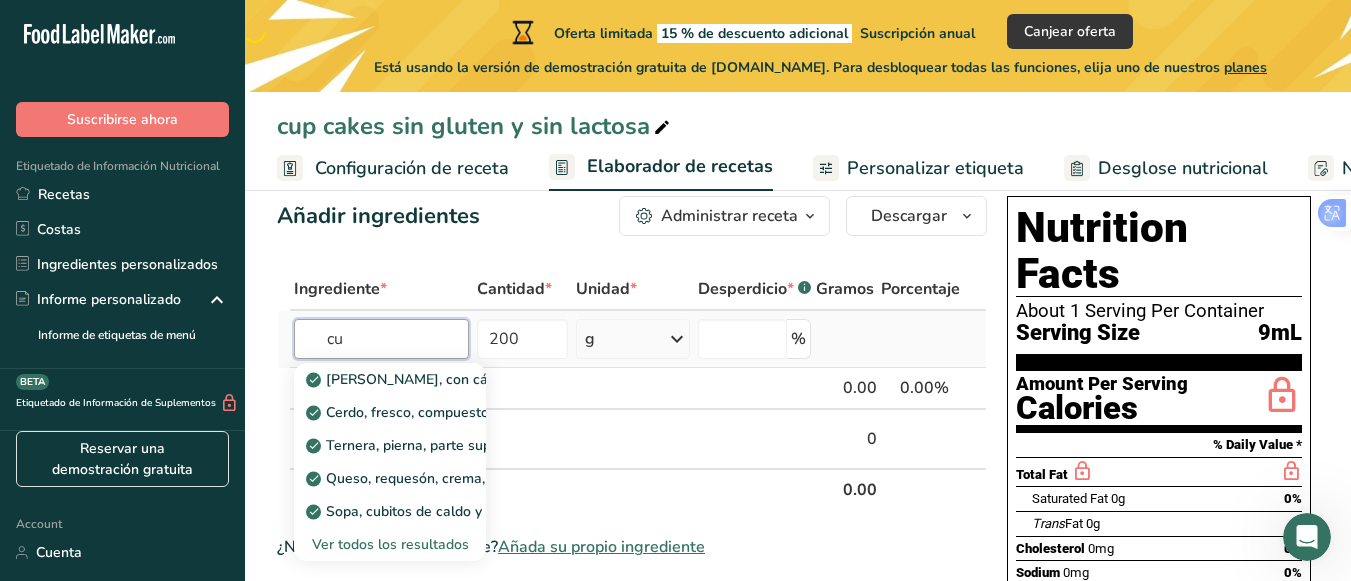 type on "c" 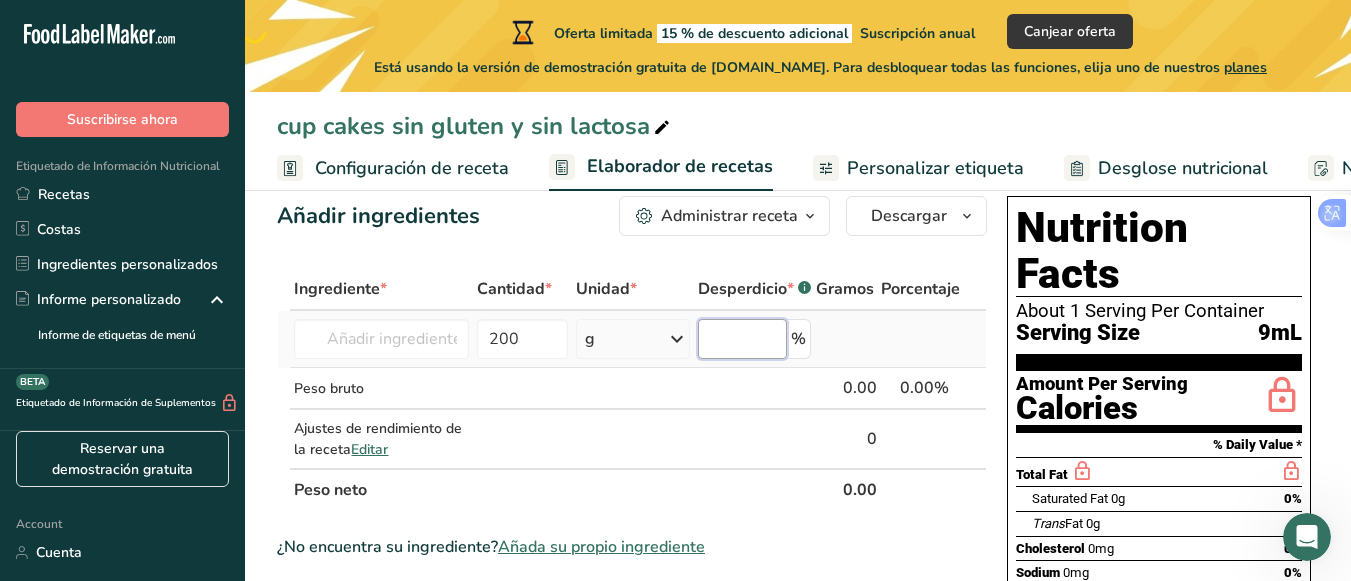 click at bounding box center [742, 339] 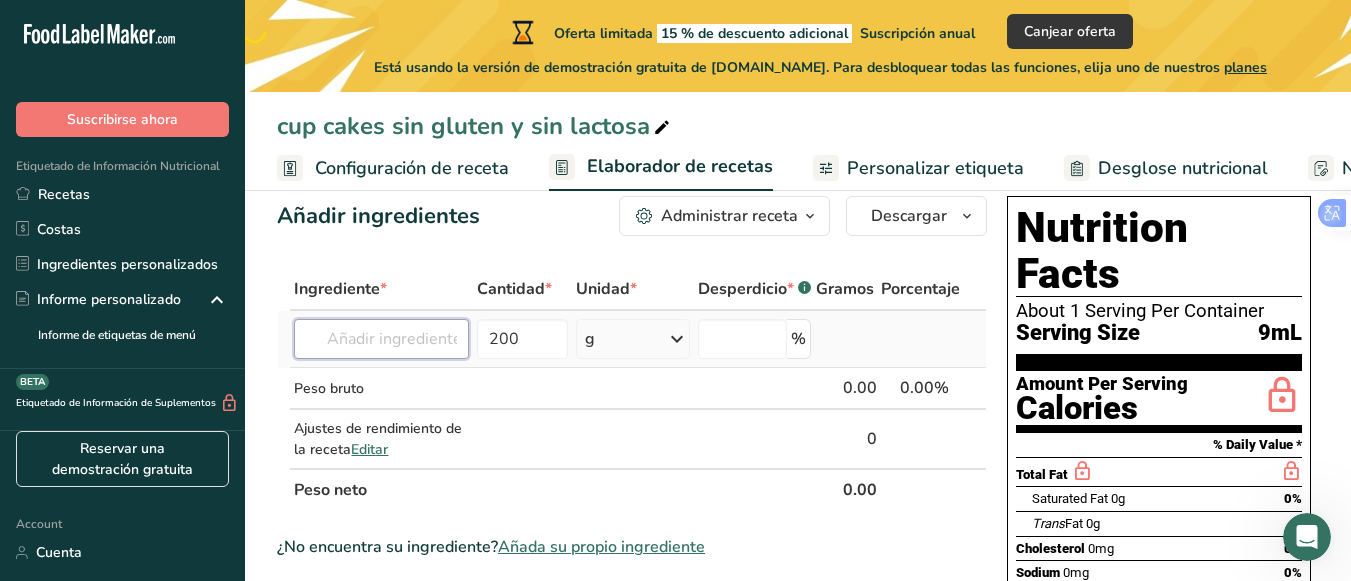 click at bounding box center [381, 339] 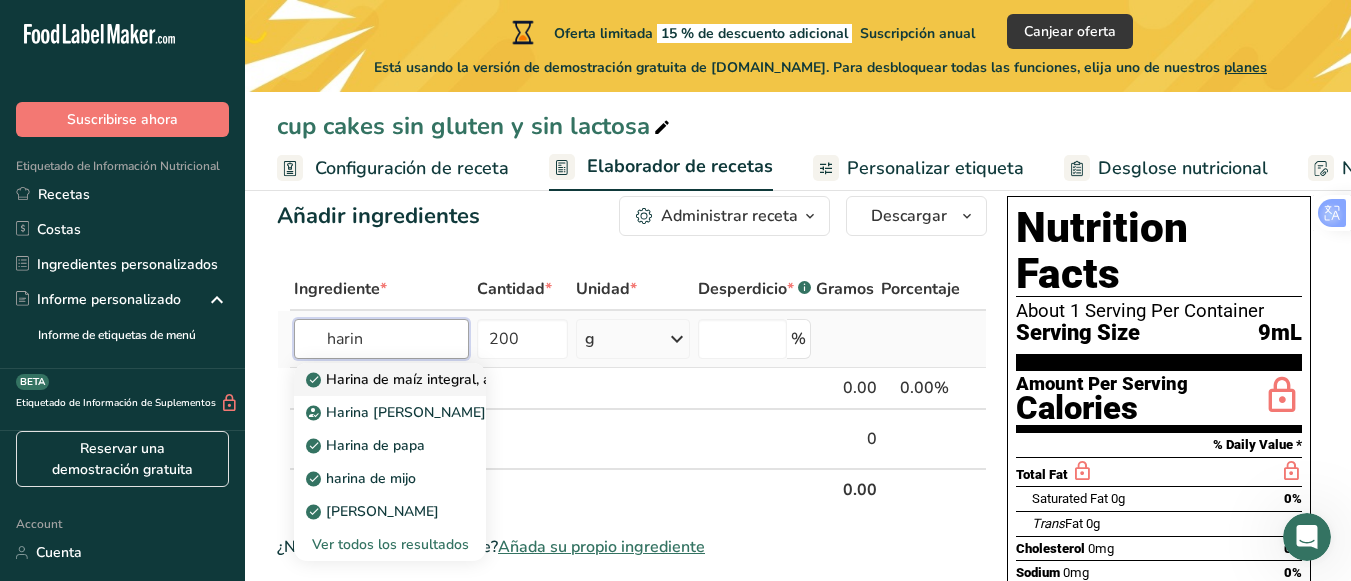 type on "harin" 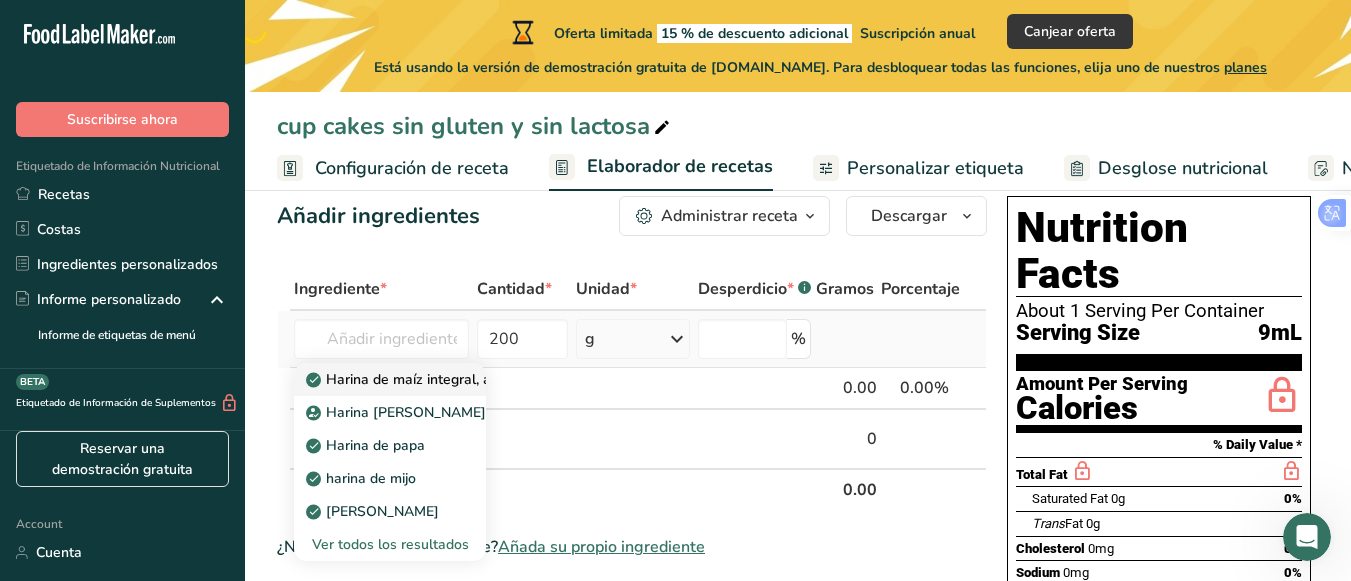 click on "Harina de maíz integral, azul (harina de maíz morado)" at bounding box center [490, 379] 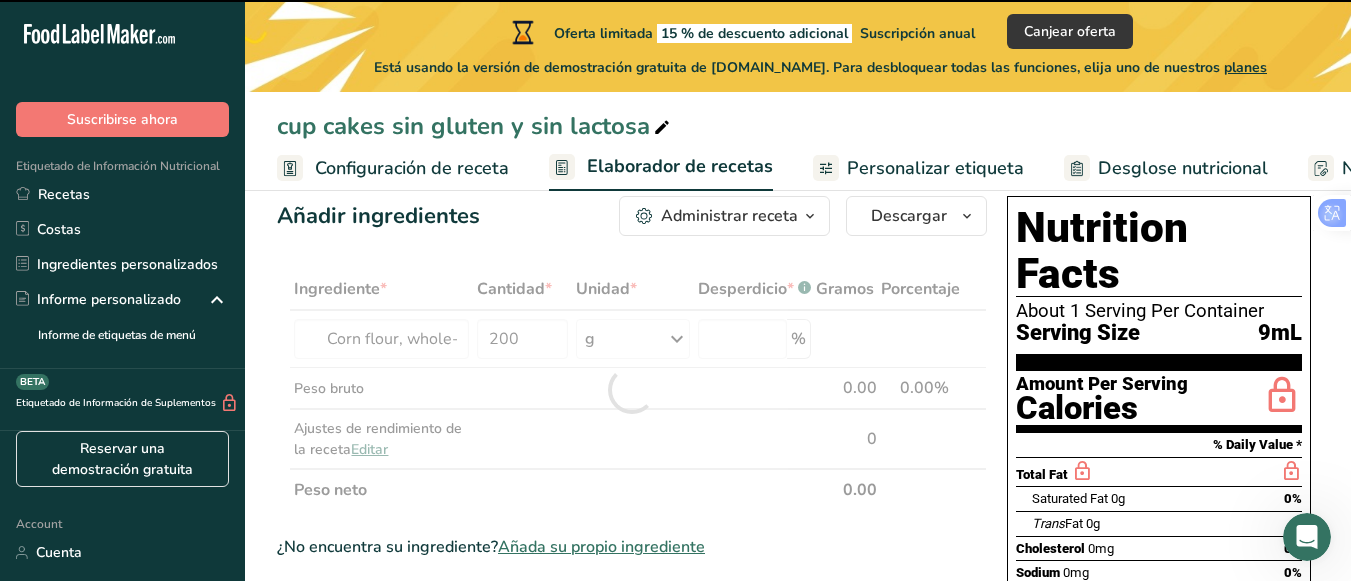 type on "0" 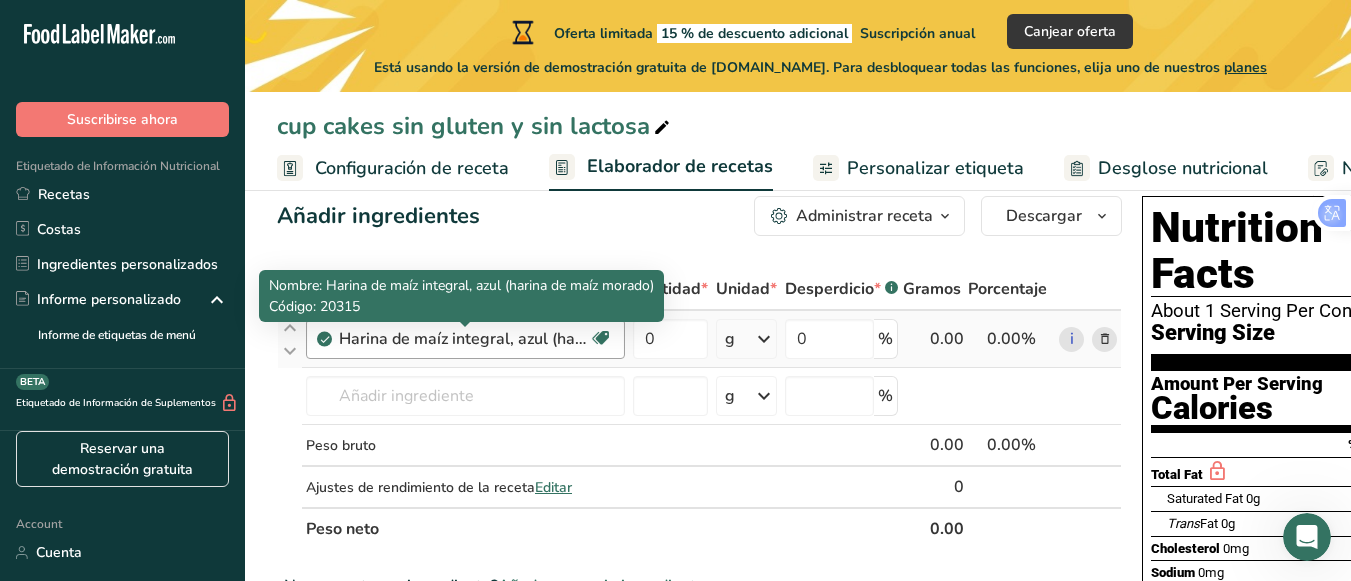 click on "Harina de maíz integral, azul (harina de maíz morado)" at bounding box center [464, 339] 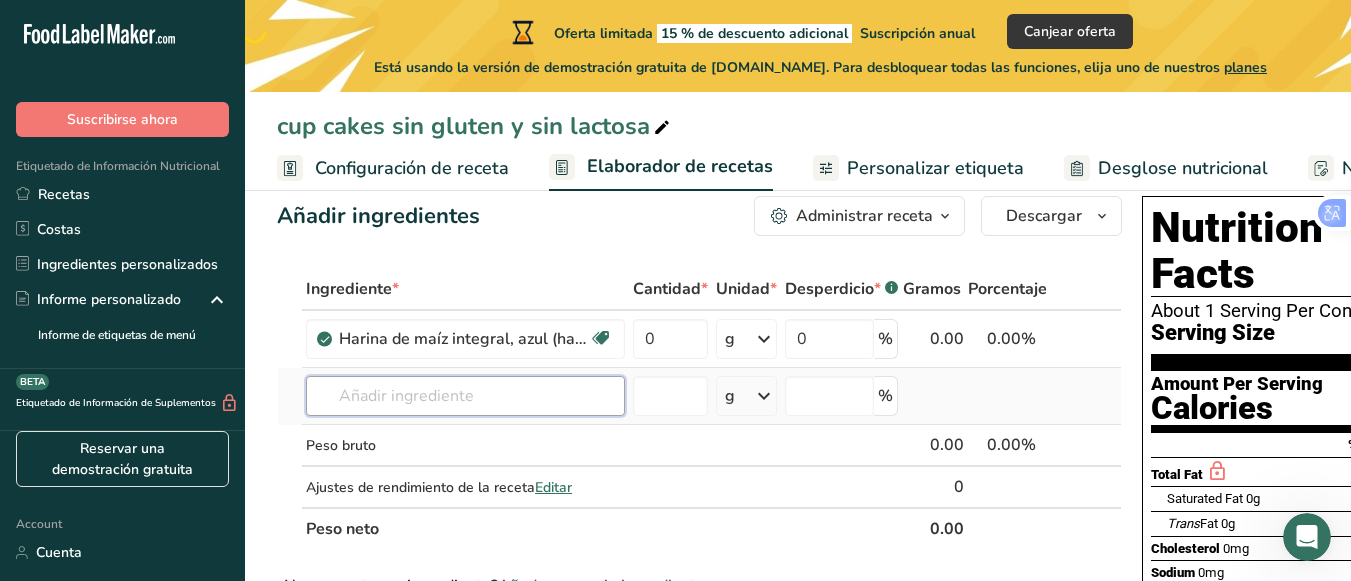 click at bounding box center (465, 396) 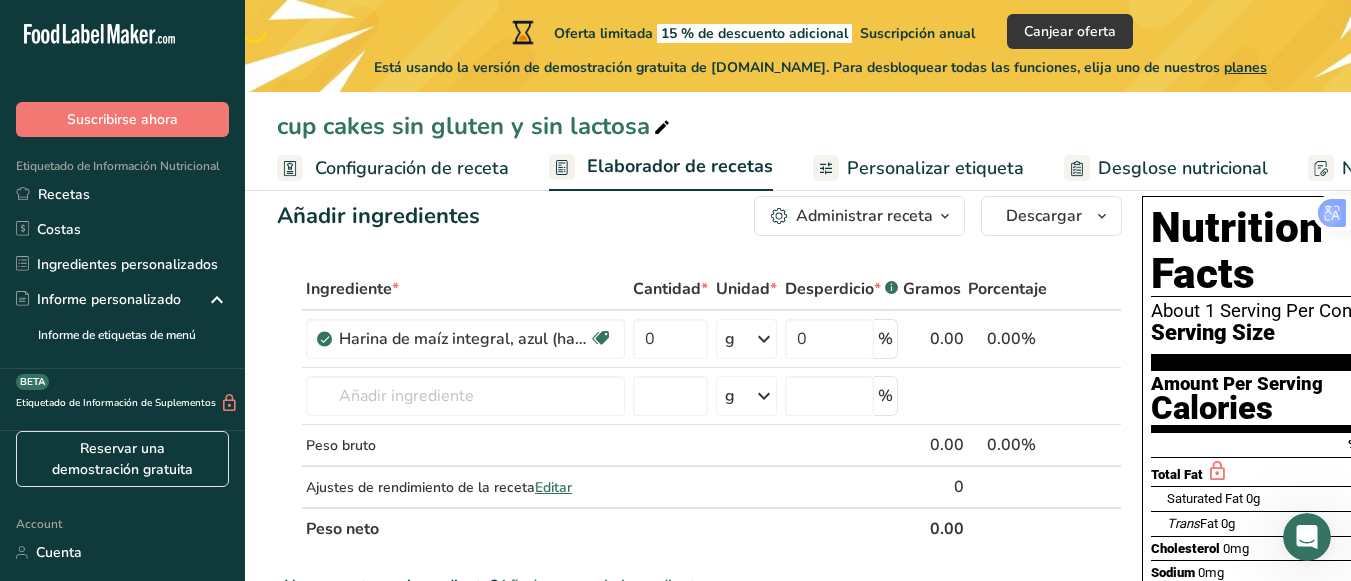 click on "Configuración de receta" at bounding box center (412, 168) 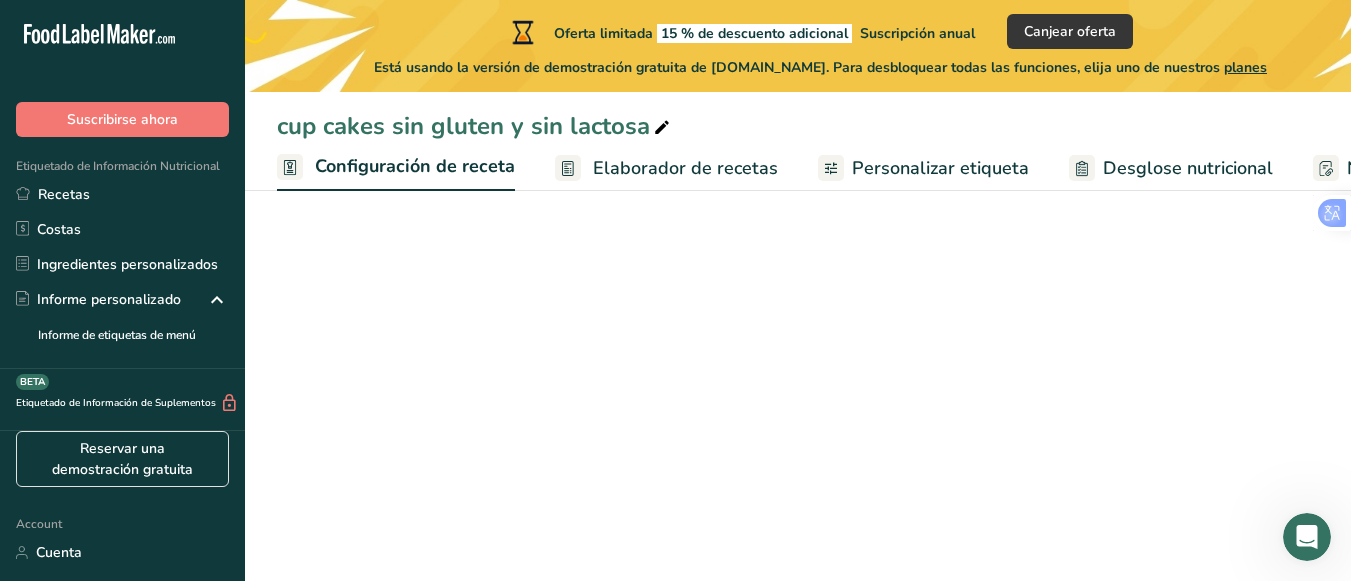 scroll, scrollTop: 0, scrollLeft: 7, axis: horizontal 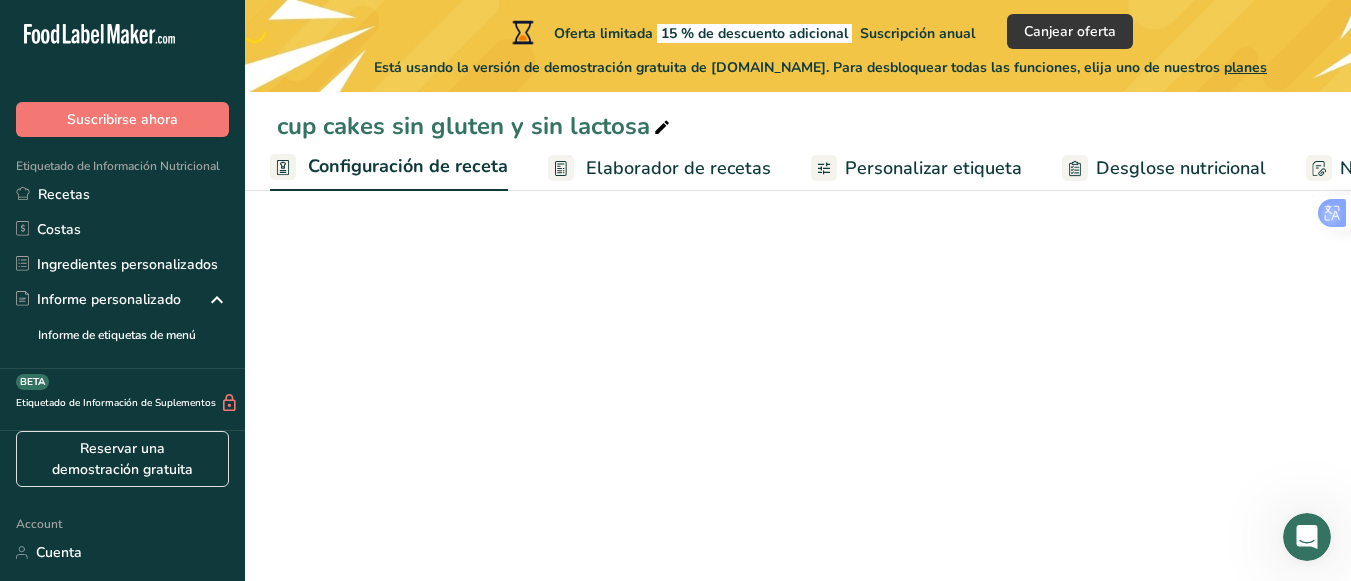 select on "22" 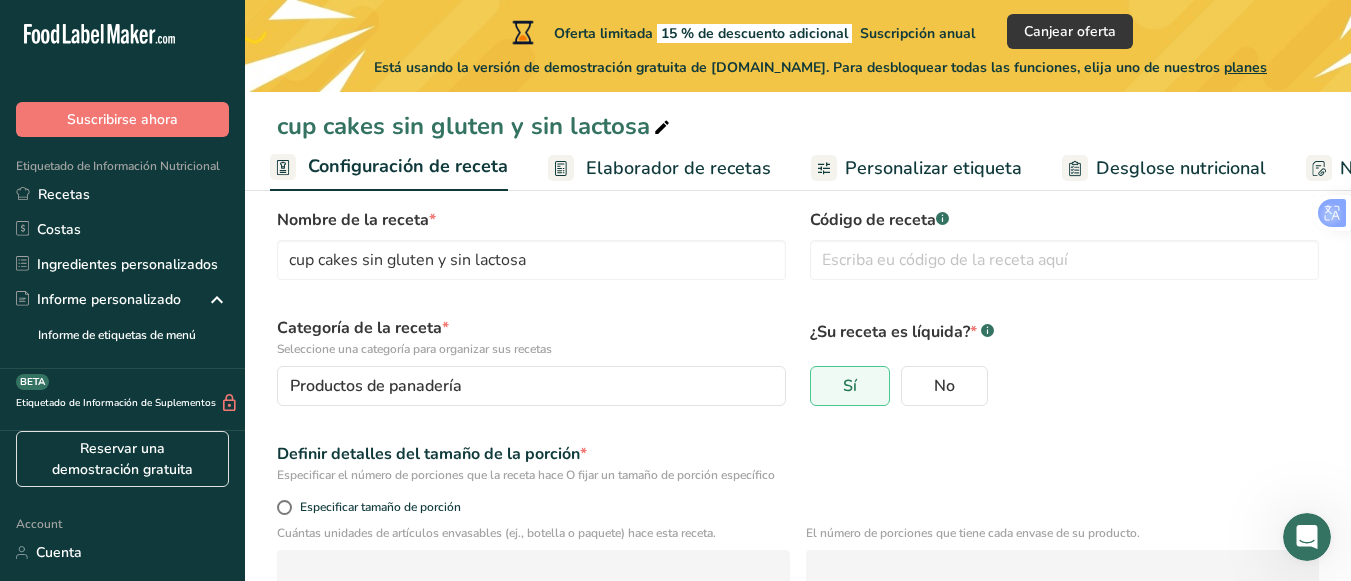 scroll, scrollTop: 65, scrollLeft: 0, axis: vertical 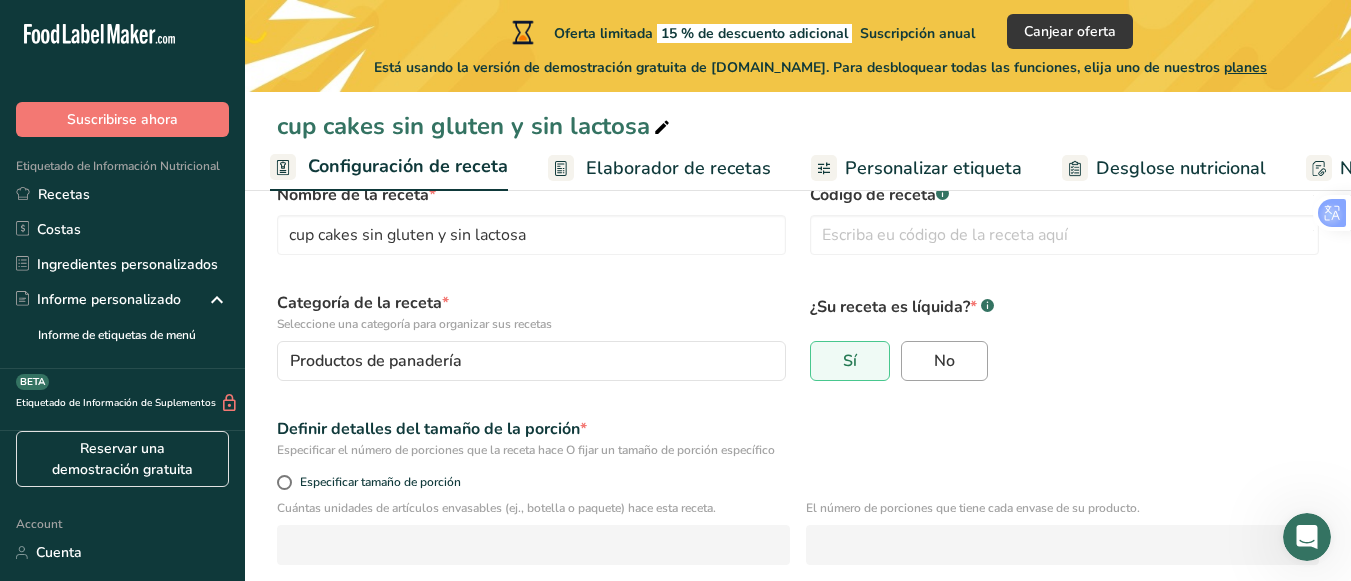 click on "No" at bounding box center (944, 361) 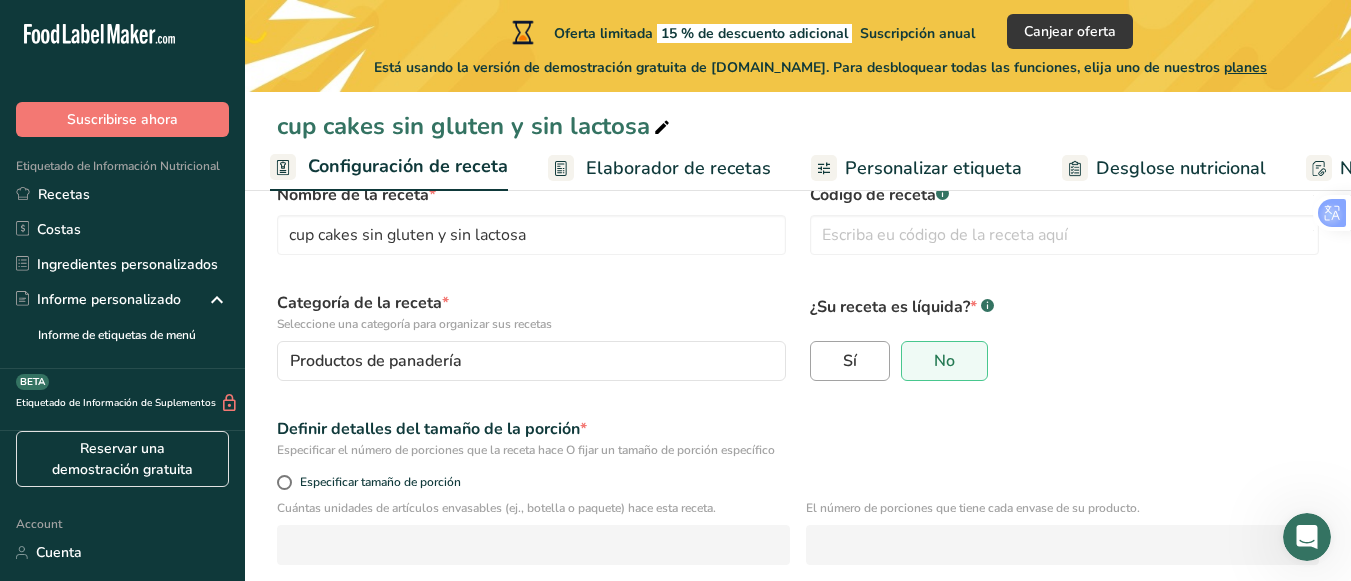 click on "Sí" at bounding box center (850, 361) 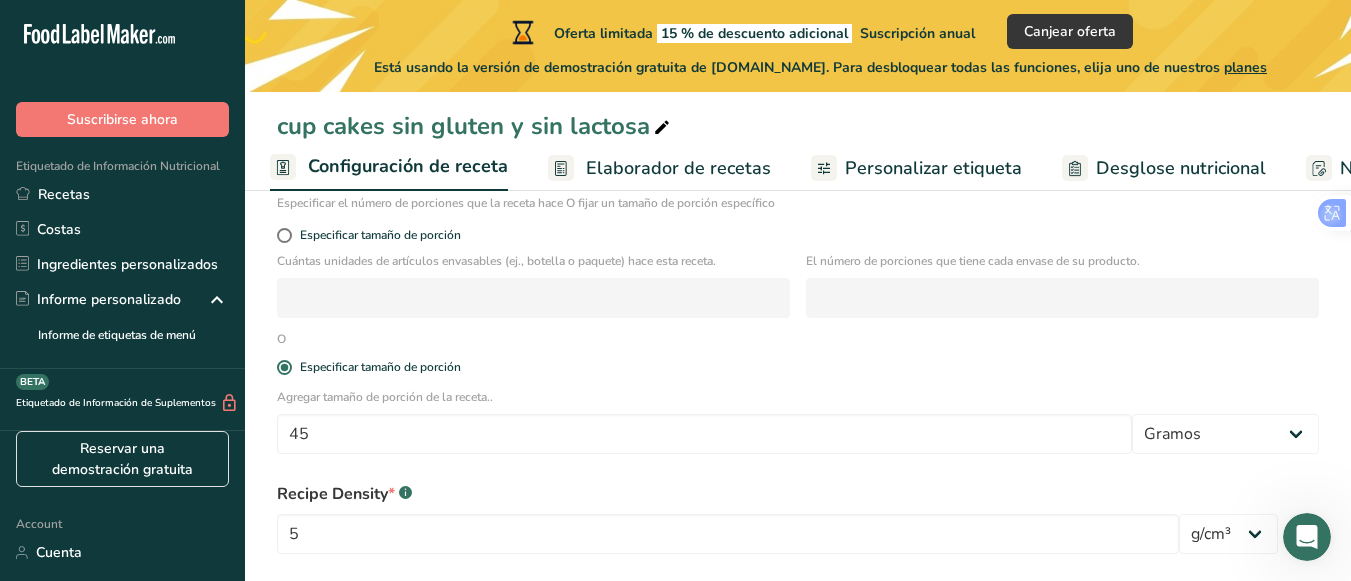 scroll, scrollTop: 311, scrollLeft: 0, axis: vertical 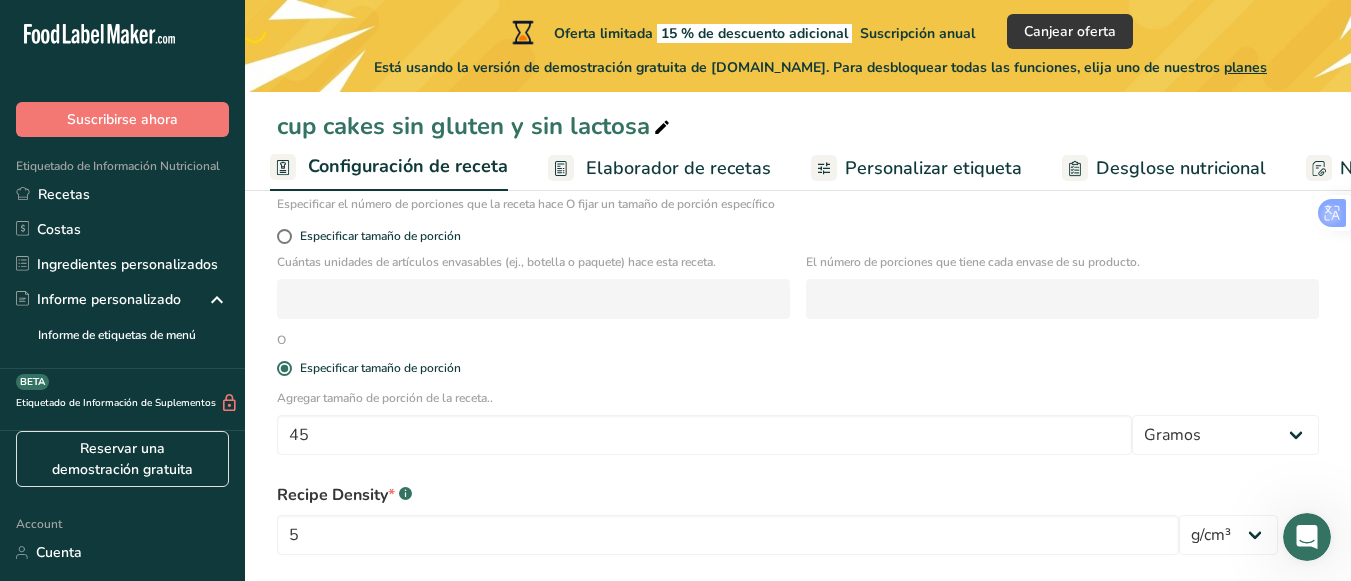 click on "Personalizar etiqueta" at bounding box center [933, 168] 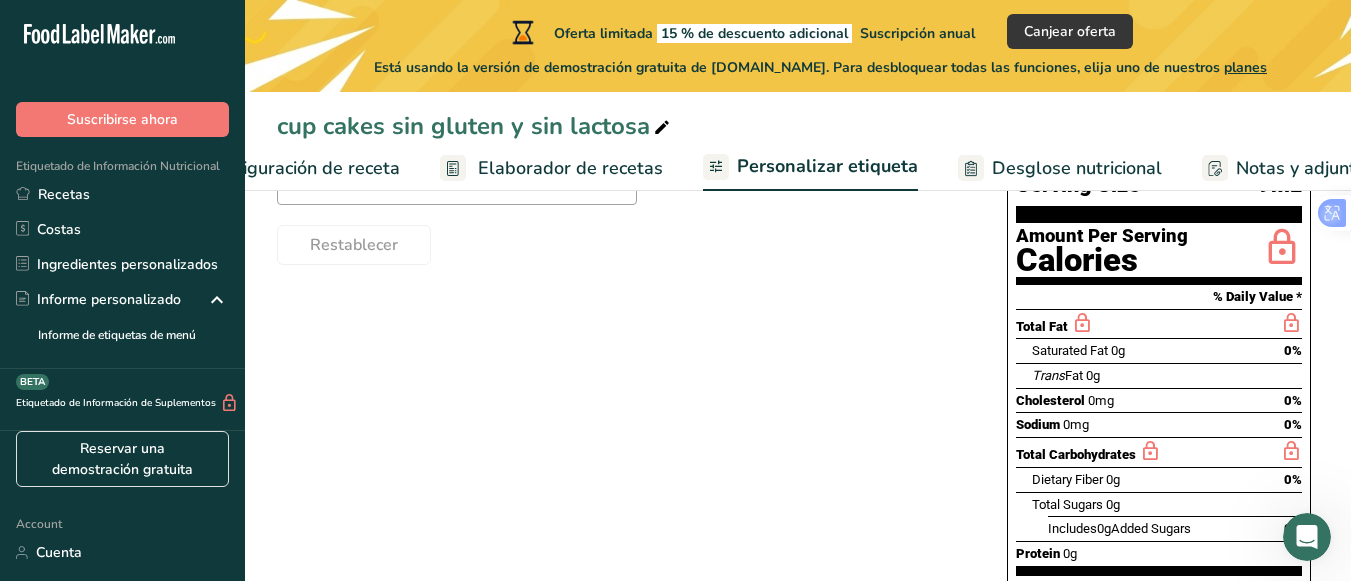 scroll, scrollTop: 0, scrollLeft: 393, axis: horizontal 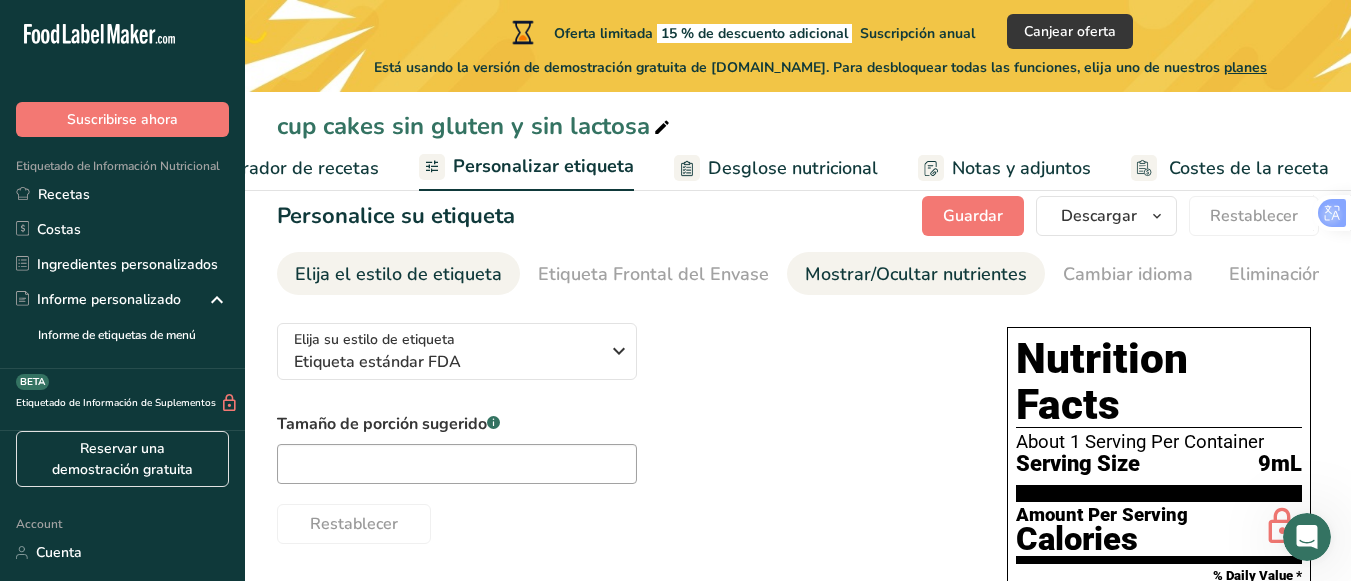 click on "Mostrar/Ocultar nutrientes" at bounding box center (916, 274) 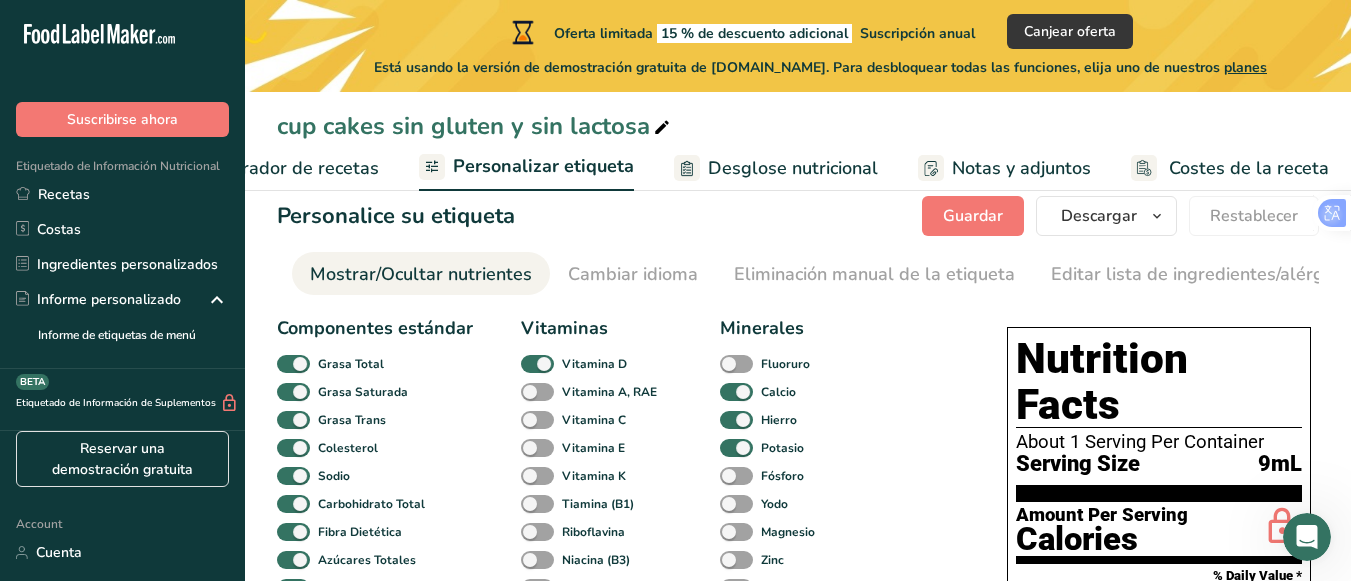 scroll, scrollTop: 0, scrollLeft: 499, axis: horizontal 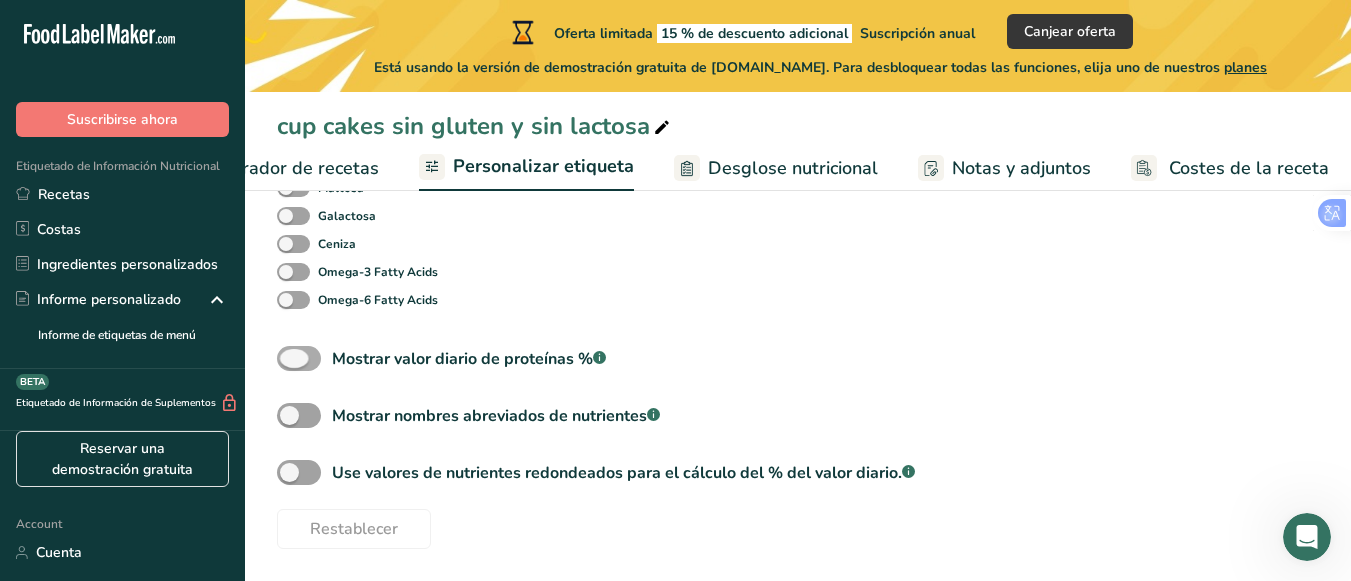 click at bounding box center [299, 358] 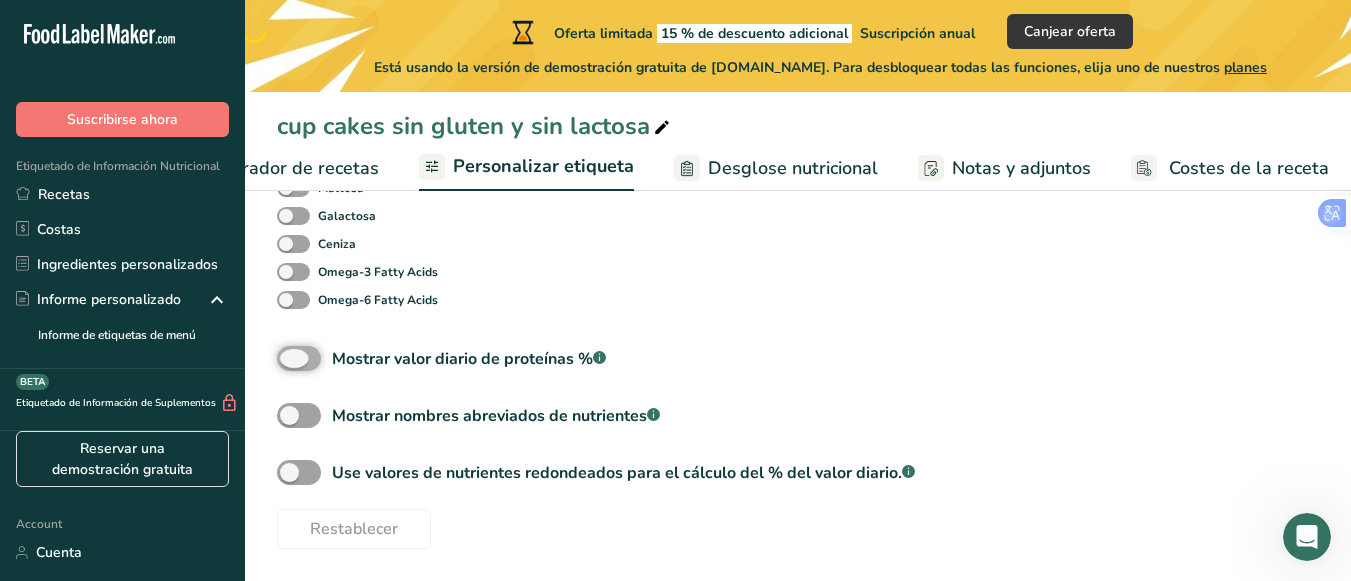 click on "Mostrar valor diario de proteínas %
.a-a{fill:#347362;}.b-a{fill:#fff;}" at bounding box center [283, 358] 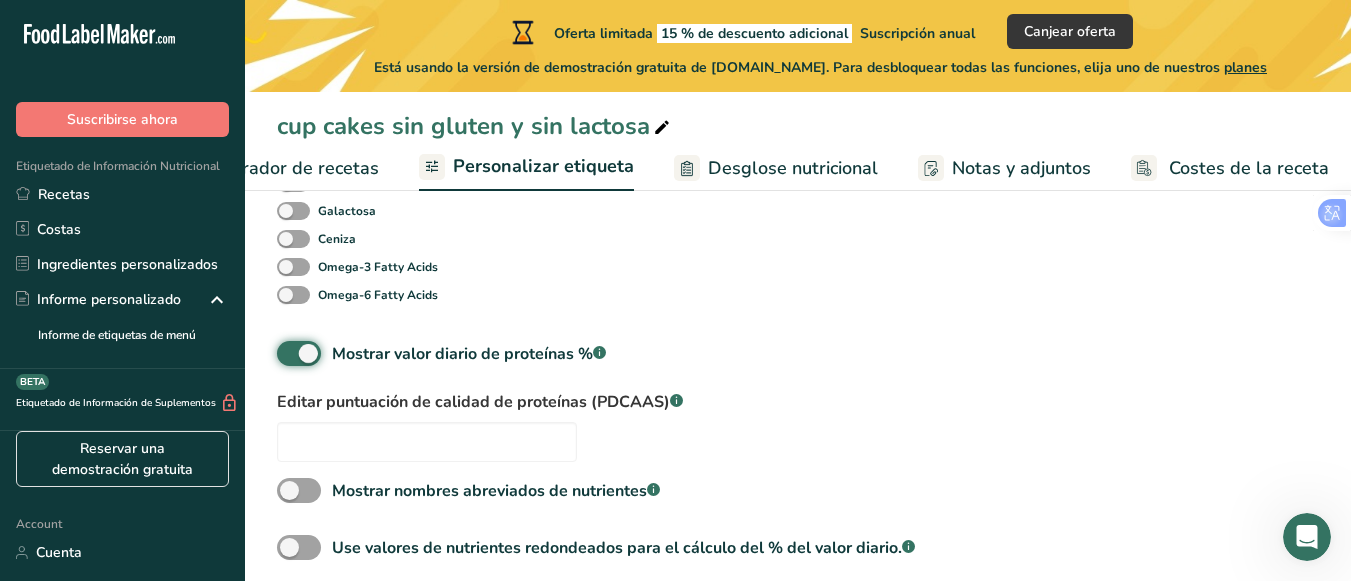 scroll, scrollTop: 1201, scrollLeft: 0, axis: vertical 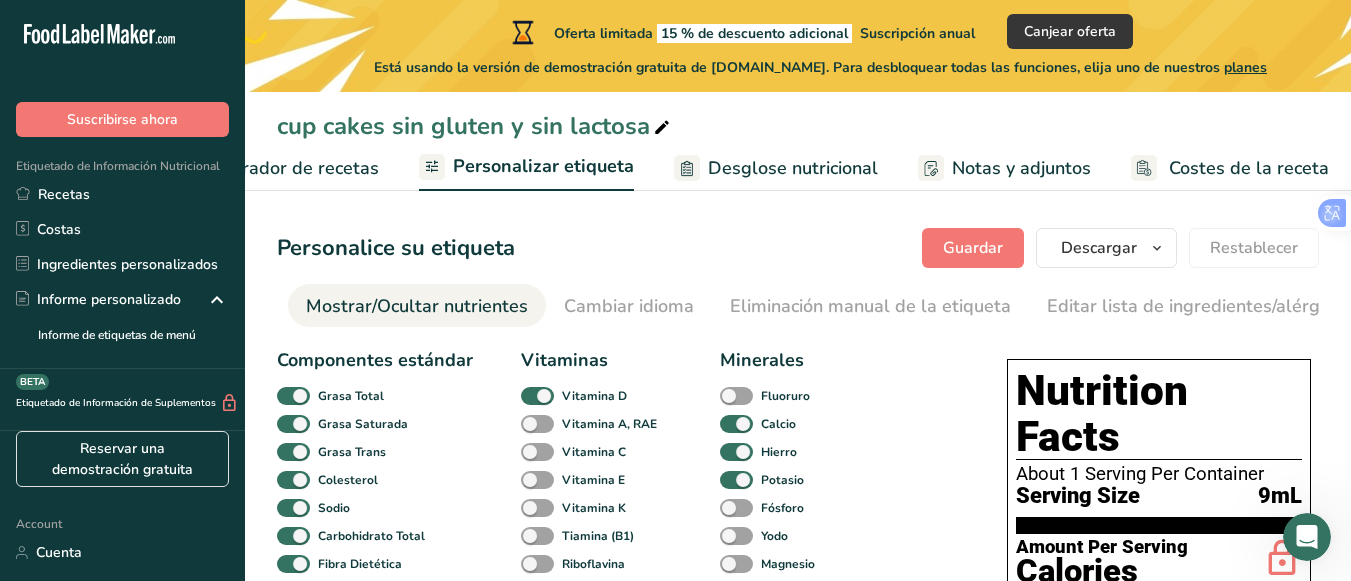 click on "Desglose nutricional" at bounding box center (793, 168) 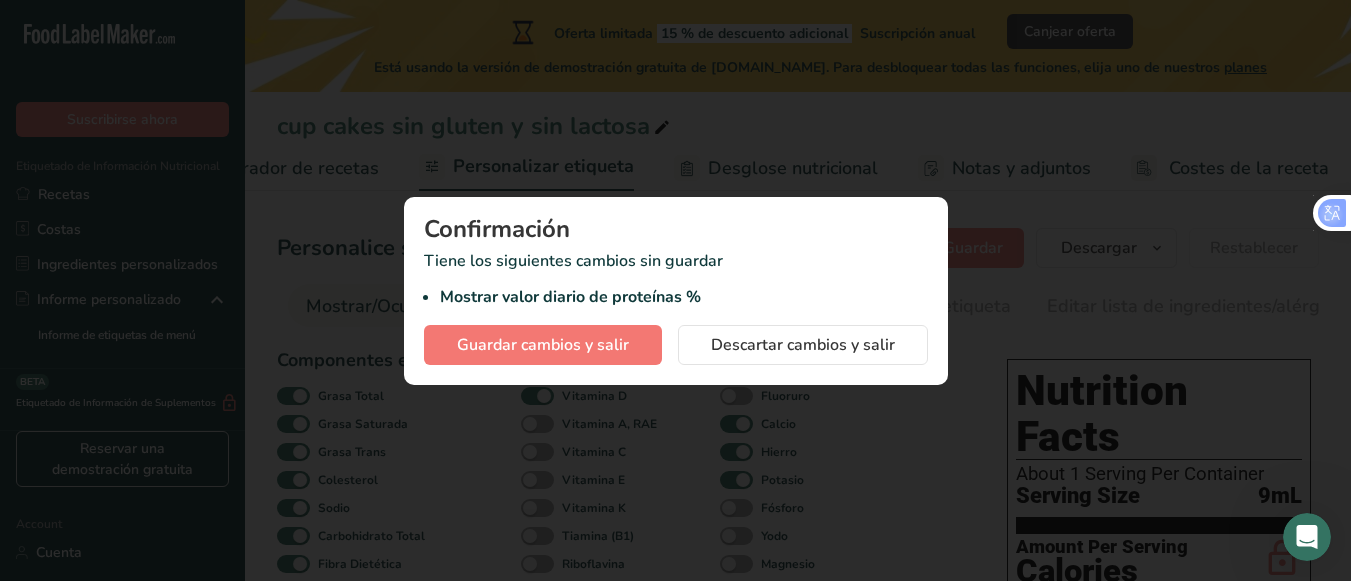 scroll, scrollTop: 0, scrollLeft: 378, axis: horizontal 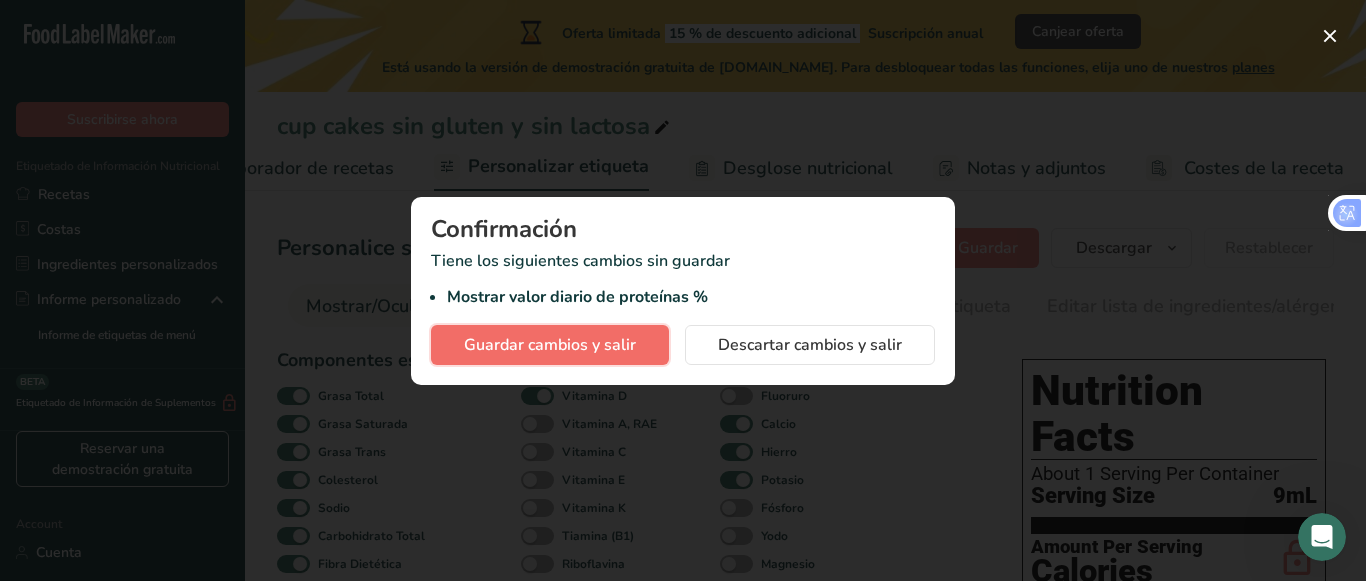 click on "Guardar cambios y salir" at bounding box center [550, 345] 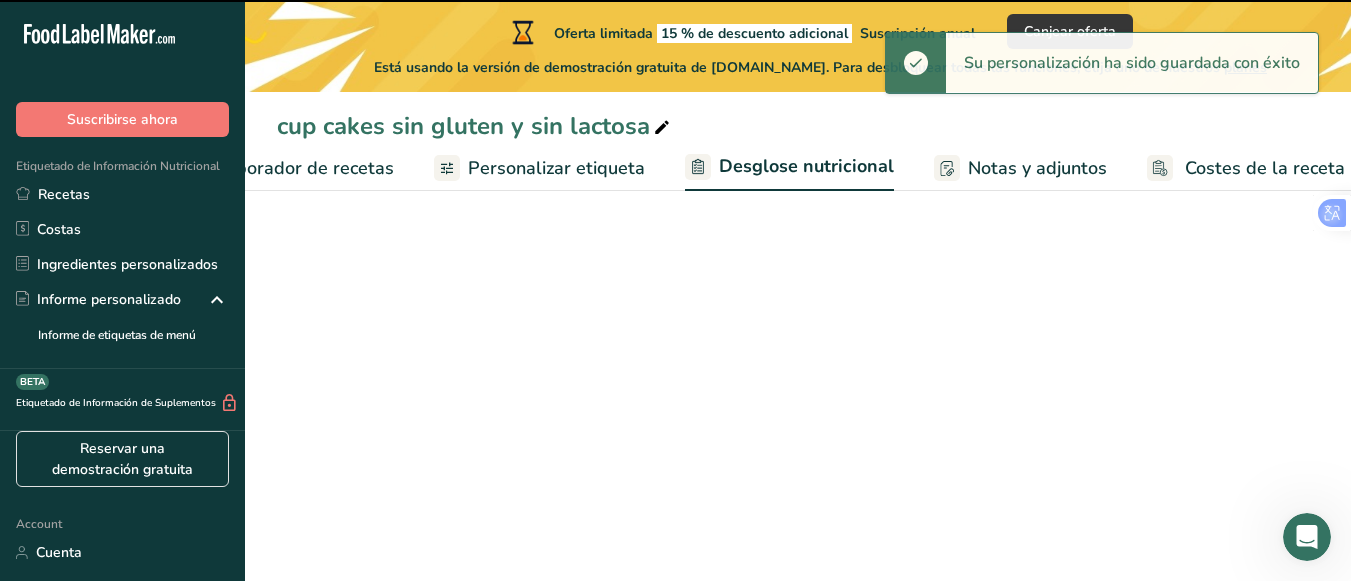 select on "Calories" 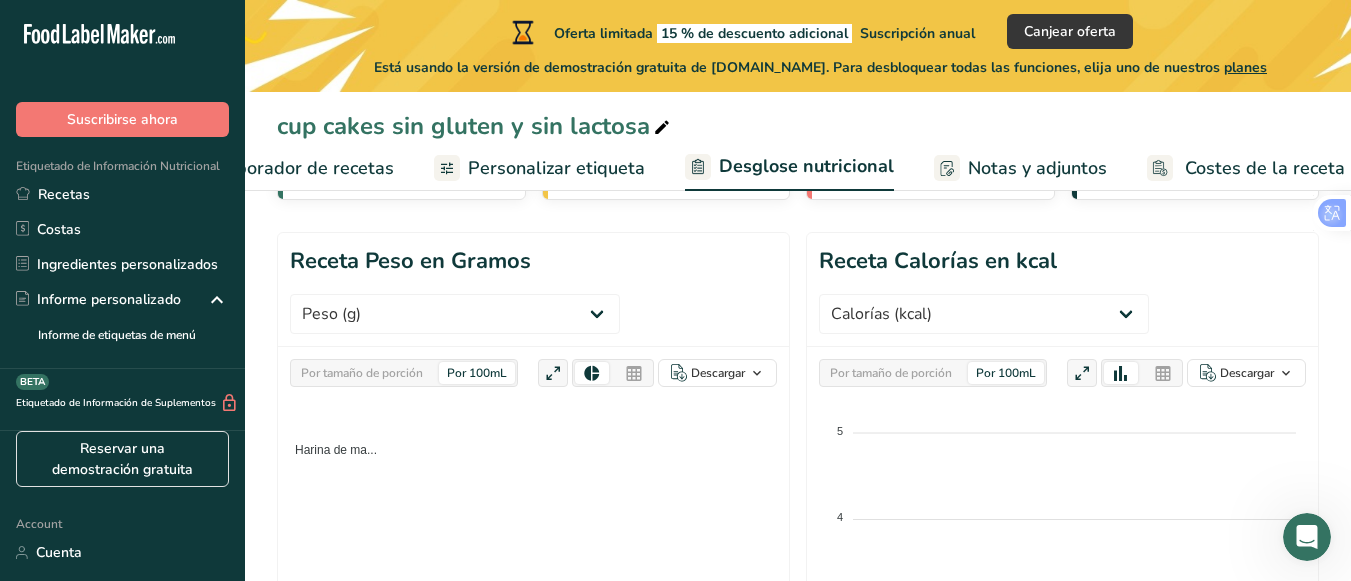 scroll, scrollTop: 202, scrollLeft: 0, axis: vertical 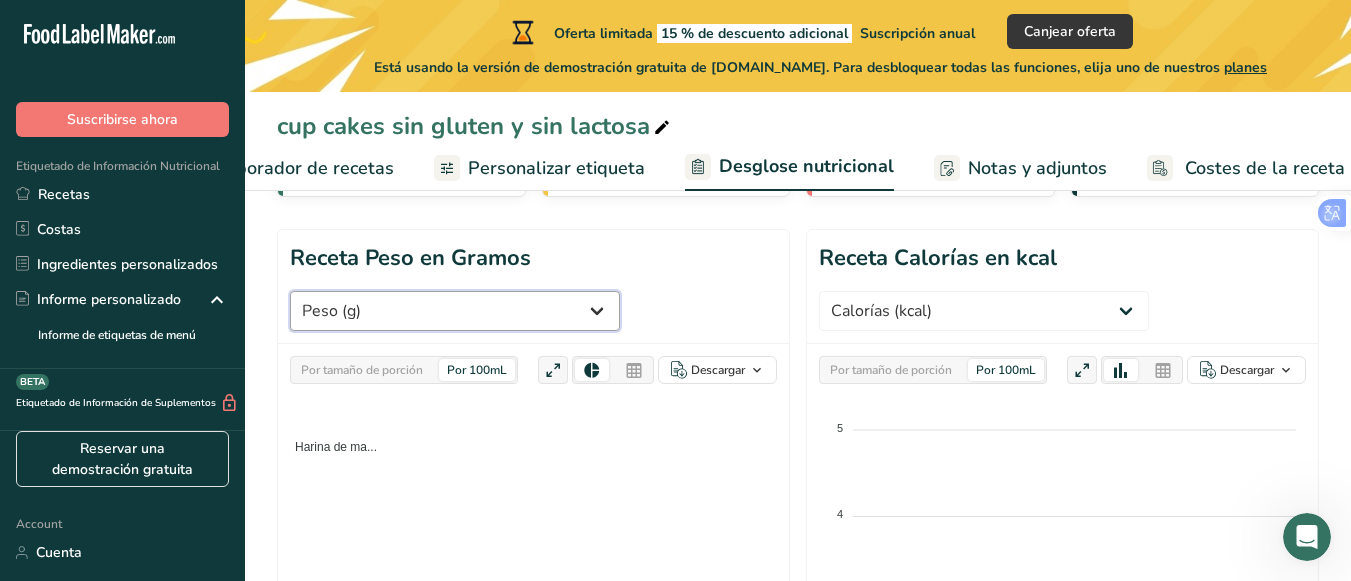 click on "Peso (g)
Calorías (kcal)
Energía KJ (kj)
Grasa Total (g)
Grasa Saturada (g)
Grasa Trans (g)
Colesterol (mg)
Sodio (mg)
Carbohidrato Total (g)
Fibra Dietética (g)
Azúcares Totales (g)
Azúcar Añadida (g)
Proteínas (g)
Vitamina D (mcg)
Vitamina A, RAE (mcg)
Vitamina C (mg)
[MEDICAL_DATA] (mg)
[MEDICAL_DATA] (mcg)
Tiamina (B1) (mg)
[GEOGRAPHIC_DATA] (mg)
[MEDICAL_DATA] (B3) (mg)
Vitamina B6 (mg)
Folato DFE (mcg)
ácido fólico (mcg)" at bounding box center [455, 311] 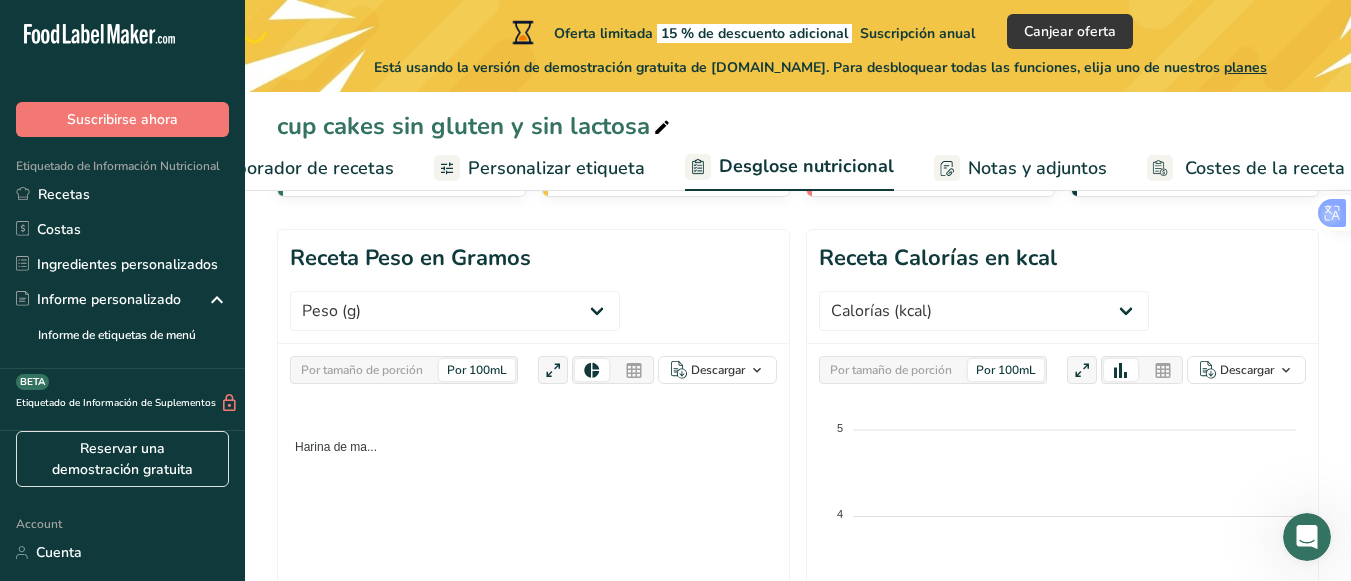 click on "Por tamaño de porción
Por 100mL
Descargar
Como imagen (.png)
Como tabla (.xlsx)" at bounding box center [533, 370] 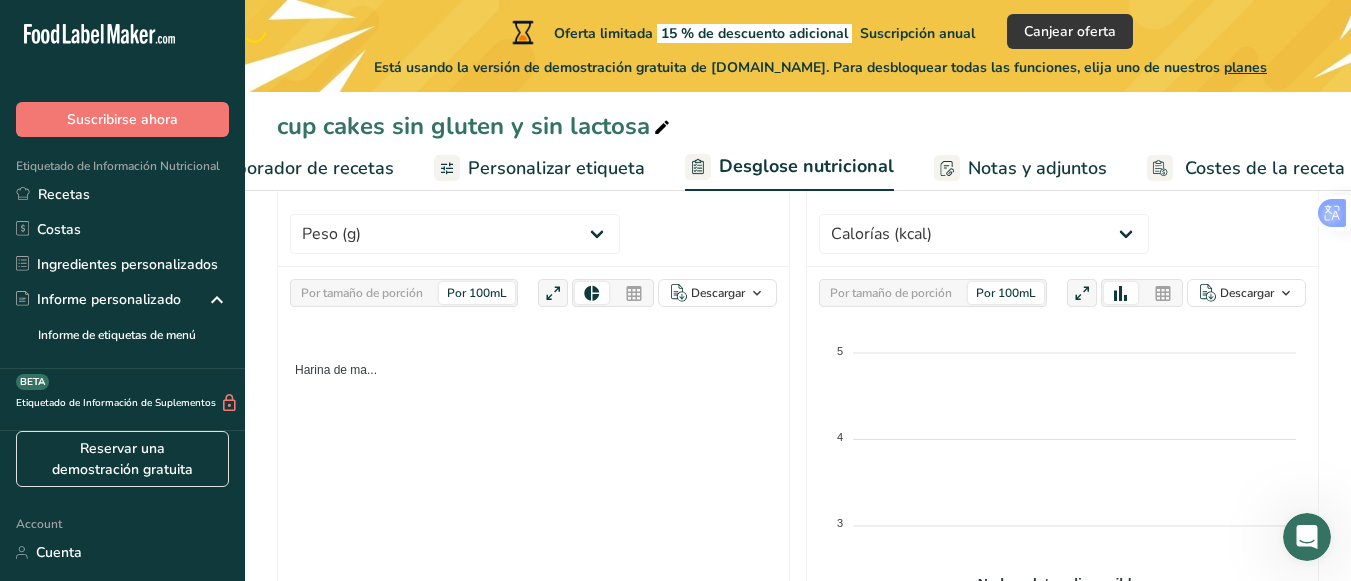 scroll, scrollTop: 258, scrollLeft: 0, axis: vertical 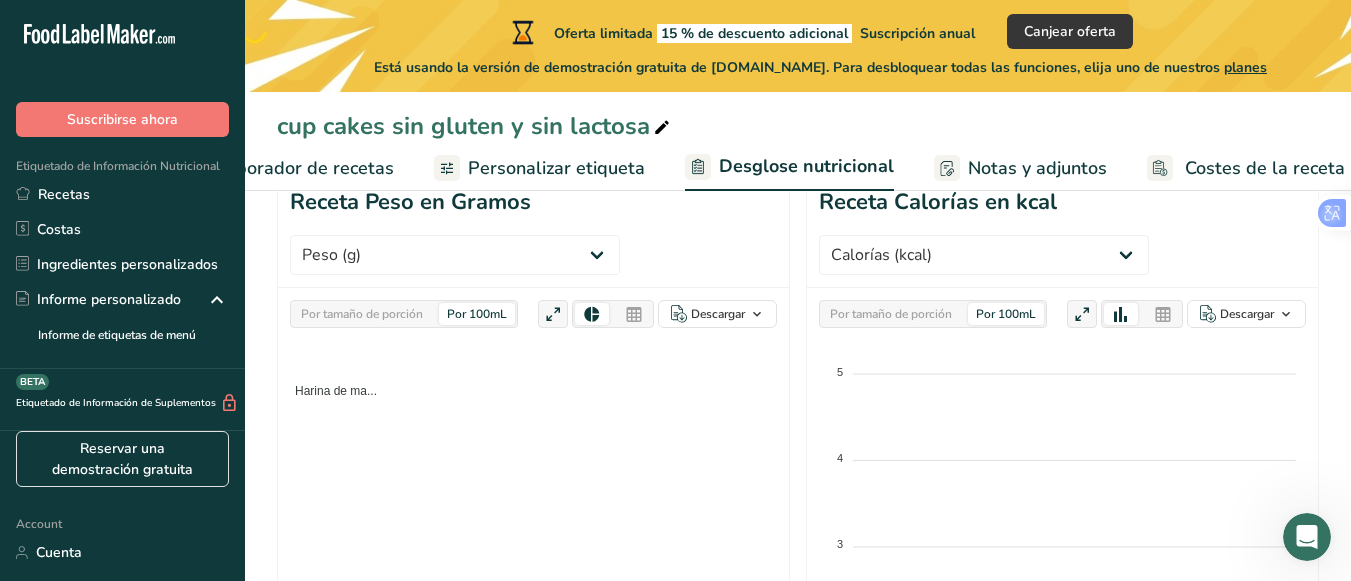 click 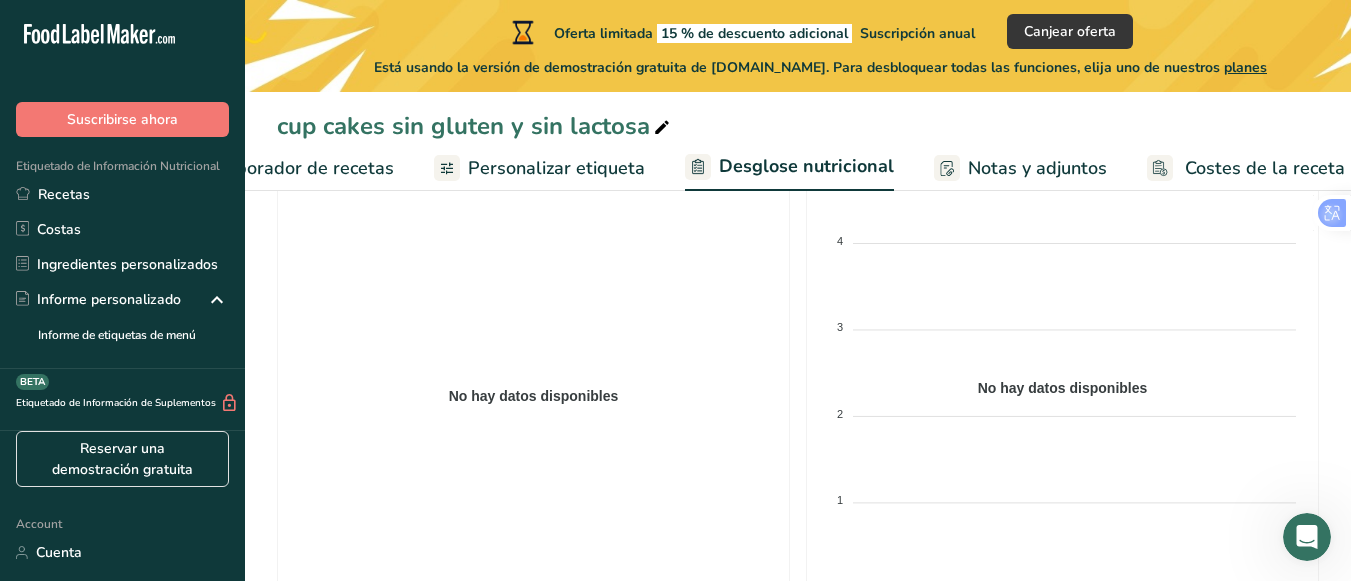 scroll, scrollTop: 258, scrollLeft: 0, axis: vertical 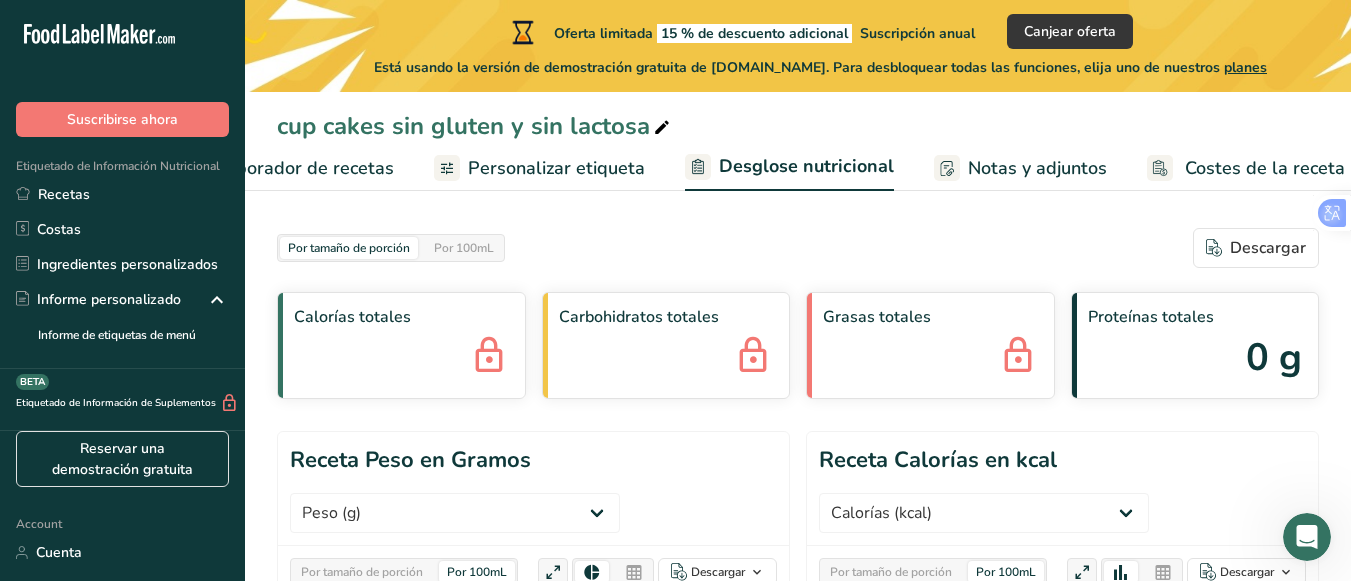 click on "Personalizar etiqueta" at bounding box center (556, 168) 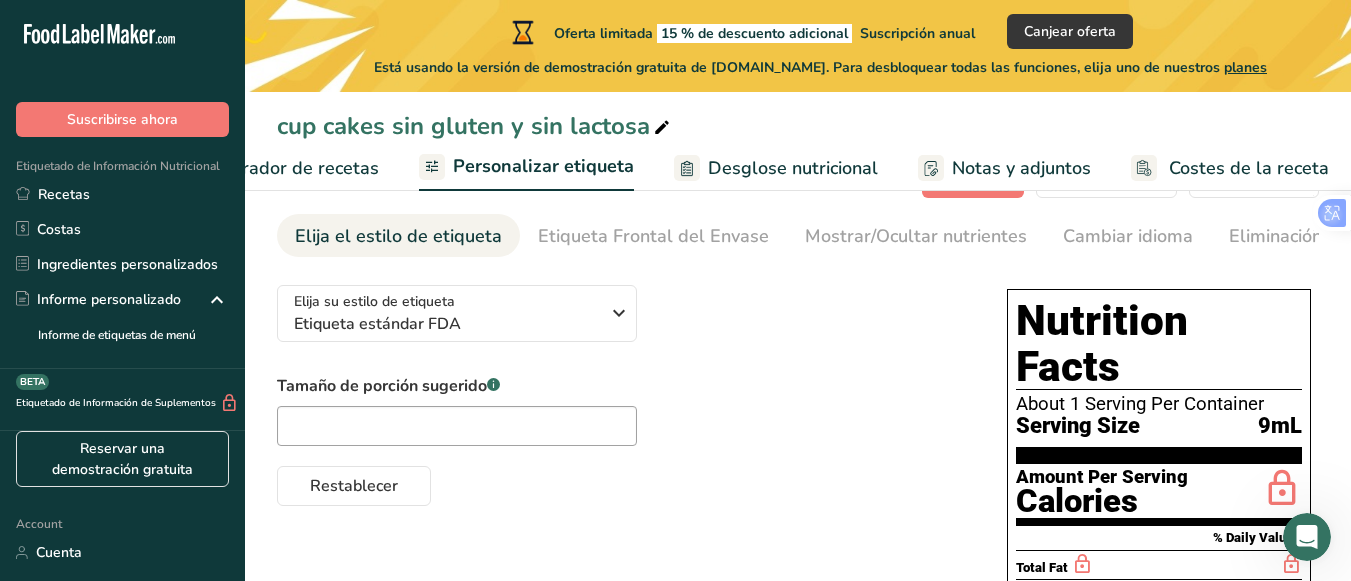 scroll, scrollTop: 0, scrollLeft: 0, axis: both 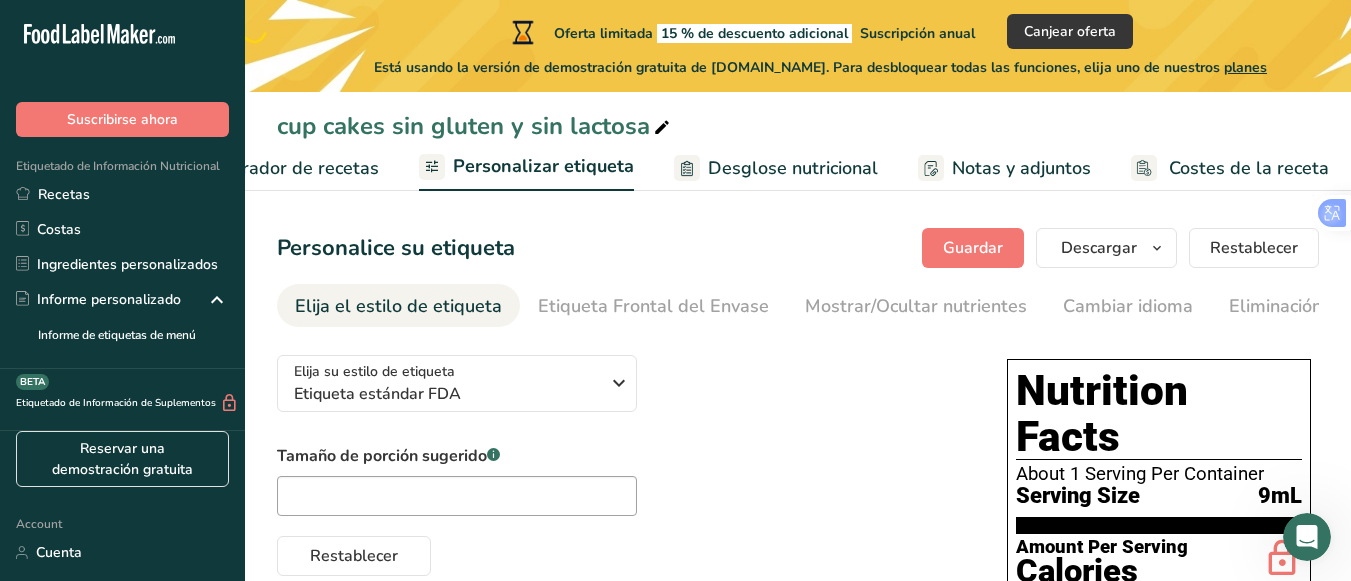 click on "Elaborador de recetas" at bounding box center (267, 168) 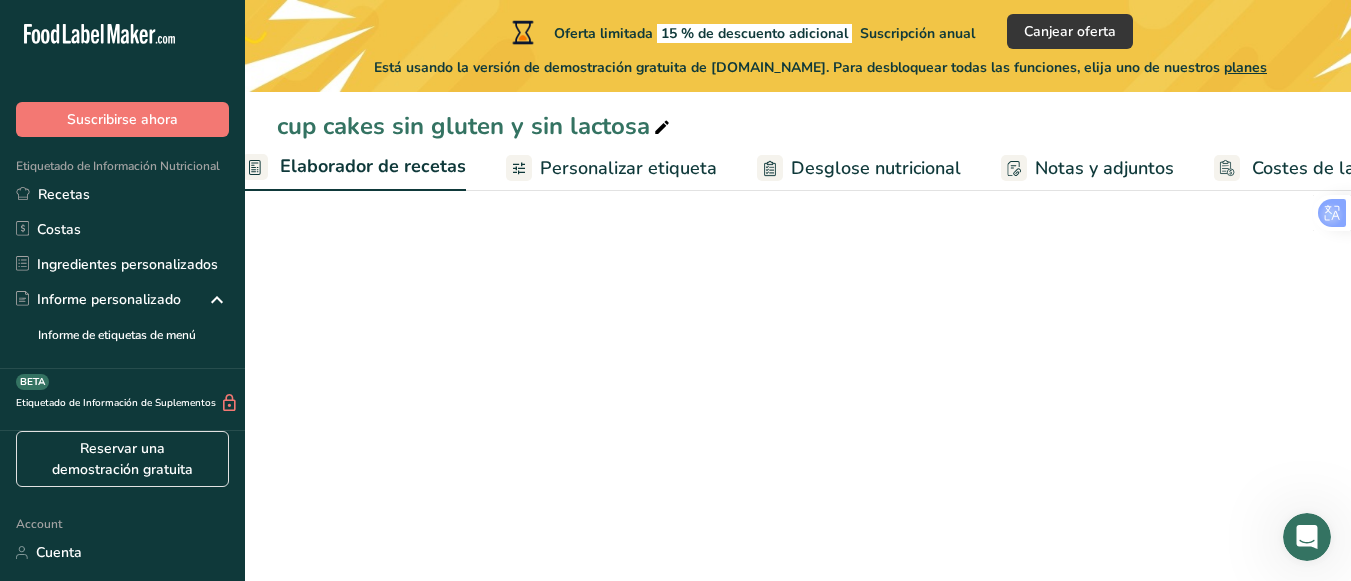 scroll, scrollTop: 0, scrollLeft: 278, axis: horizontal 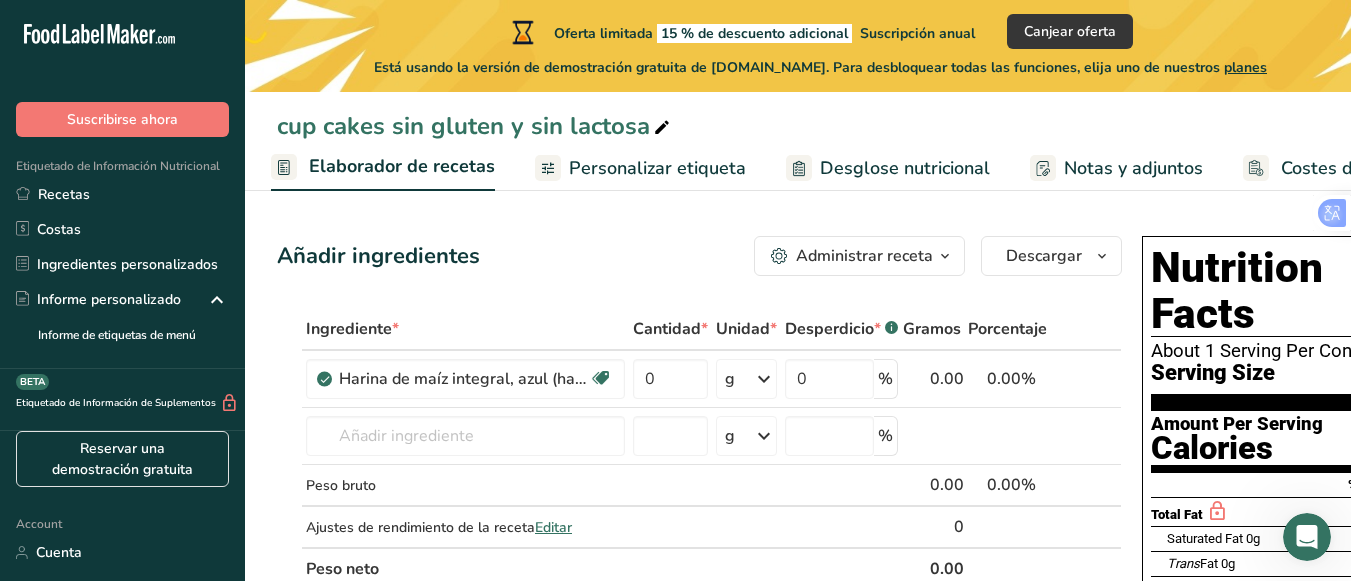 click on "Elaborador de recetas" at bounding box center (383, 168) 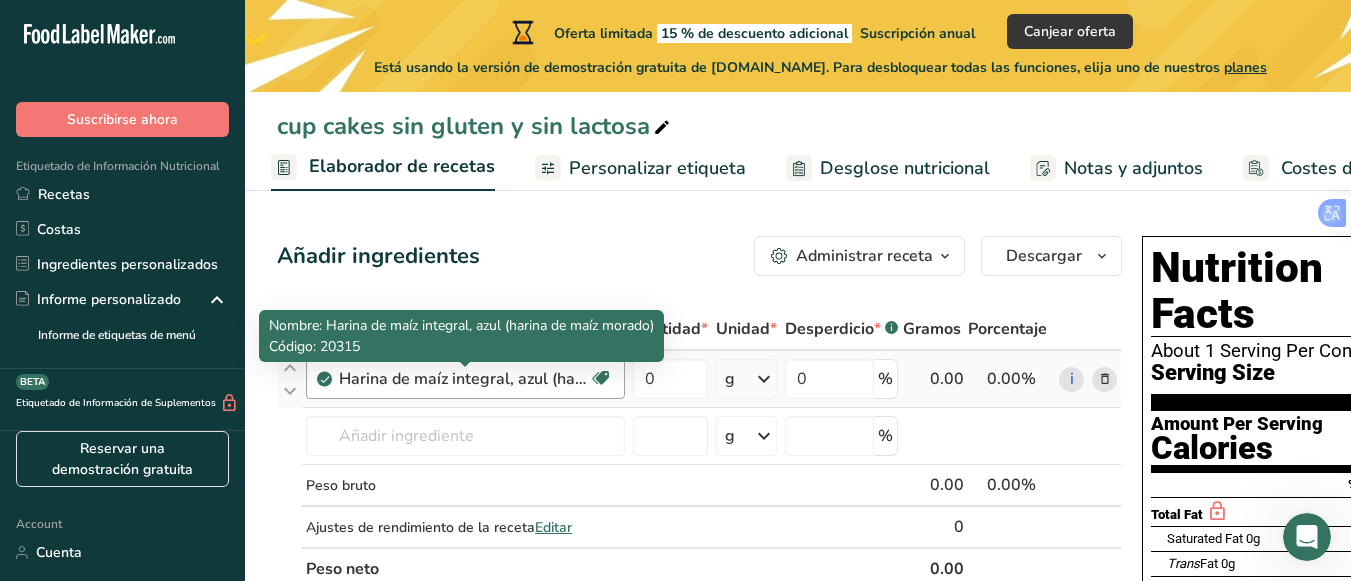 click on "Harina de maíz integral, azul (harina de maíz morado)" at bounding box center (464, 379) 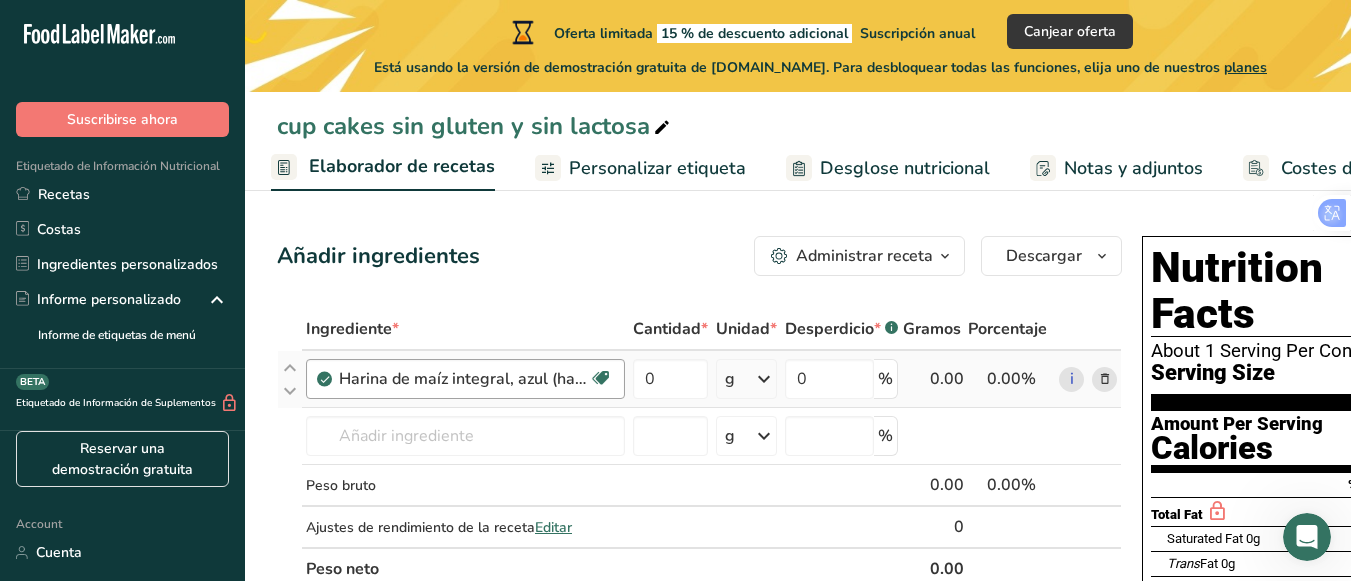 click on "Harina de maíz integral, azul (harina de maíz morado)" at bounding box center [464, 379] 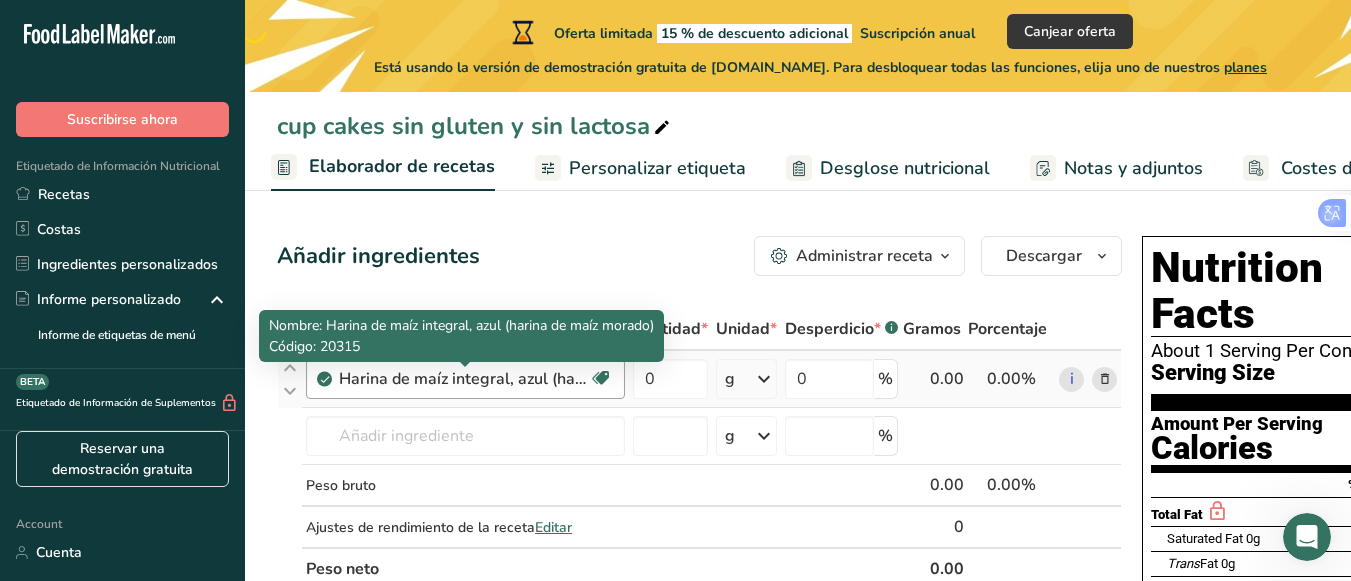 click on "Harina de maíz integral, azul (harina de maíz morado)" at bounding box center [464, 379] 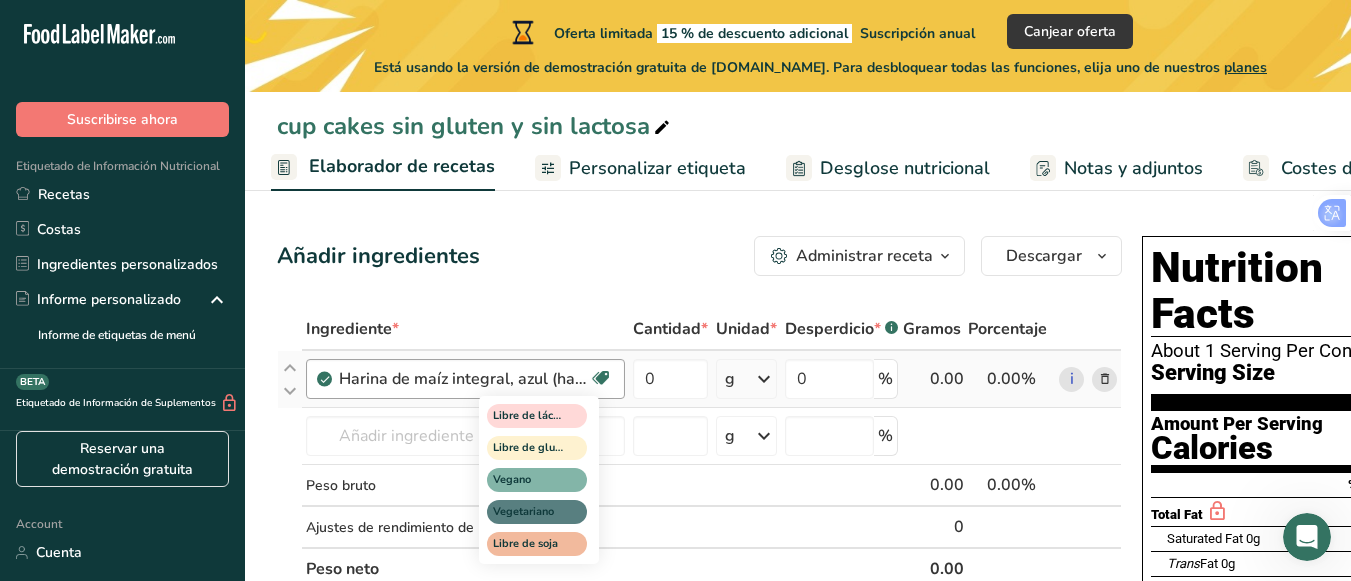 click at bounding box center (601, 378) 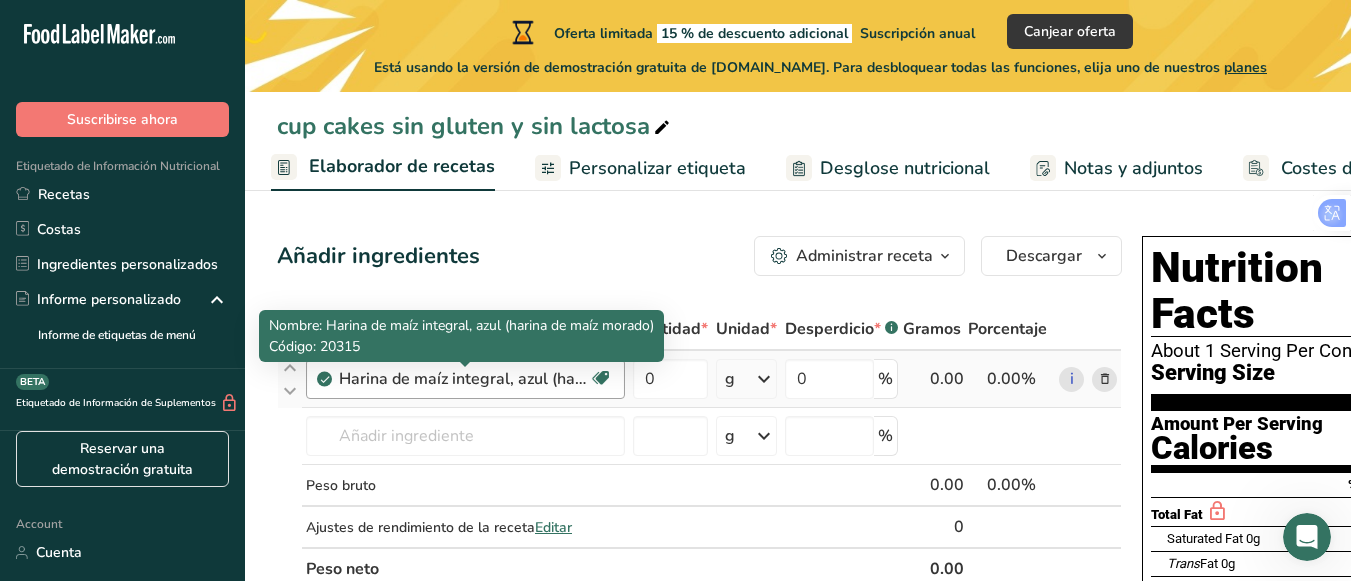 drag, startPoint x: 600, startPoint y: 378, endPoint x: 583, endPoint y: 372, distance: 18.027756 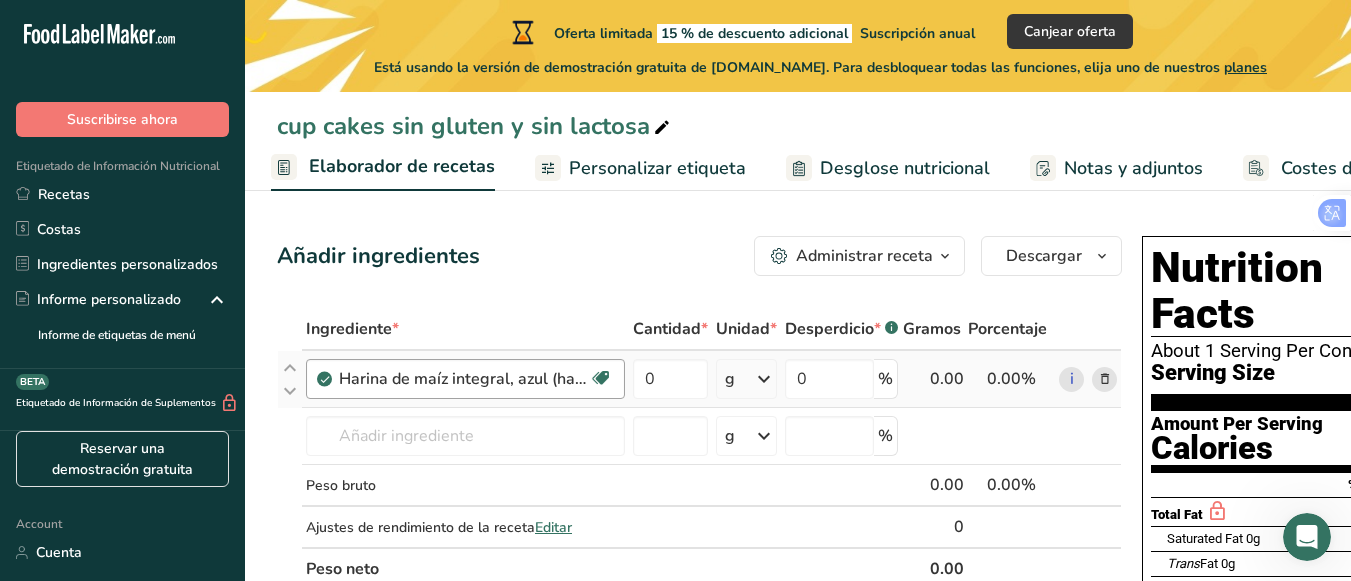 click on "Harina de maíz integral, azul (harina de maíz morado)" at bounding box center [464, 379] 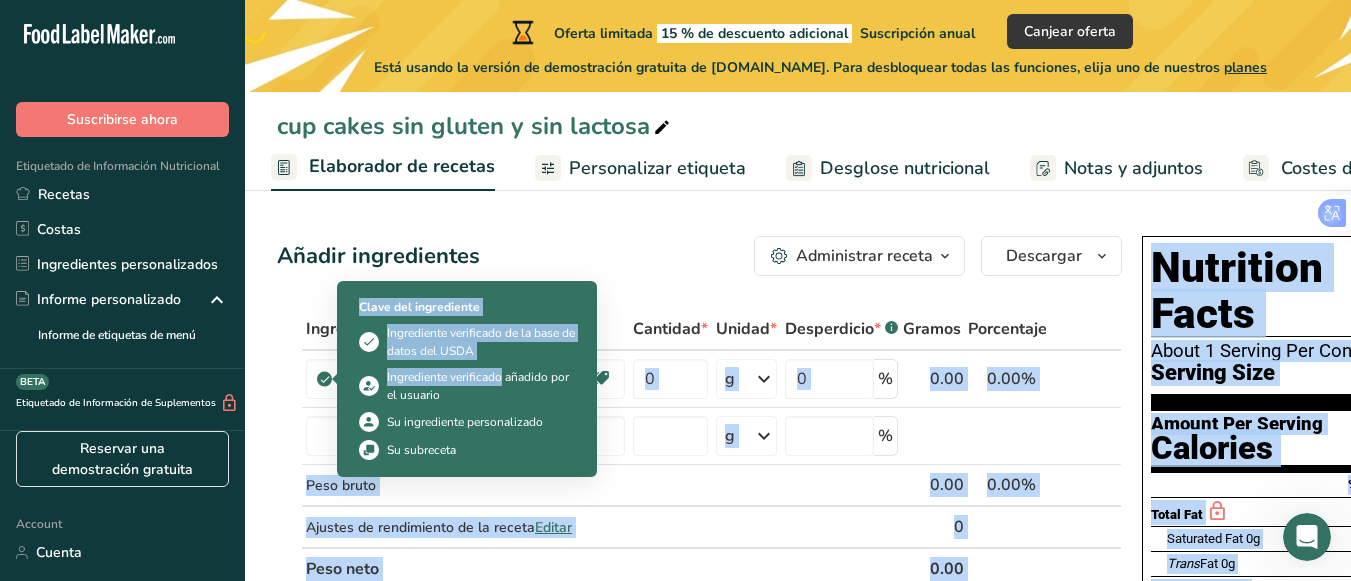 drag, startPoint x: 336, startPoint y: 379, endPoint x: 362, endPoint y: 390, distance: 28.231188 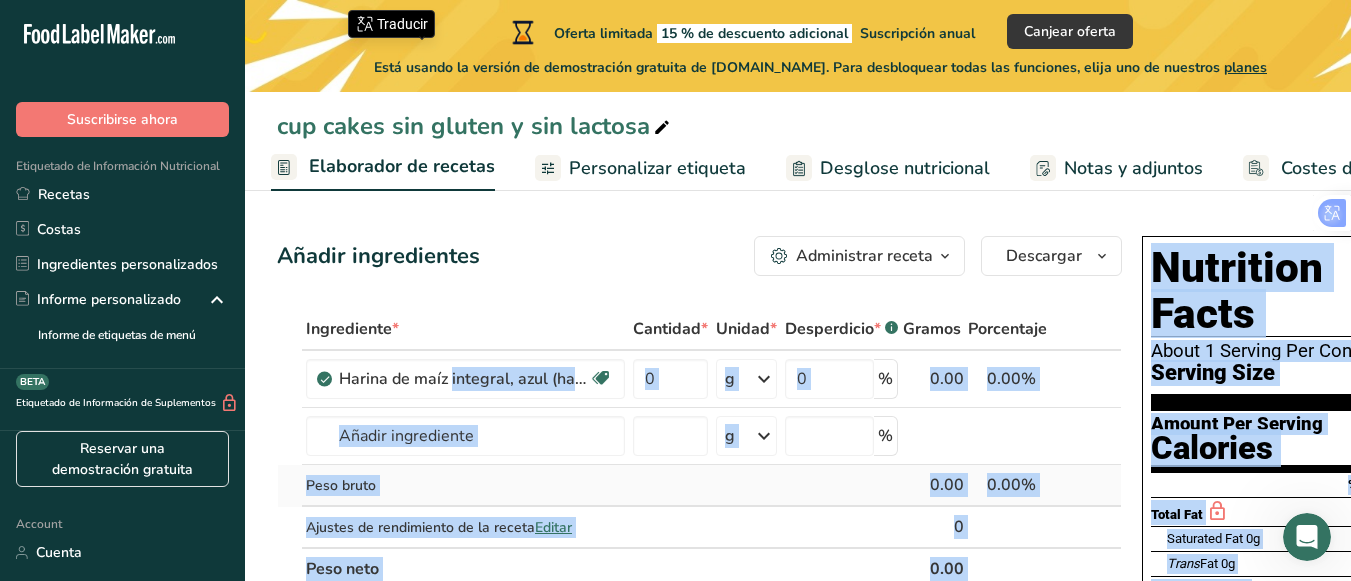 click at bounding box center [670, 486] 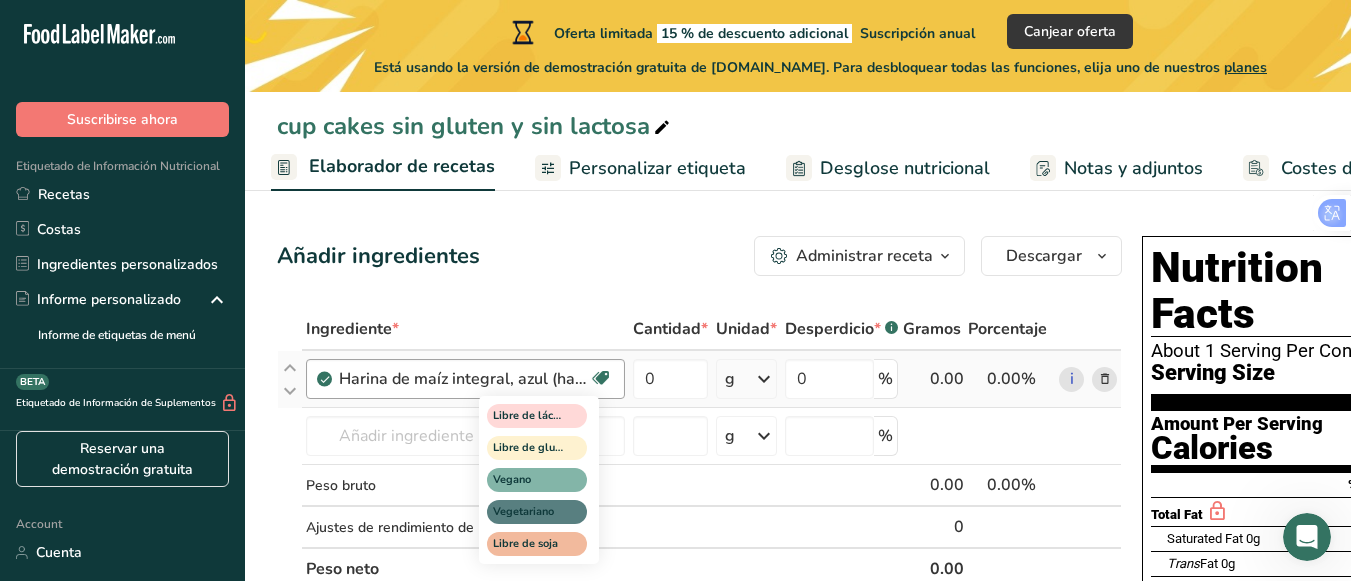 click at bounding box center (601, 378) 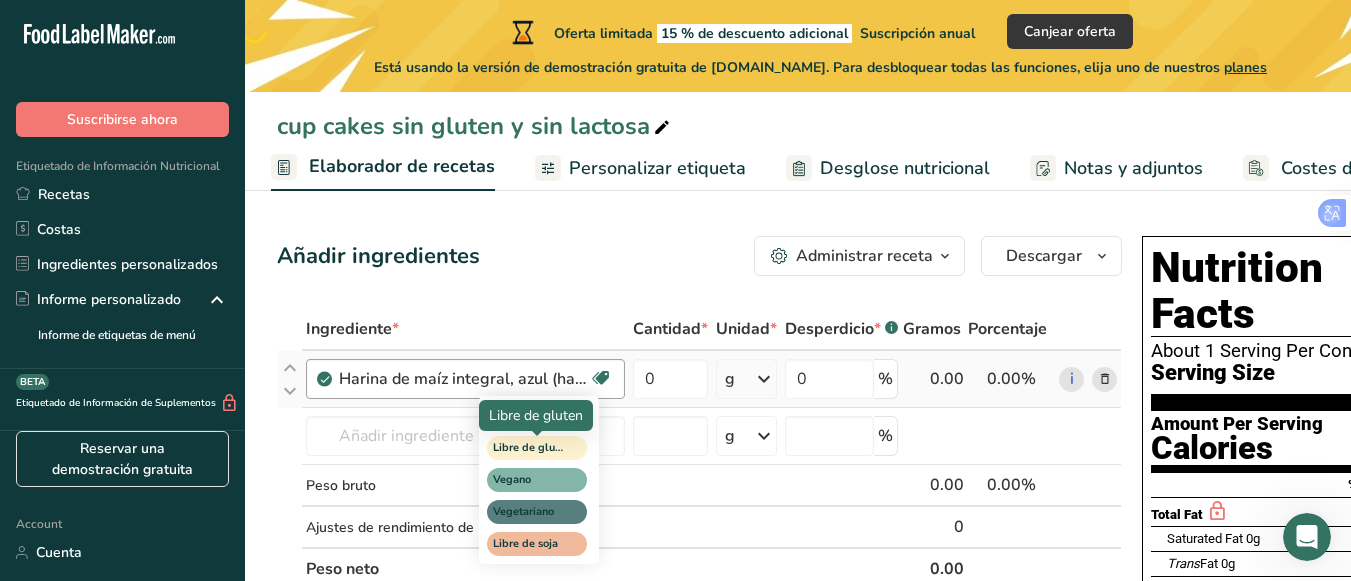 click on "Libre de gluten" at bounding box center [528, 448] 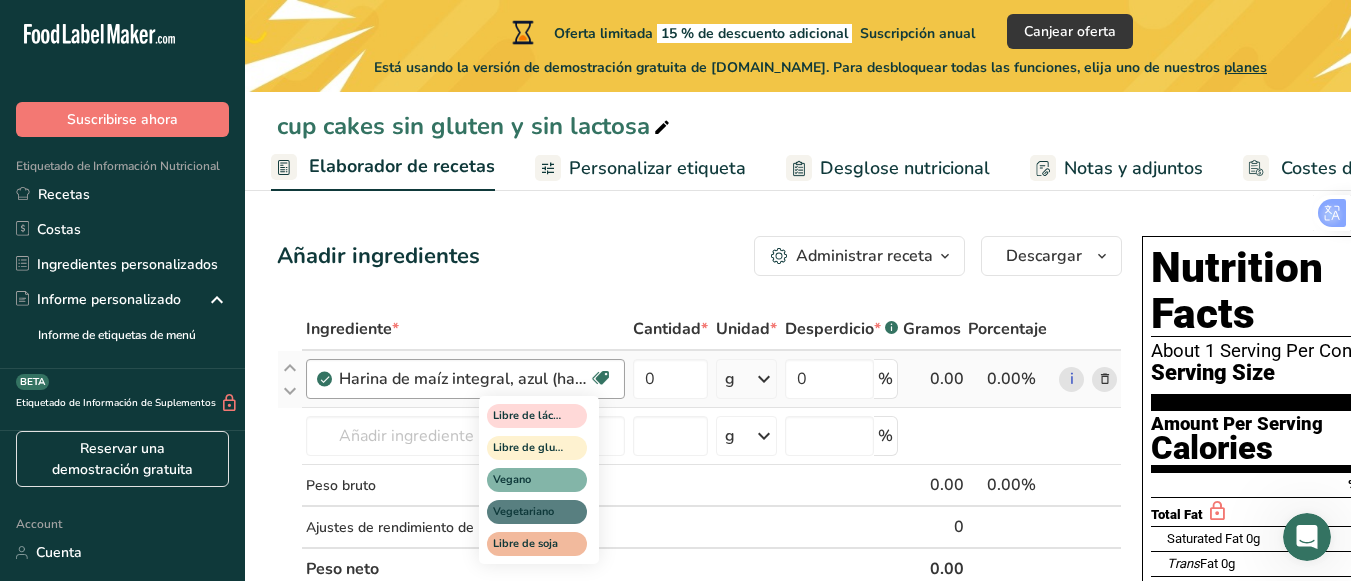 click on "Libre de gluten" at bounding box center (528, 448) 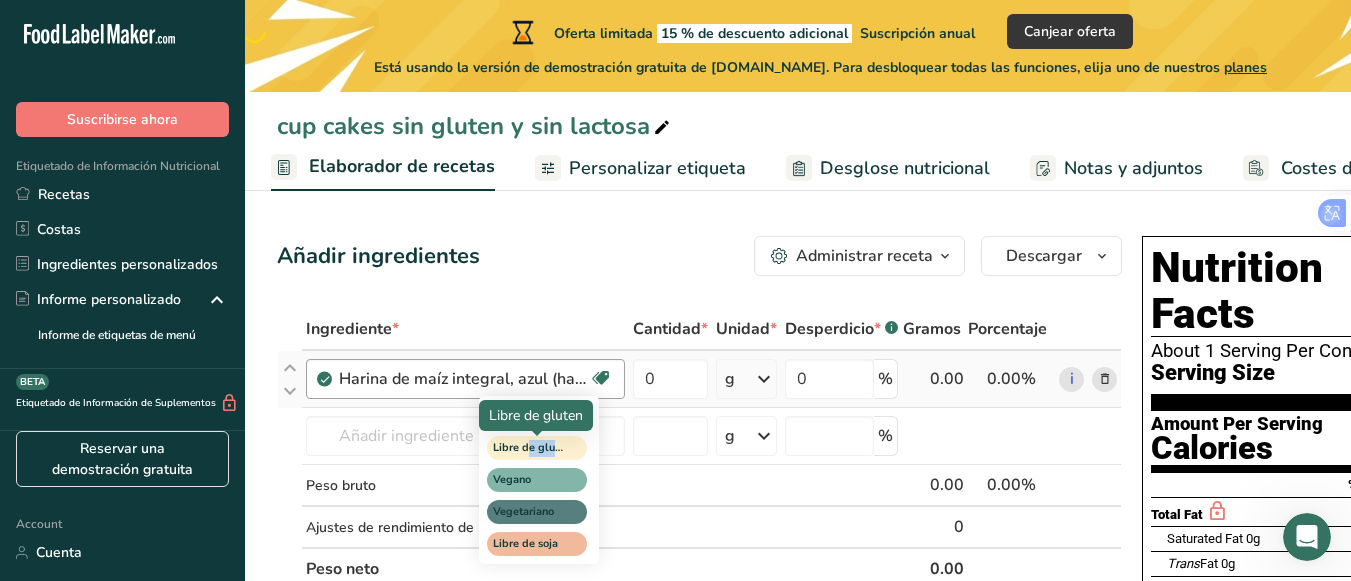 click on "Libre de gluten" at bounding box center (528, 448) 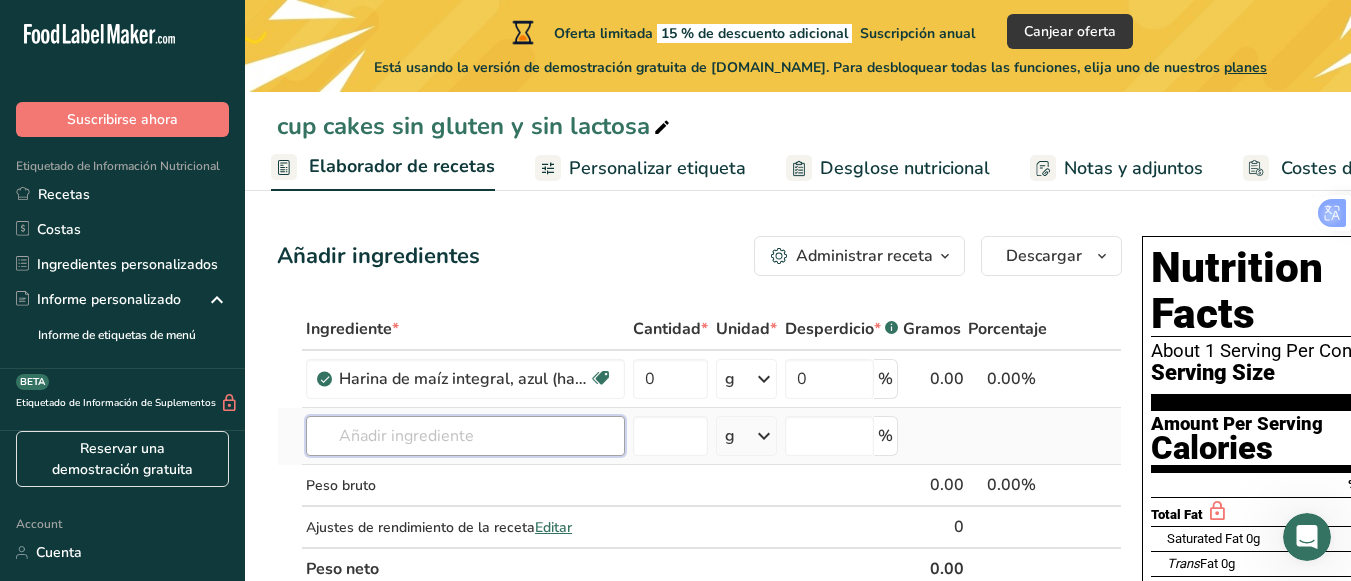 click at bounding box center (465, 436) 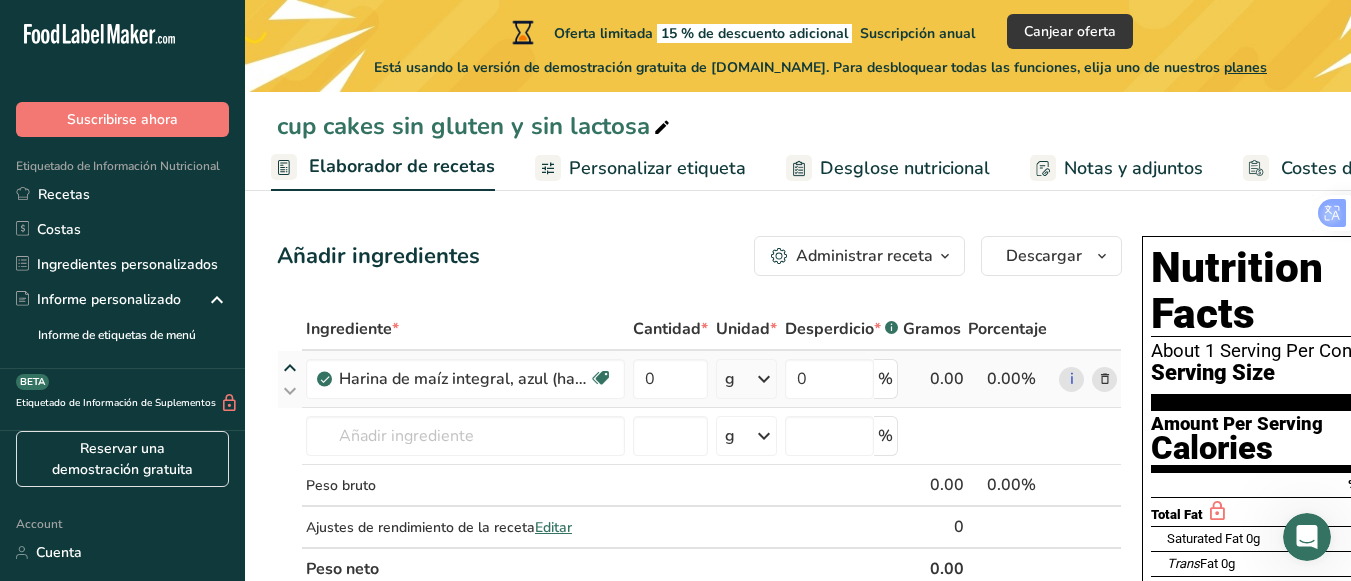 click at bounding box center (290, 368) 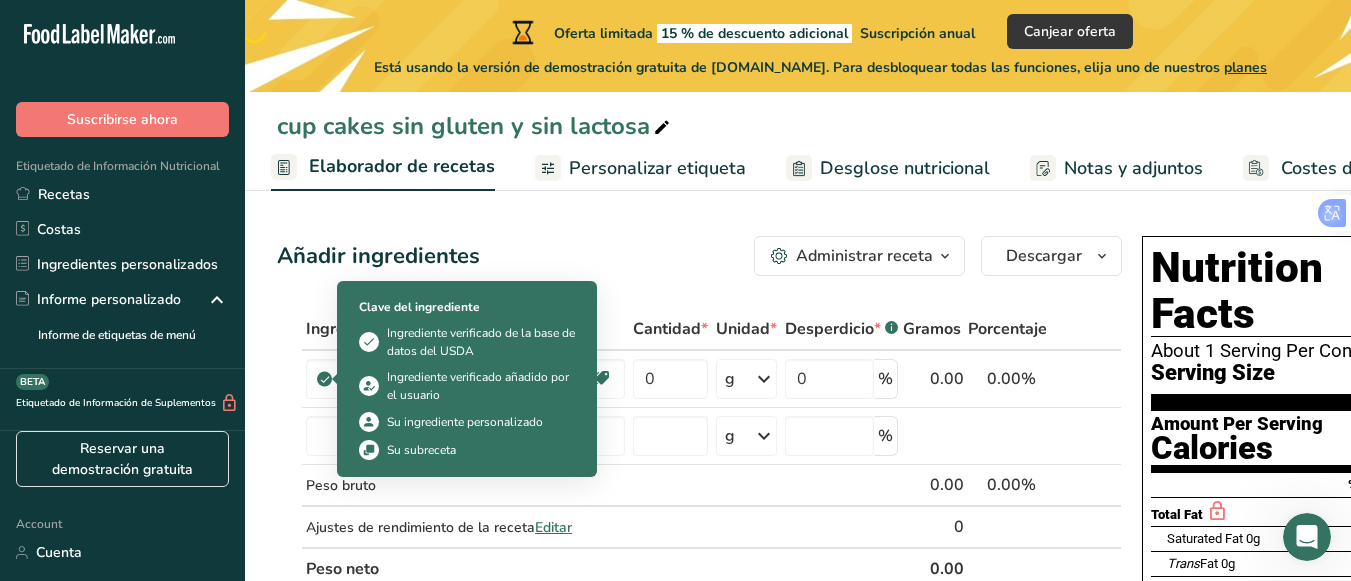 click on "Su ingrediente personalizado" at bounding box center [465, 422] 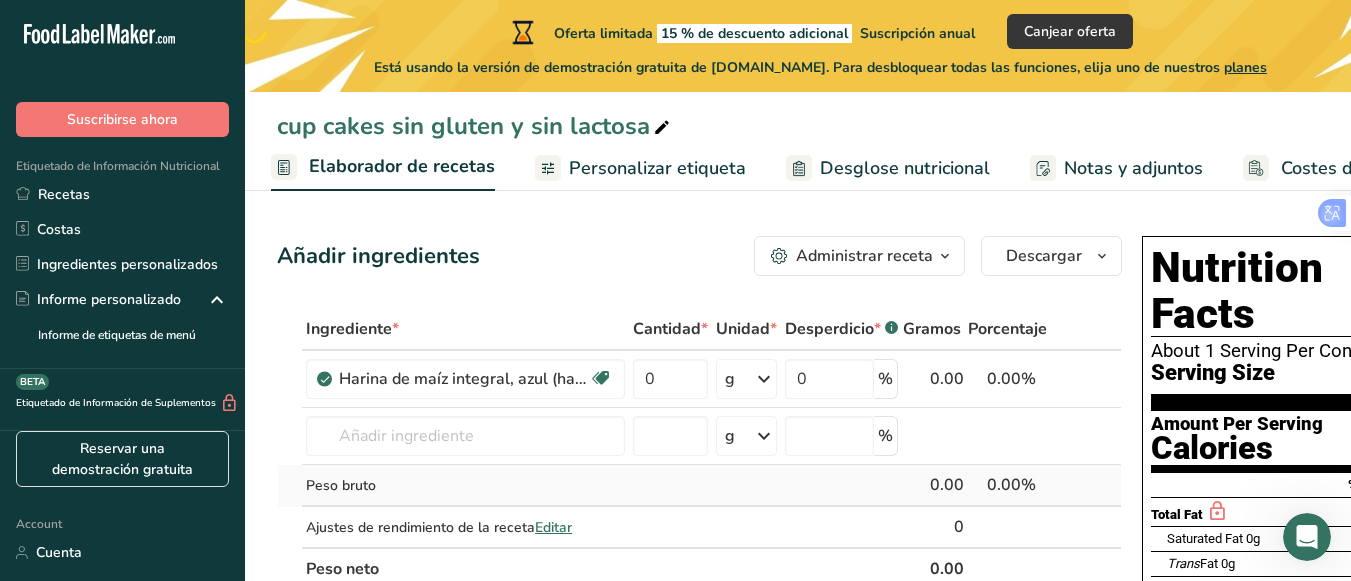 click at bounding box center [670, 486] 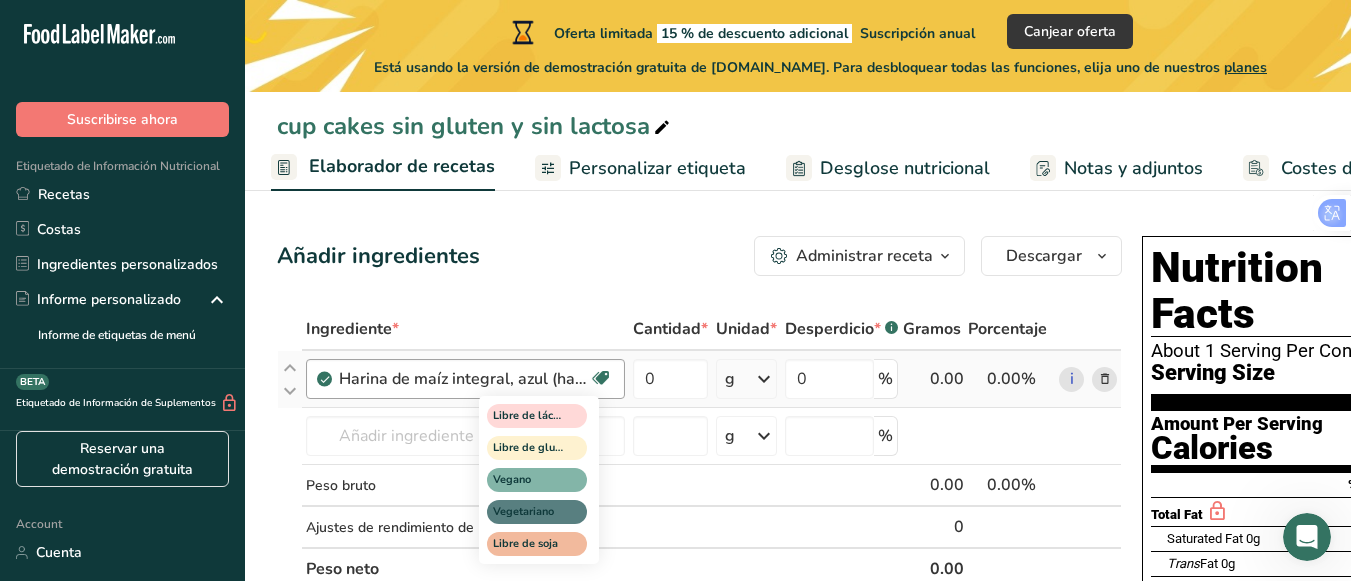 click at bounding box center [601, 378] 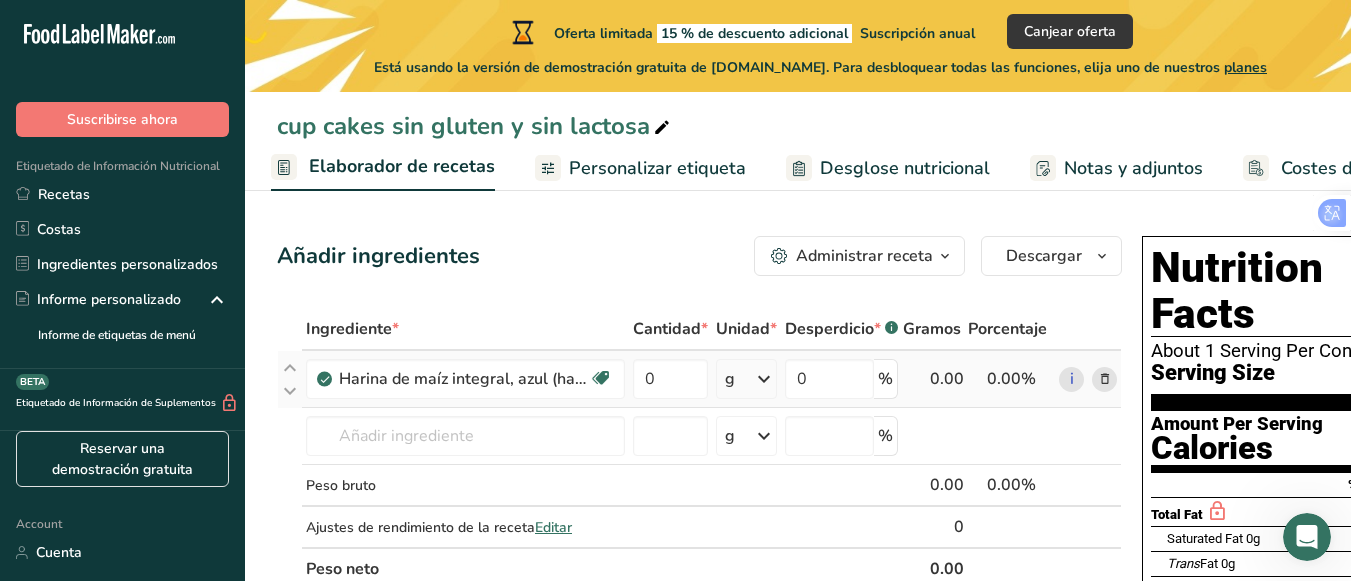 click at bounding box center (1105, 379) 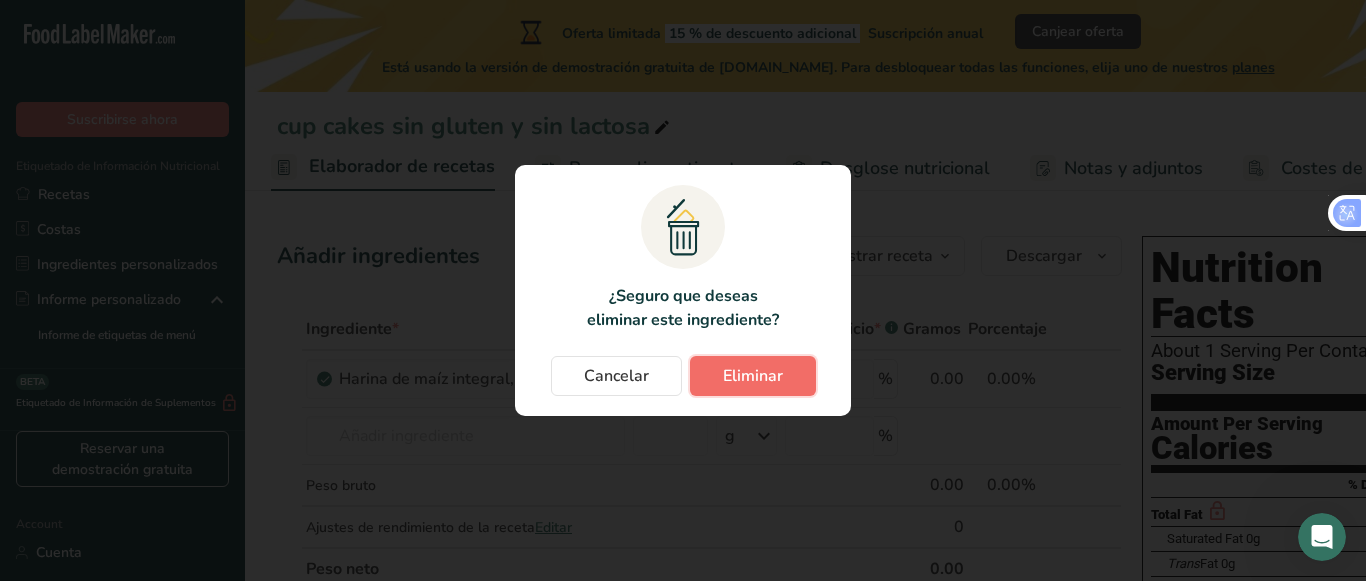 click on "Eliminar" at bounding box center (753, 376) 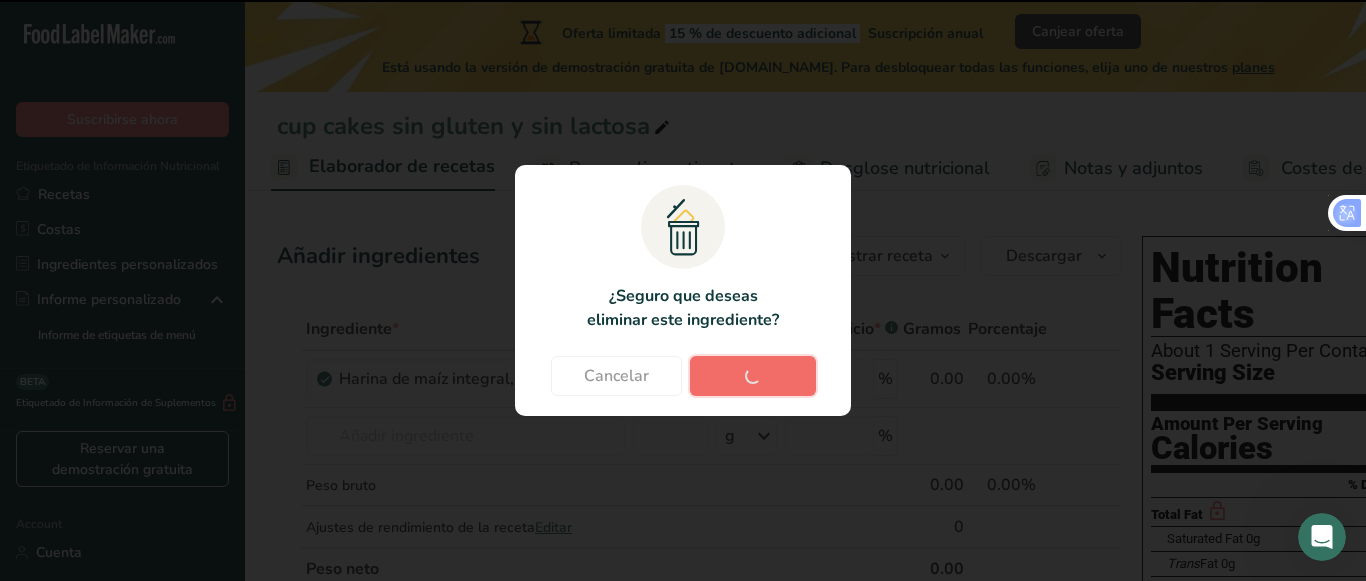 type 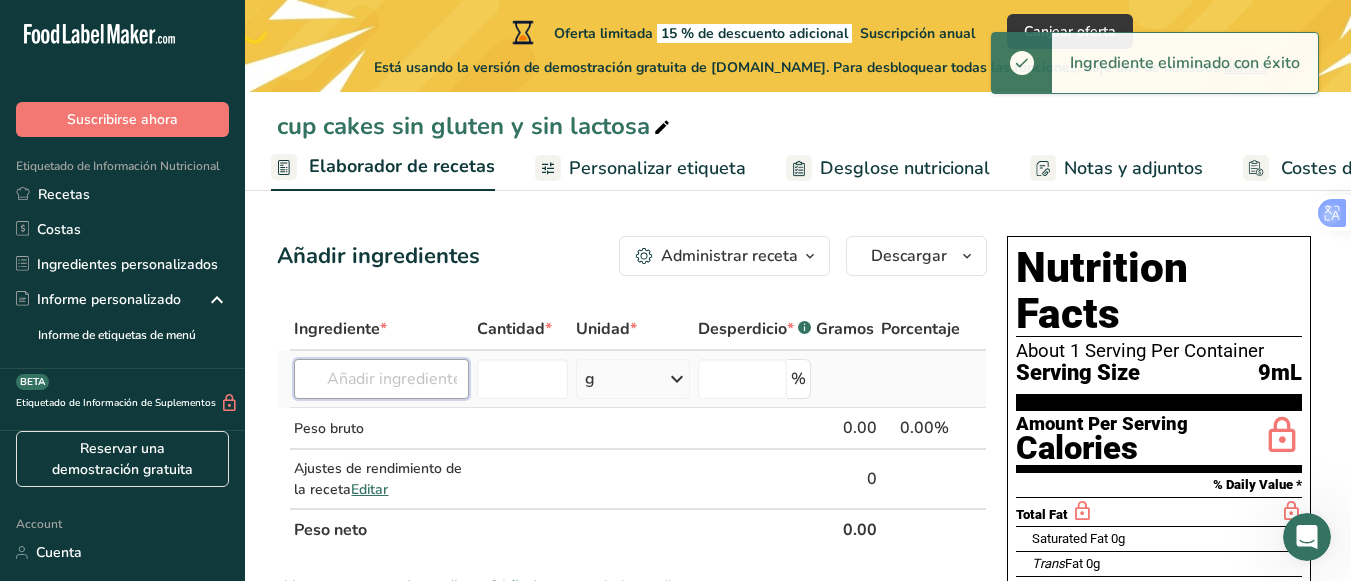 click at bounding box center (381, 379) 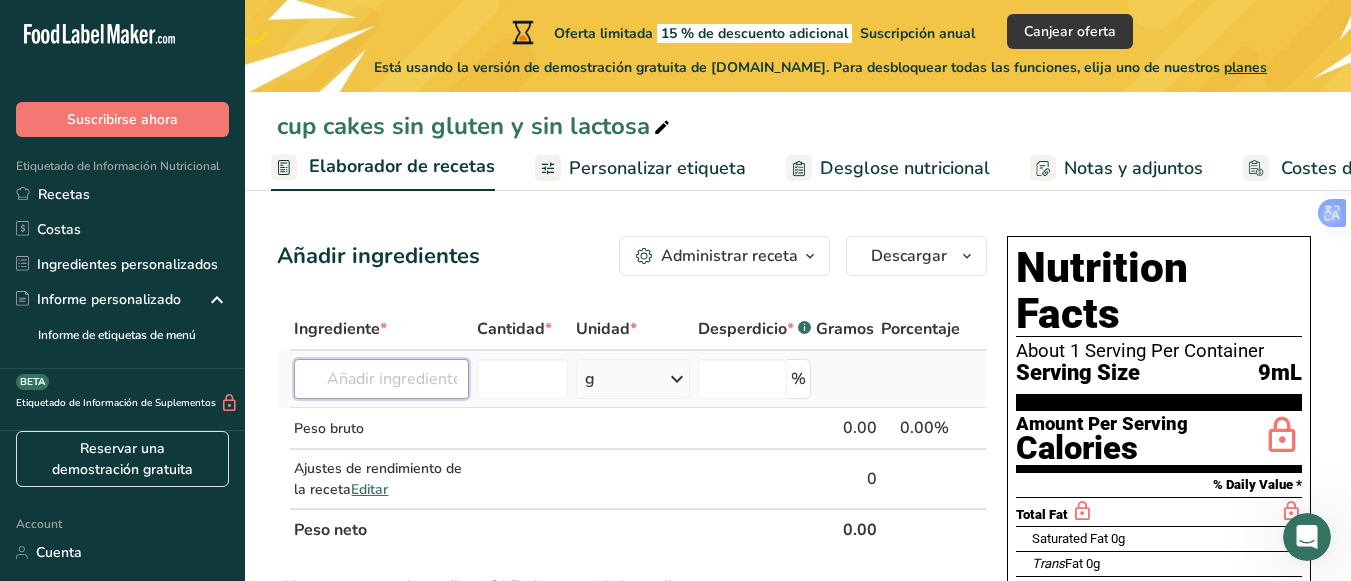type on "a" 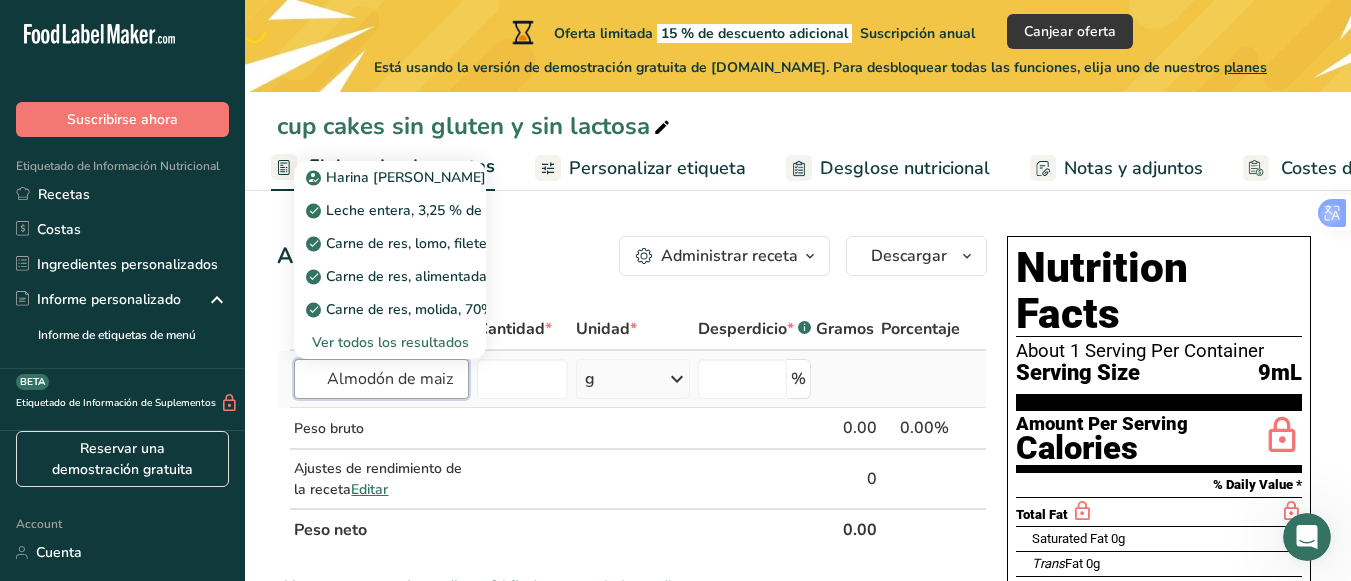 click on "Almodón de maiz" at bounding box center (381, 379) 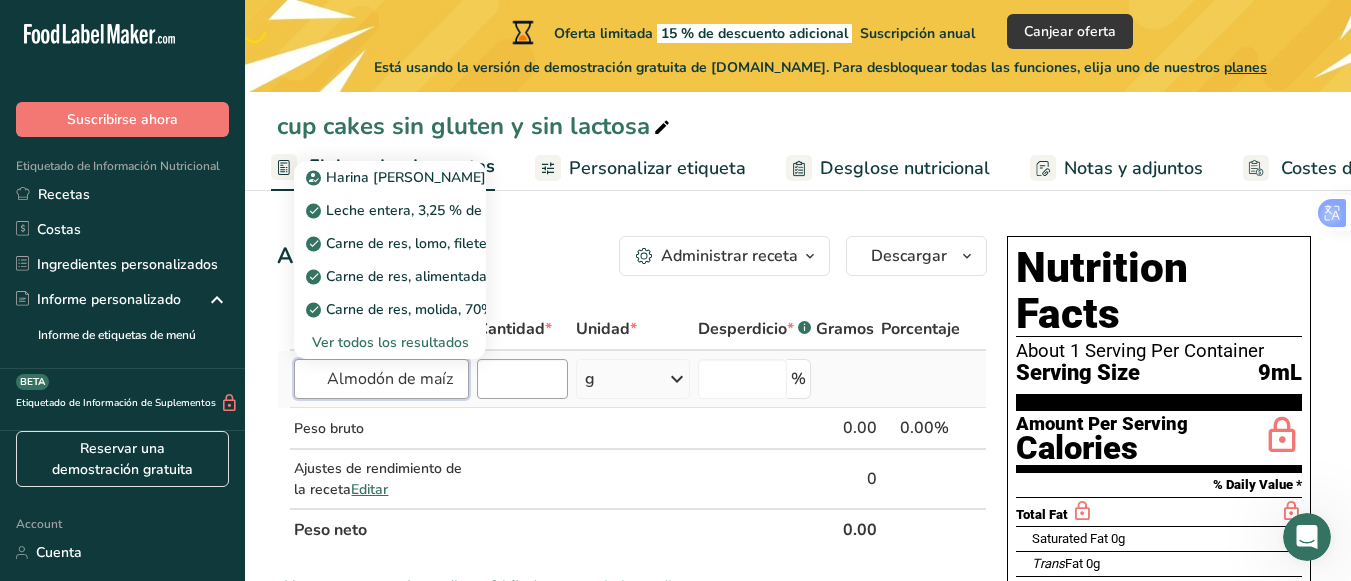 type on "Almodón de maíz" 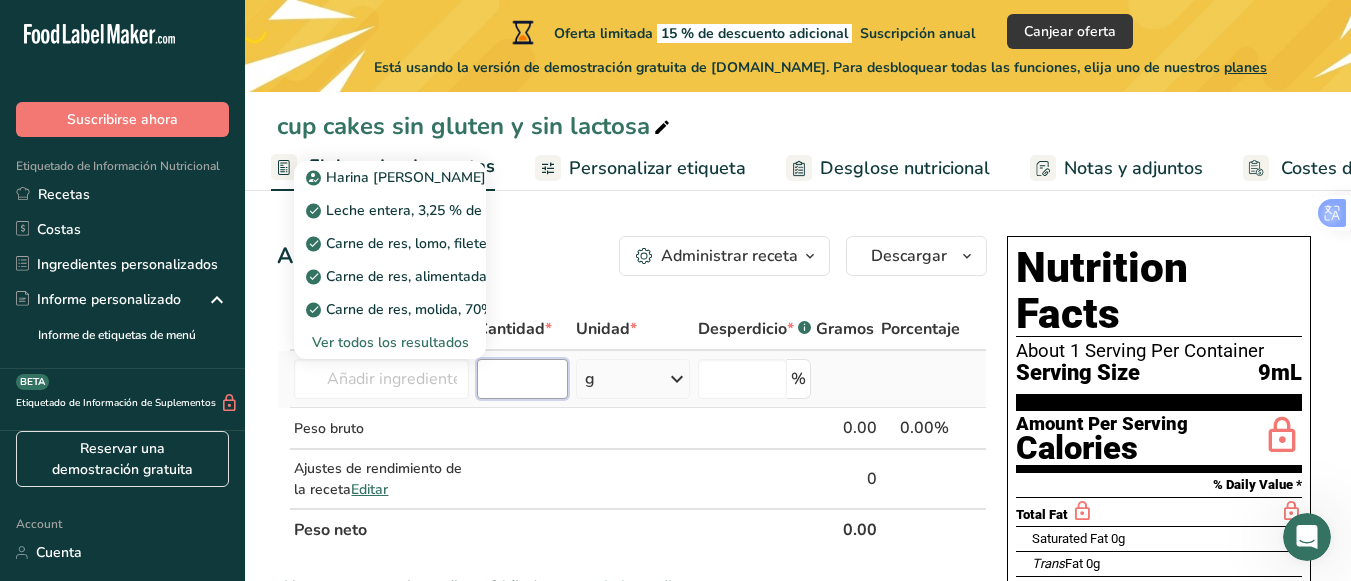 click at bounding box center [523, 379] 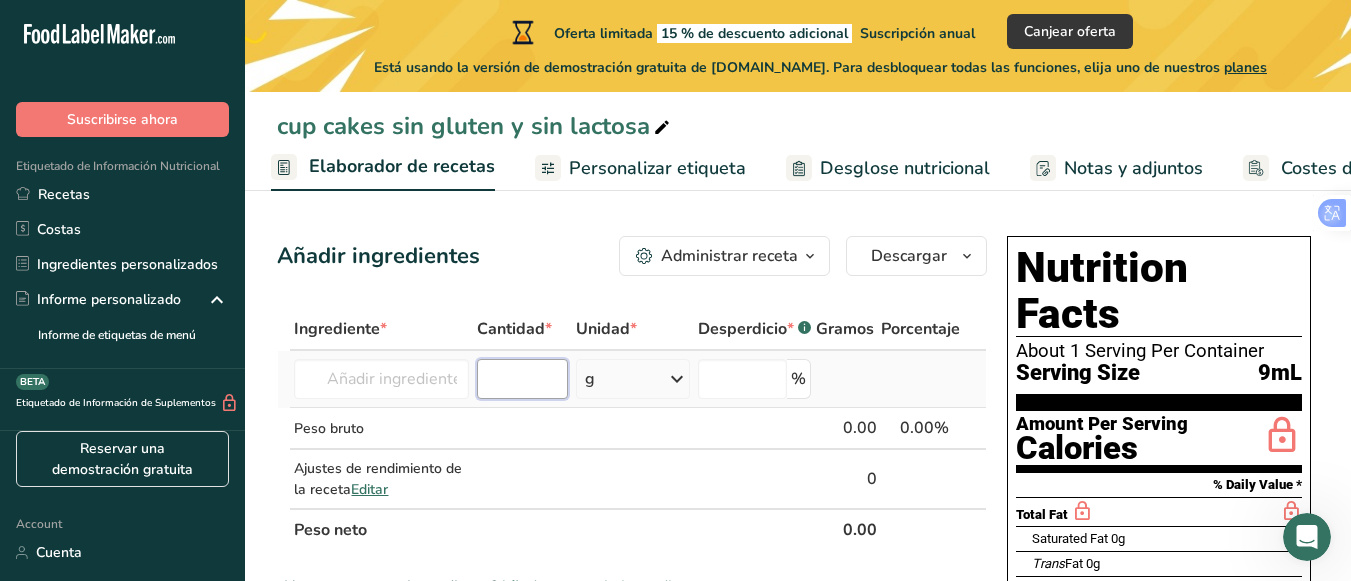 click at bounding box center (523, 379) 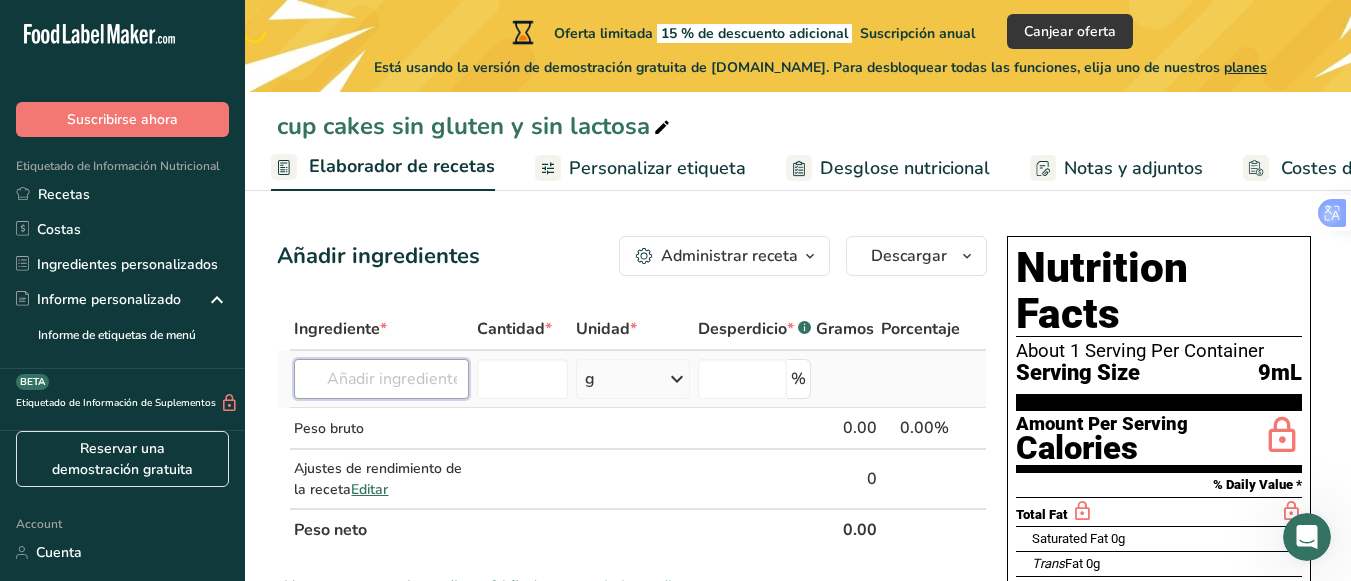 click at bounding box center [381, 379] 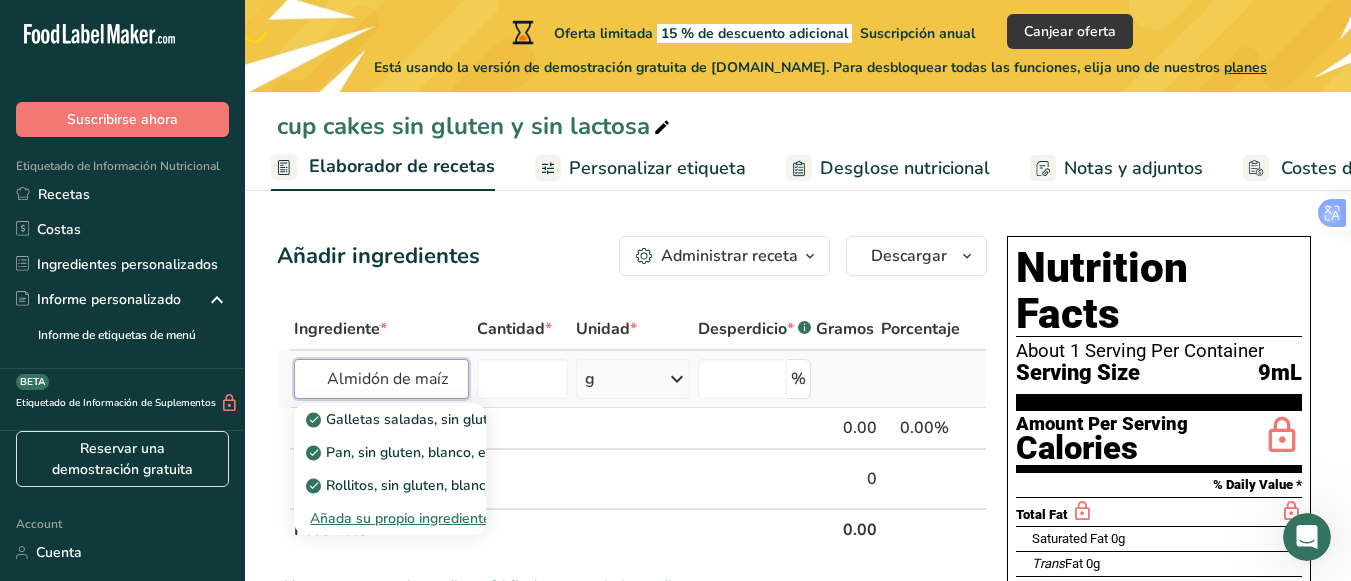 type on "Almidón de maíz" 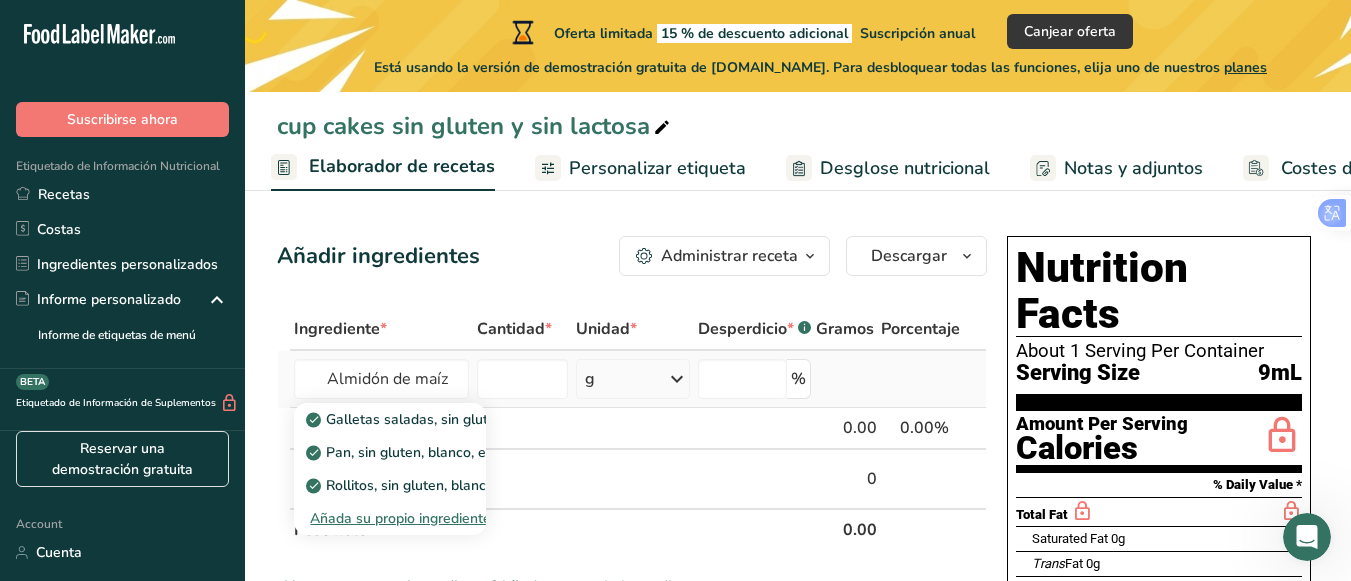 type 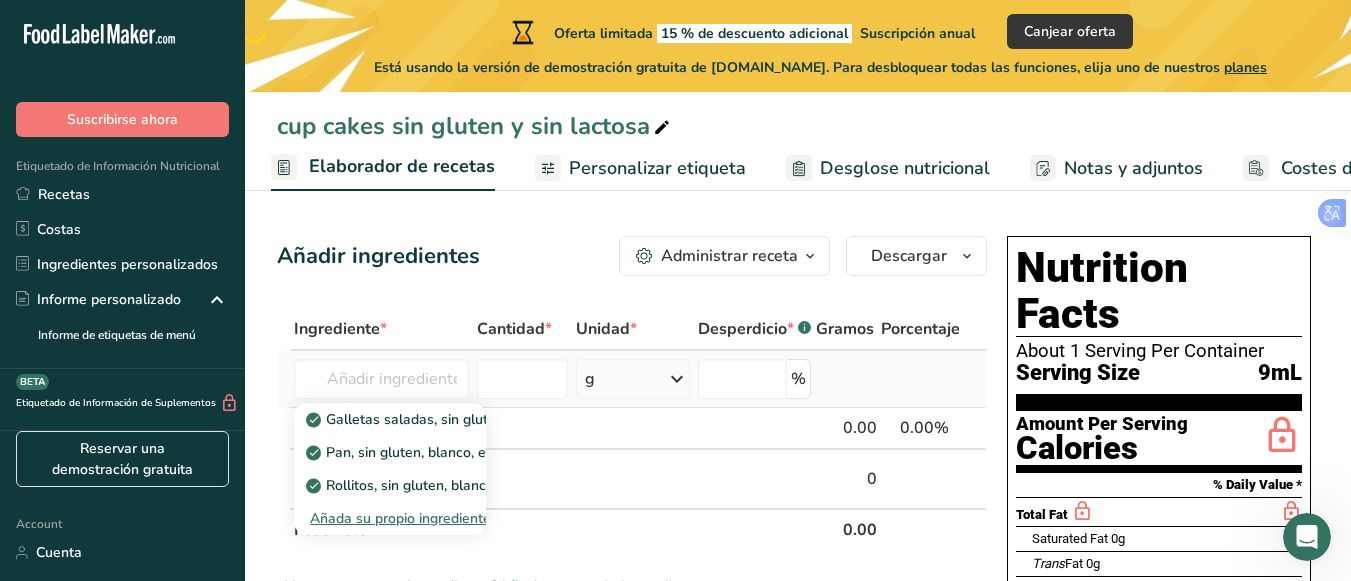 click on "Añada su propio ingrediente" at bounding box center (390, 518) 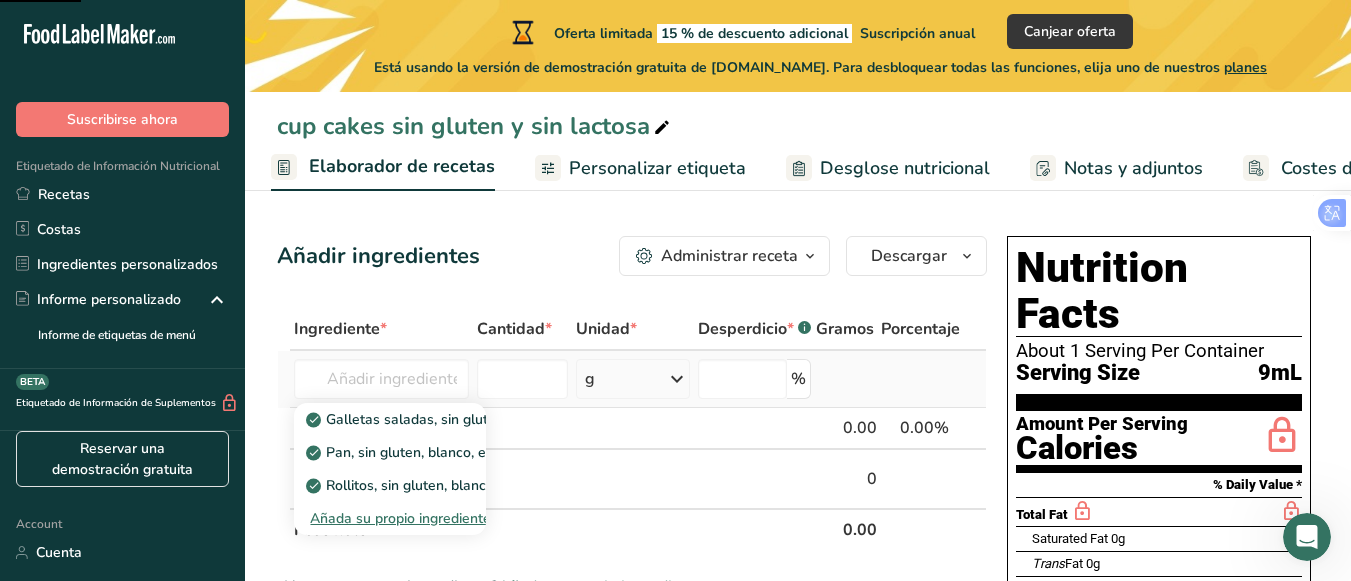 click on "Añada su propio ingrediente" at bounding box center (390, 518) 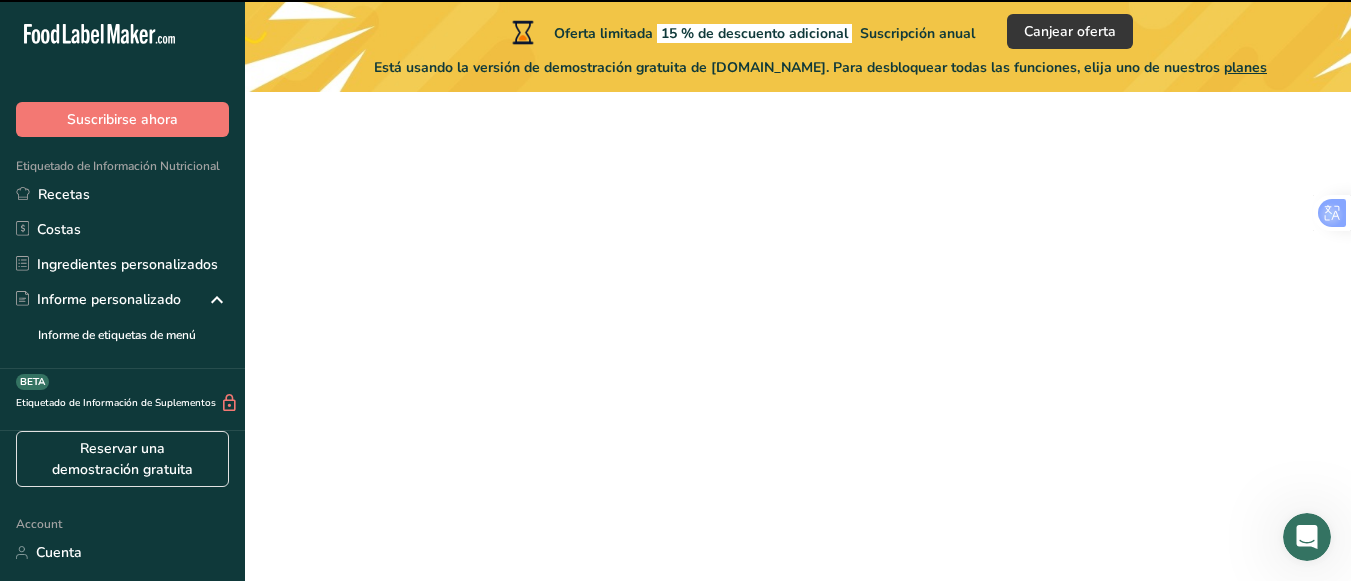 click on "Añada su propio ingrediente" at bounding box center (390, 518) 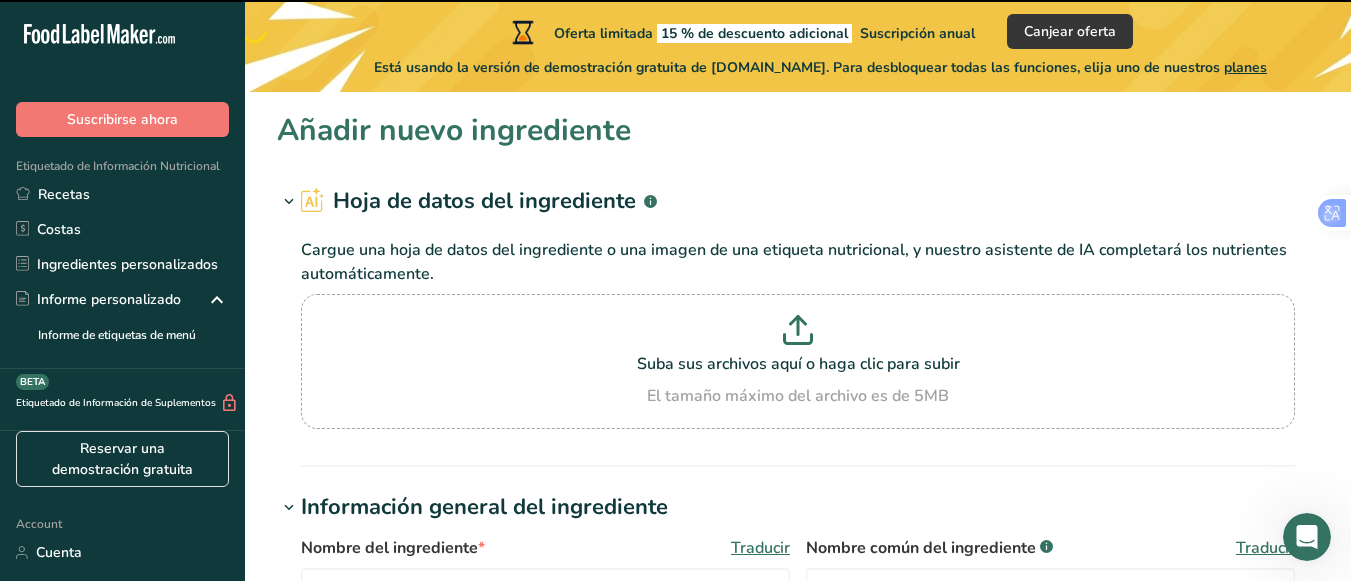 click on "Información general del ingrediente" at bounding box center [484, 507] 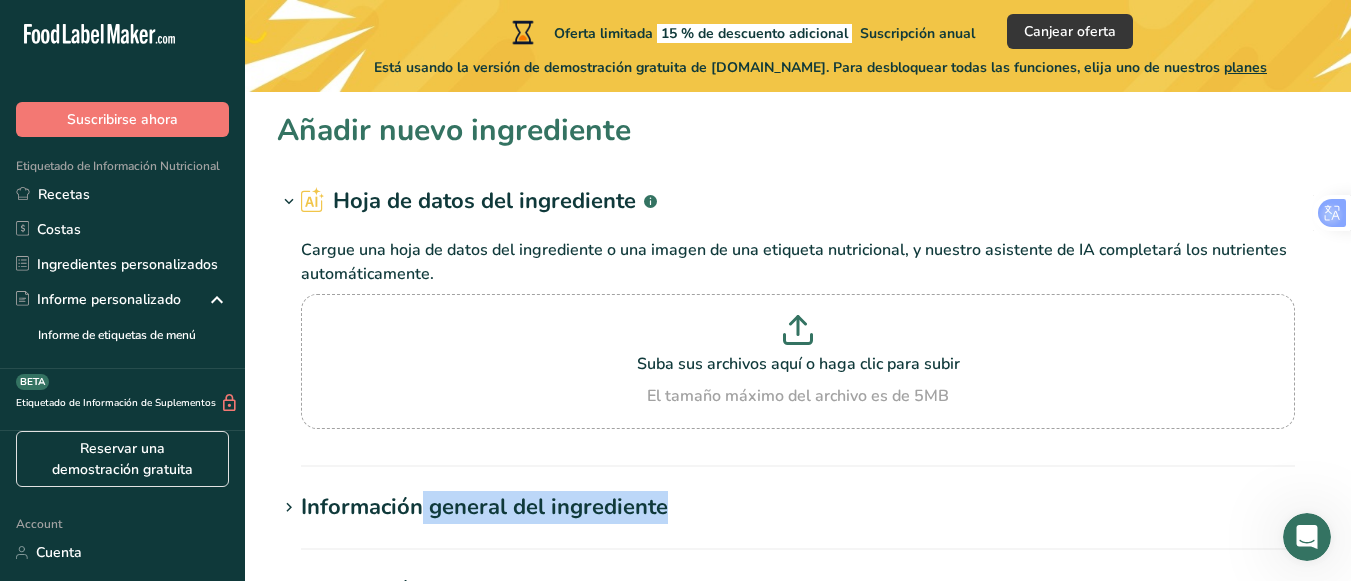 click on "Información general del ingrediente" at bounding box center [484, 507] 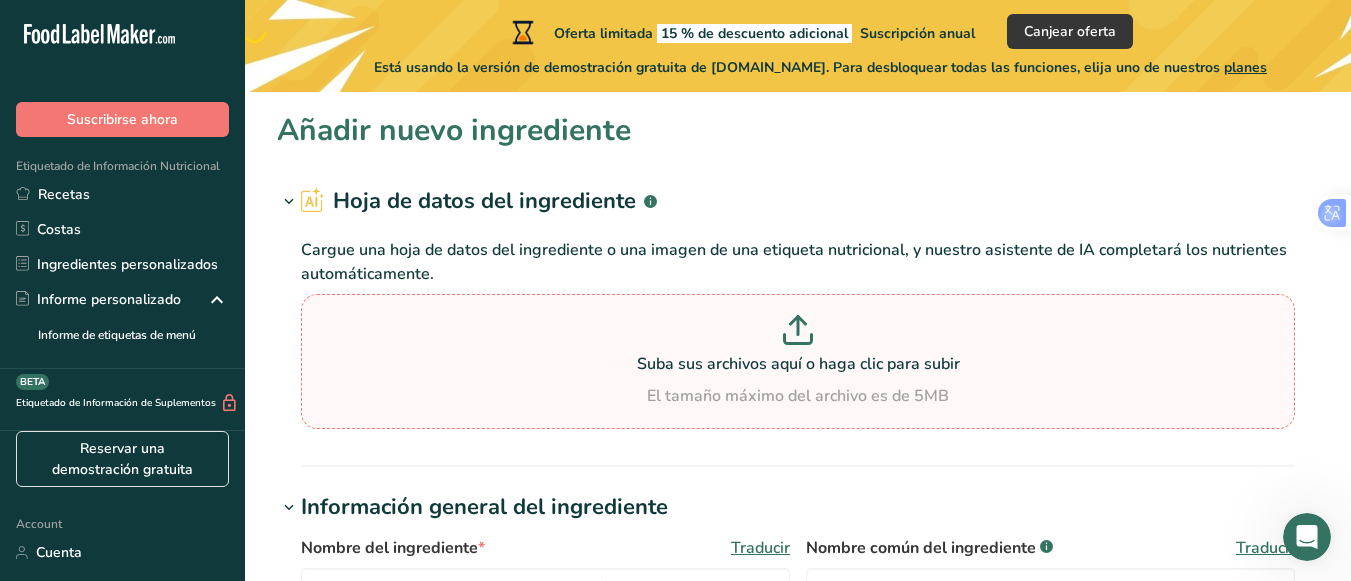 click at bounding box center [798, 333] 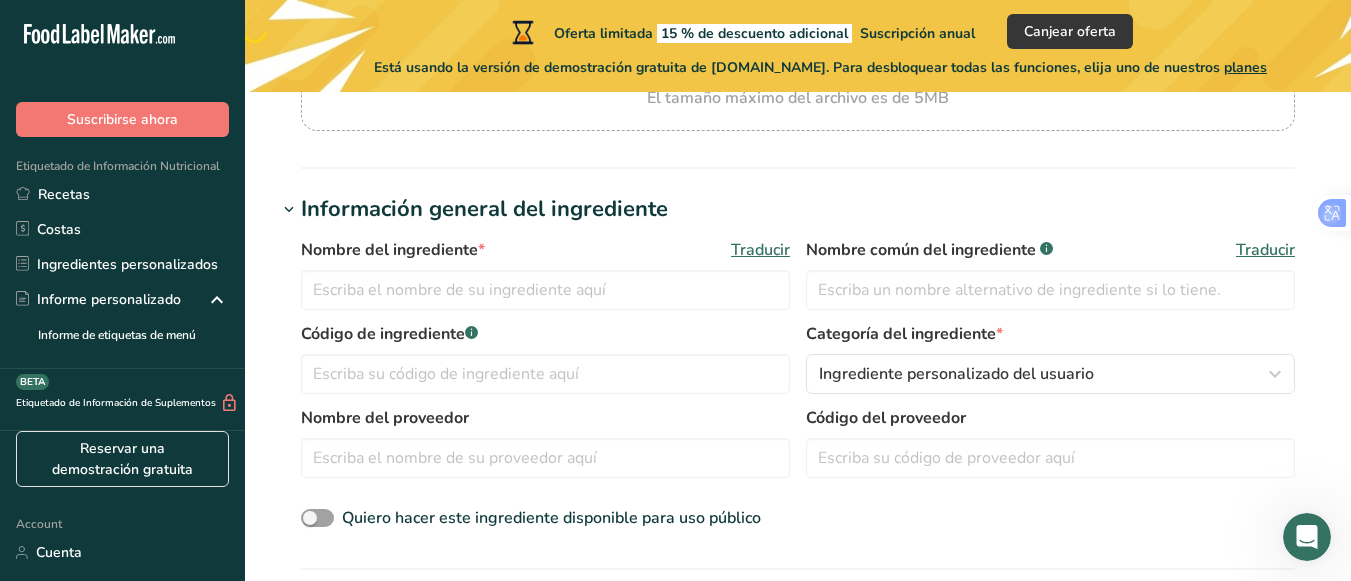 scroll, scrollTop: 301, scrollLeft: 0, axis: vertical 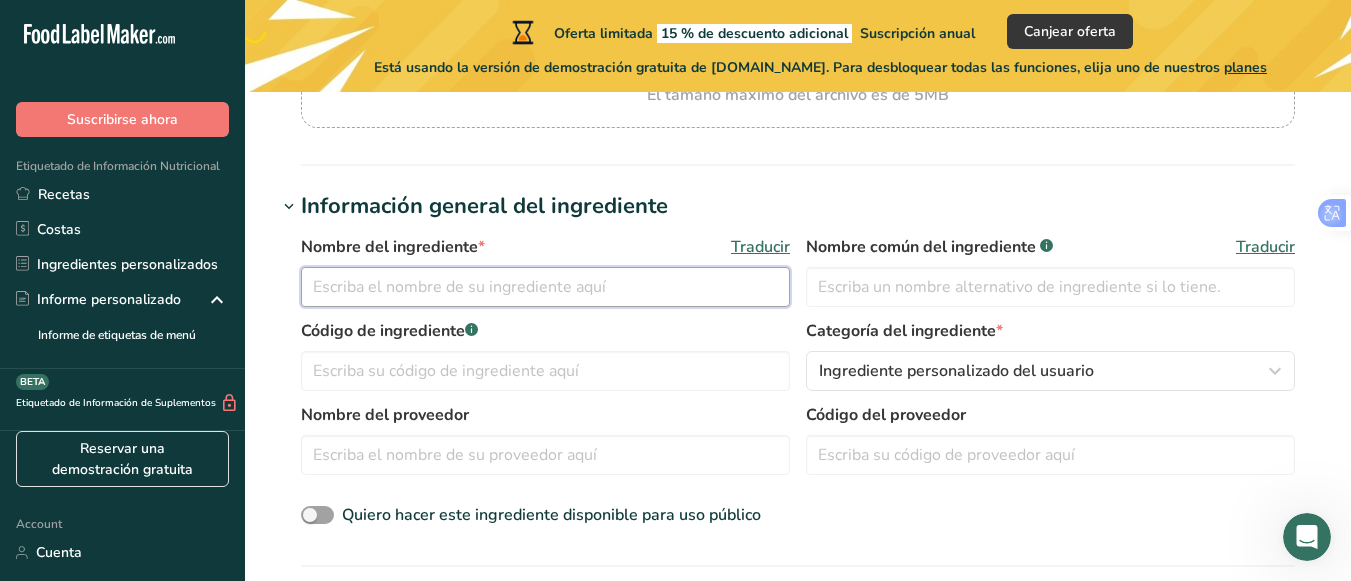 click at bounding box center (545, 287) 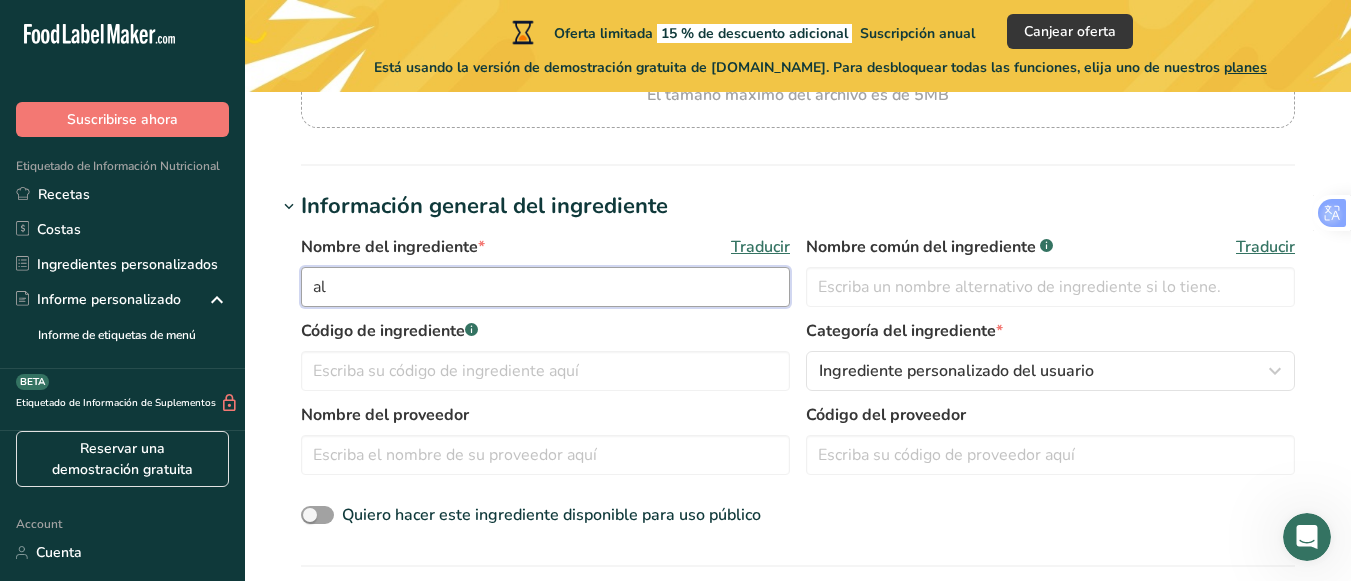 type on "a" 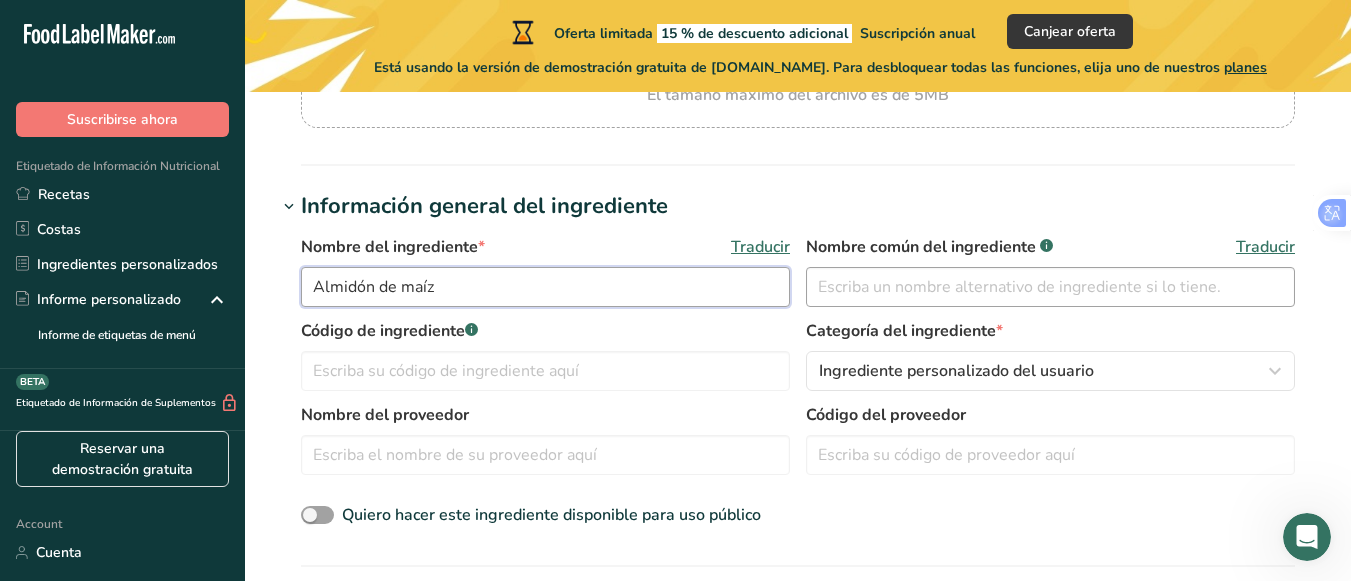 type on "Almidón de maíz" 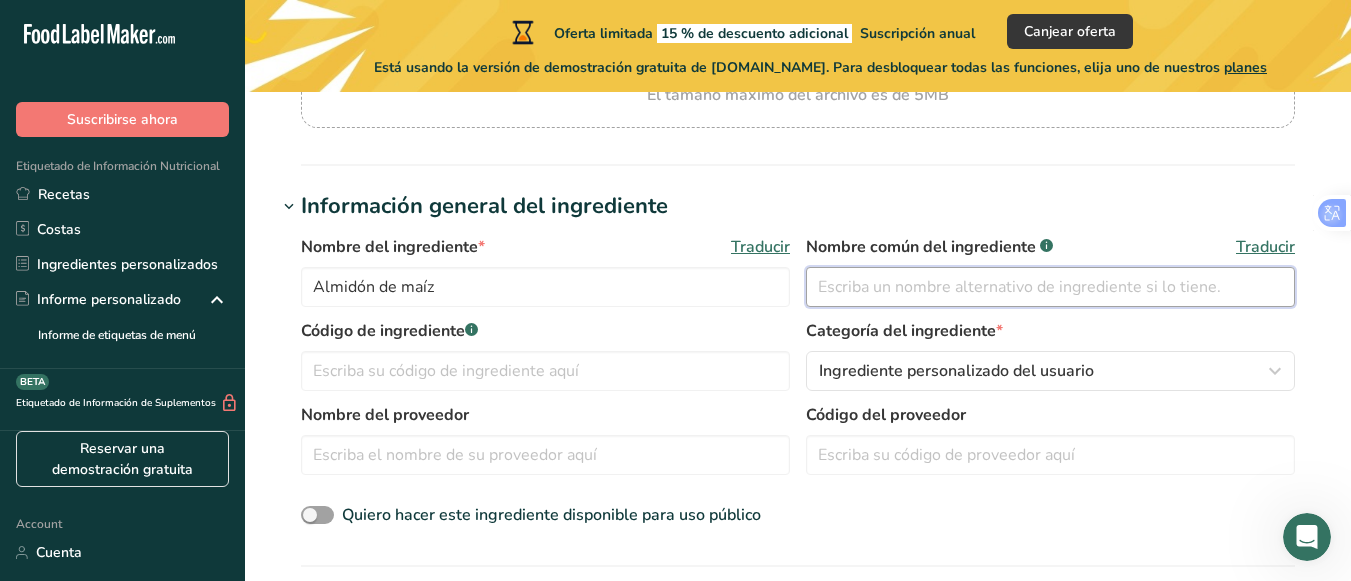 click at bounding box center (1050, 287) 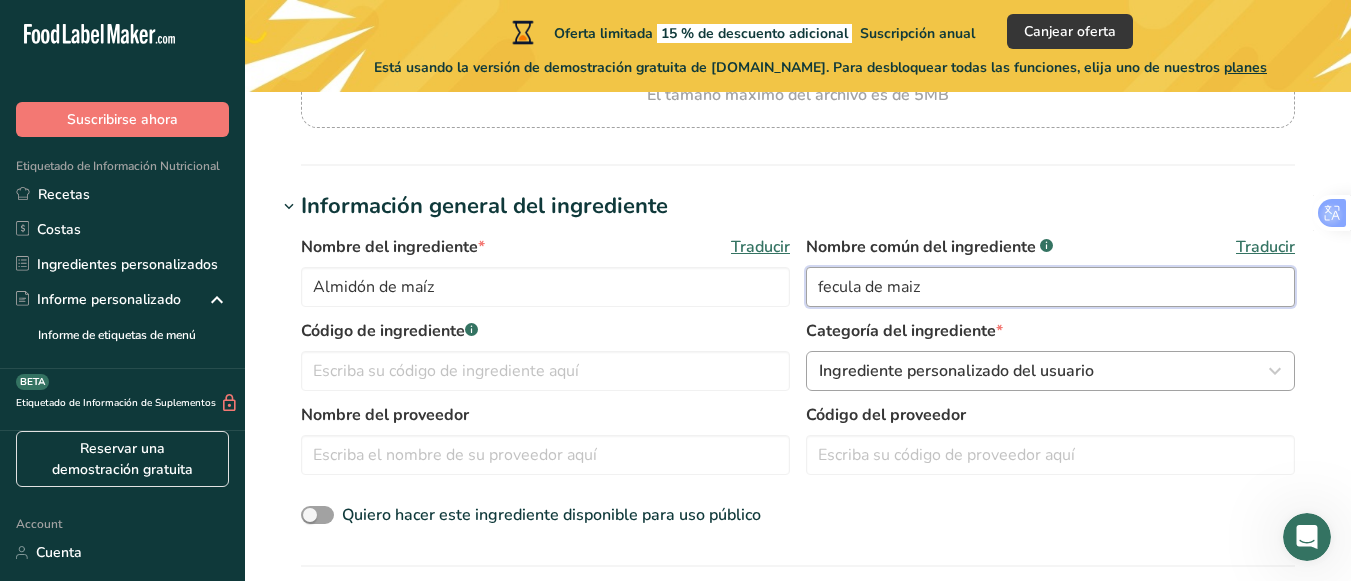 type on "fecula de maiz" 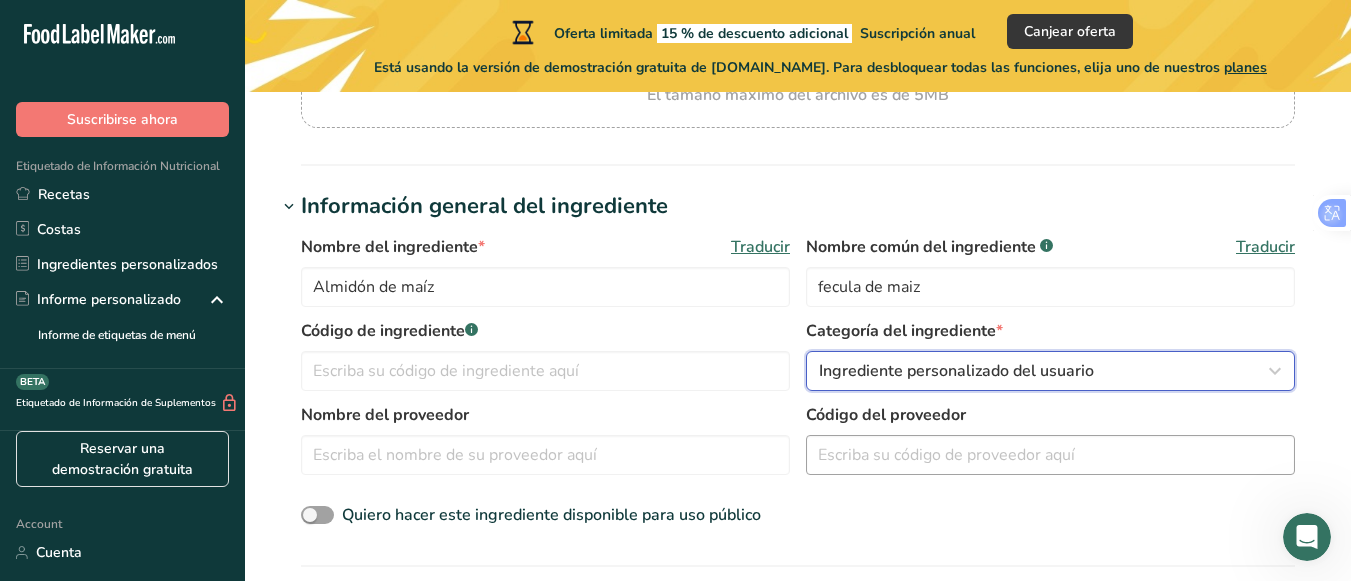 drag, startPoint x: 884, startPoint y: 371, endPoint x: 885, endPoint y: 469, distance: 98.005104 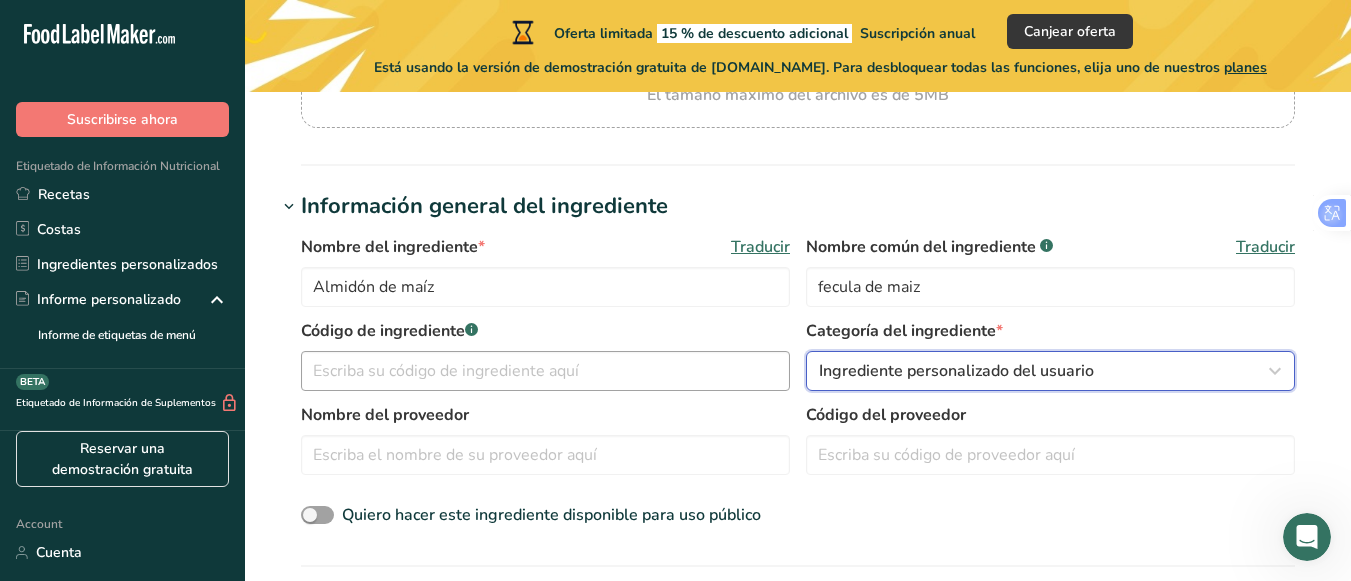 type 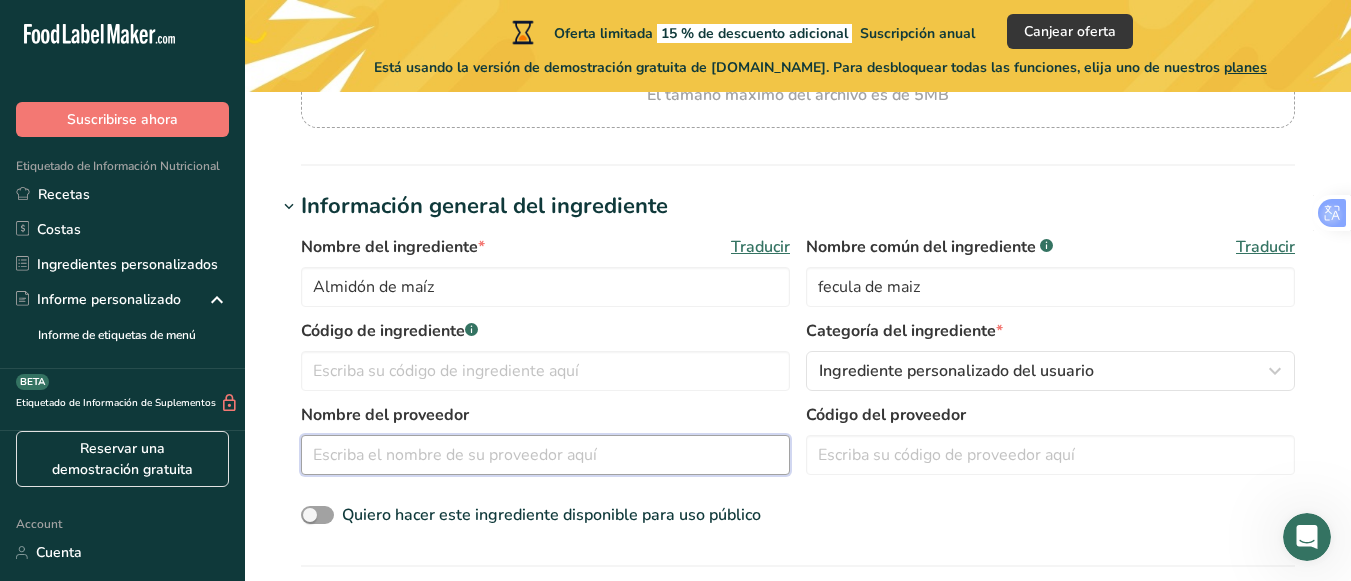 click at bounding box center (545, 455) 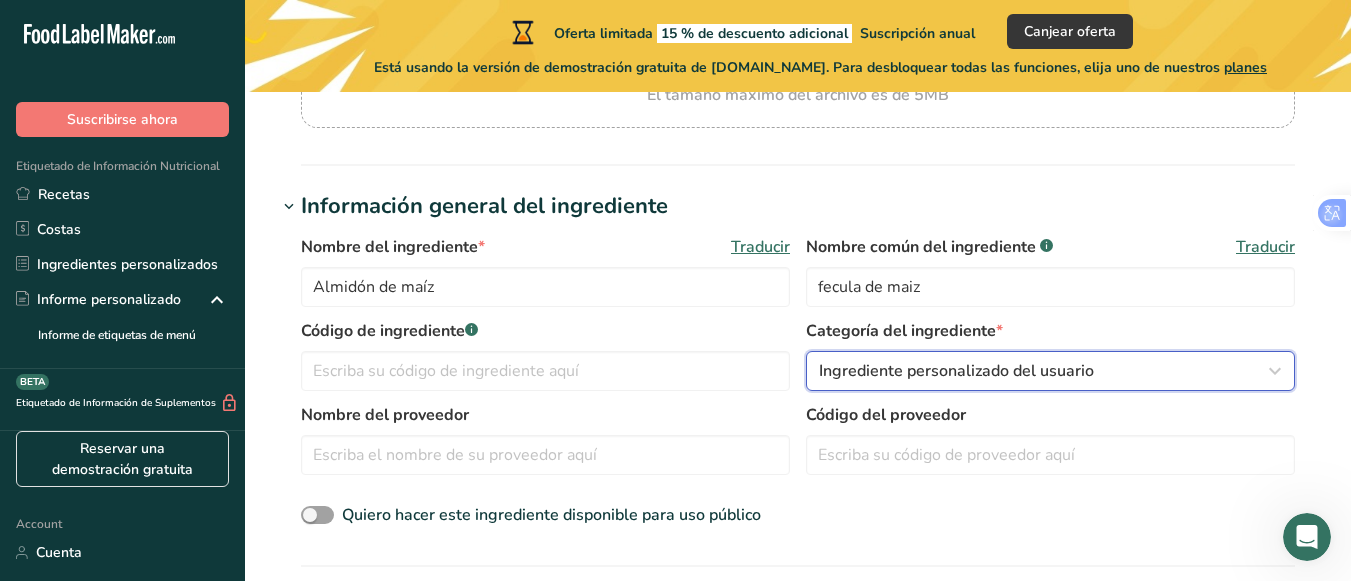 click on "Ingrediente personalizado del usuario" at bounding box center (956, 371) 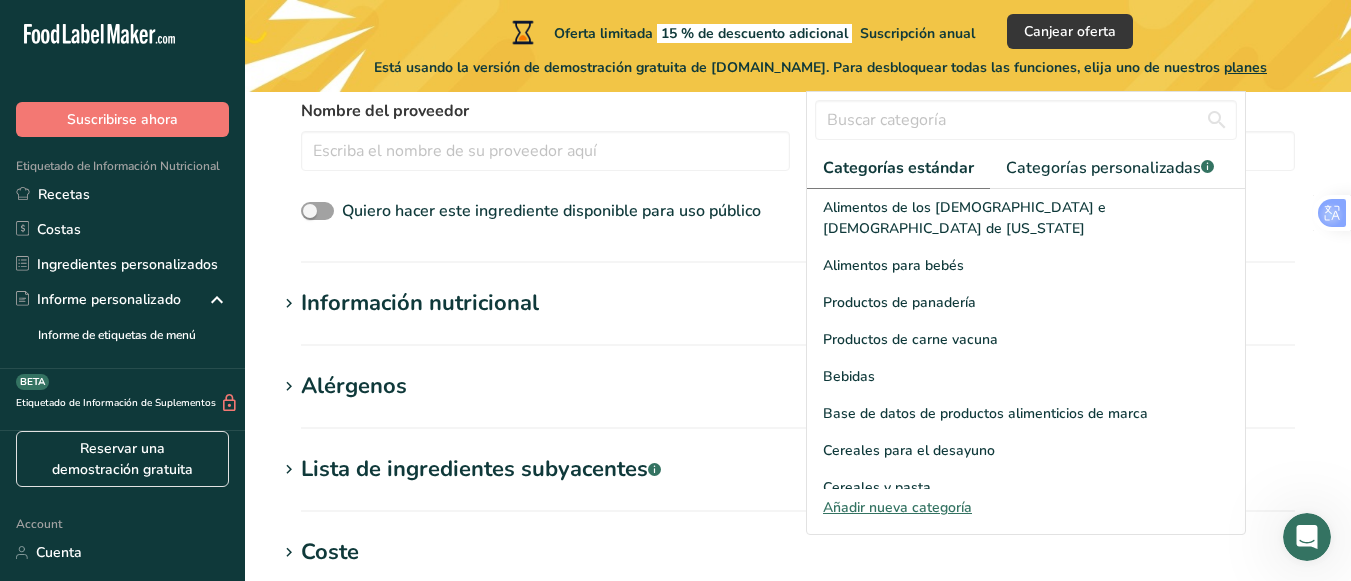 scroll, scrollTop: 608, scrollLeft: 0, axis: vertical 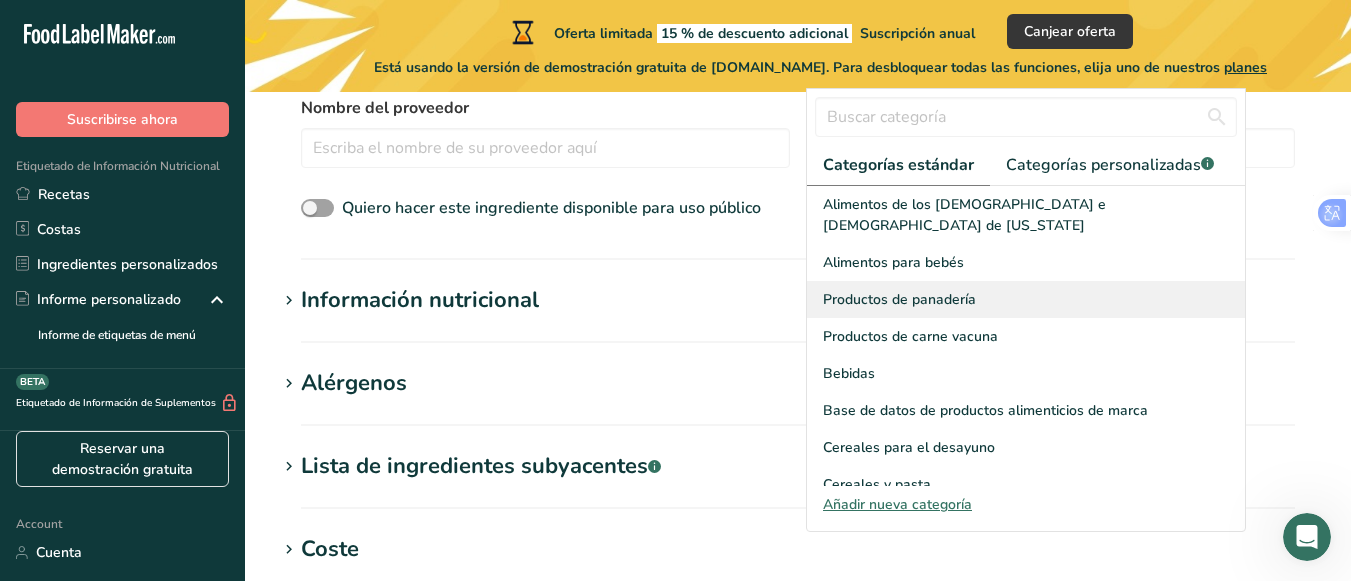 click on "Productos de panadería" at bounding box center [899, 299] 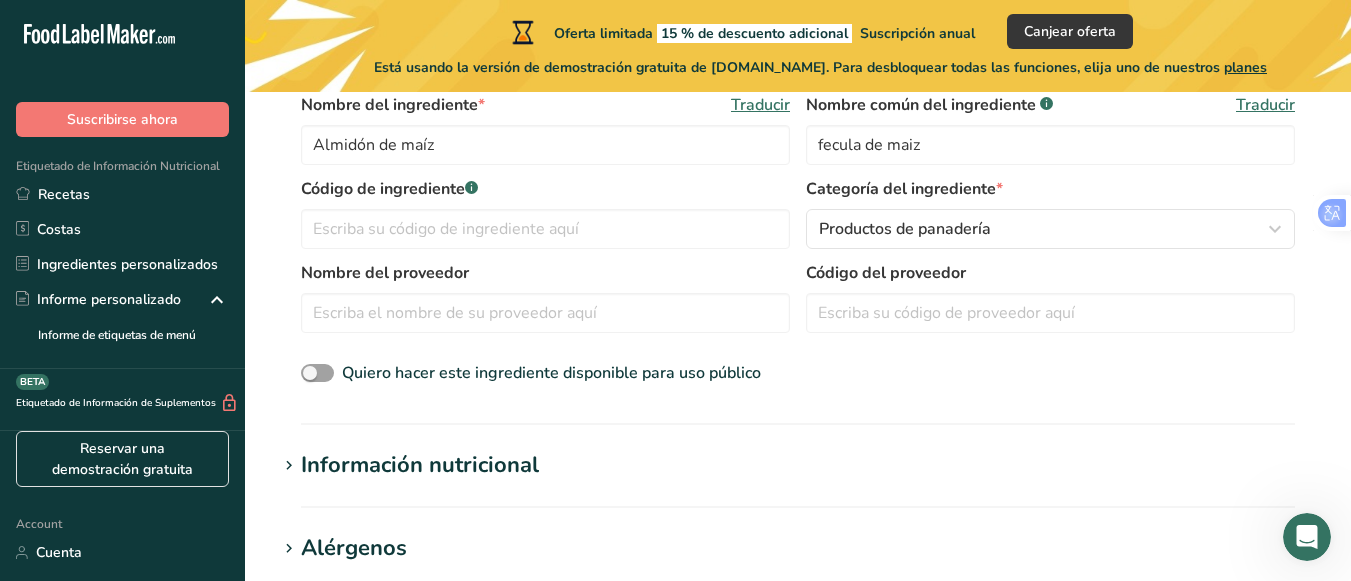 scroll, scrollTop: 453, scrollLeft: 0, axis: vertical 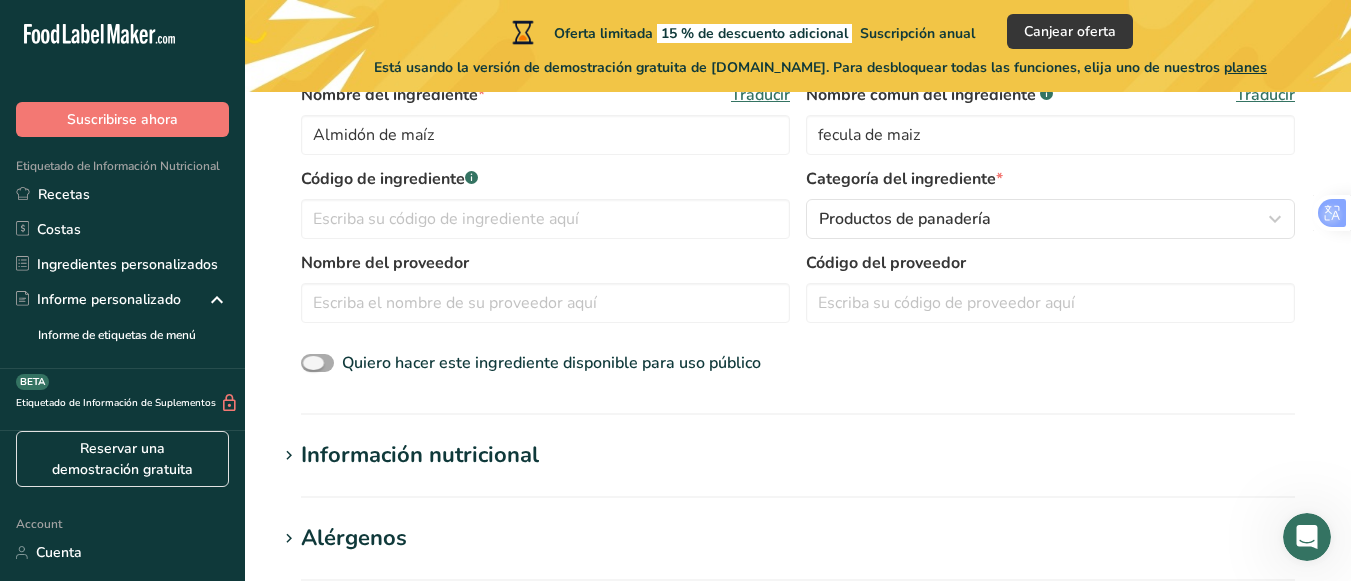 click at bounding box center (317, 363) 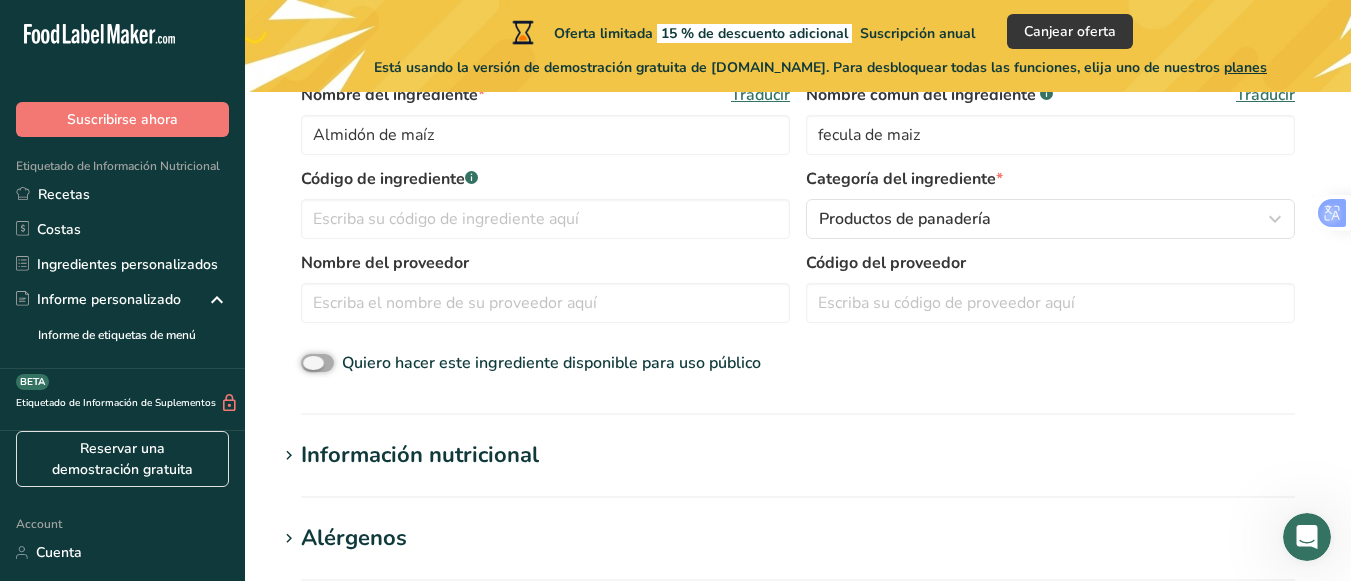 click on "Quiero hacer este ingrediente disponible para uso público" at bounding box center [307, 363] 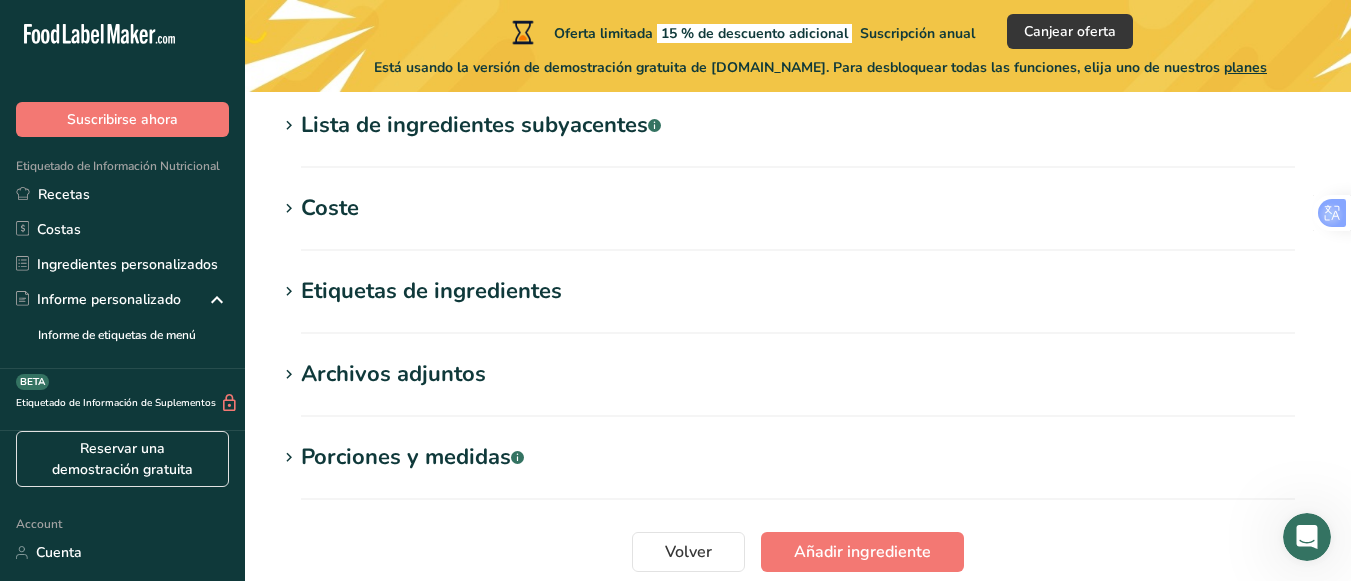 scroll, scrollTop: 0, scrollLeft: 0, axis: both 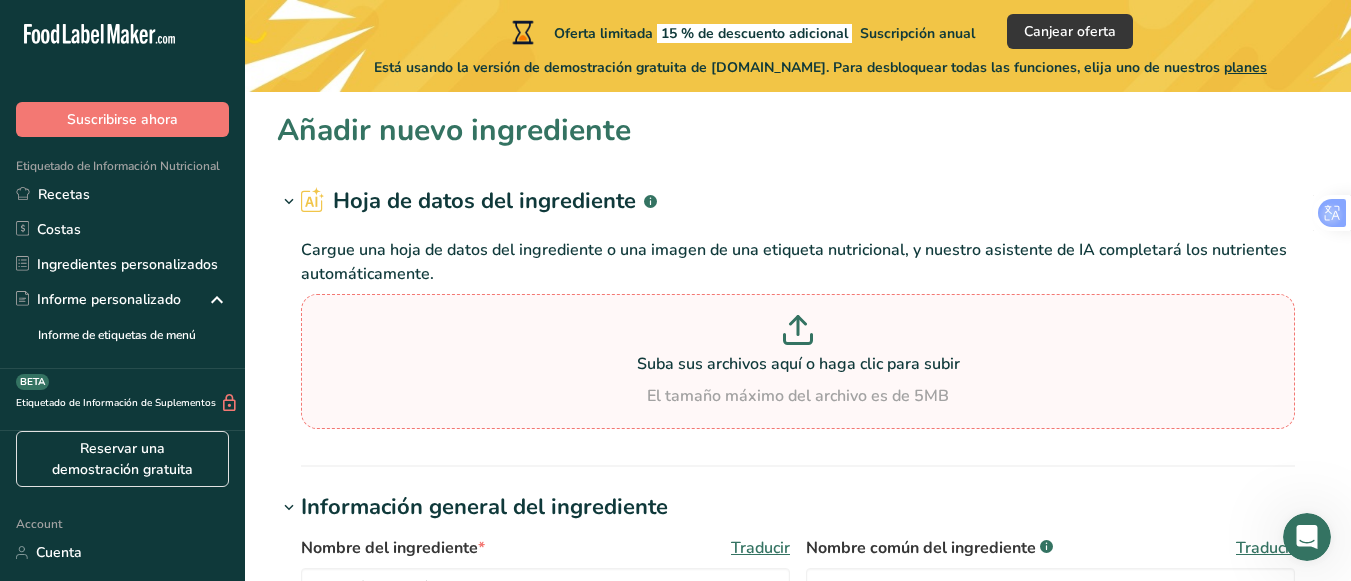 click 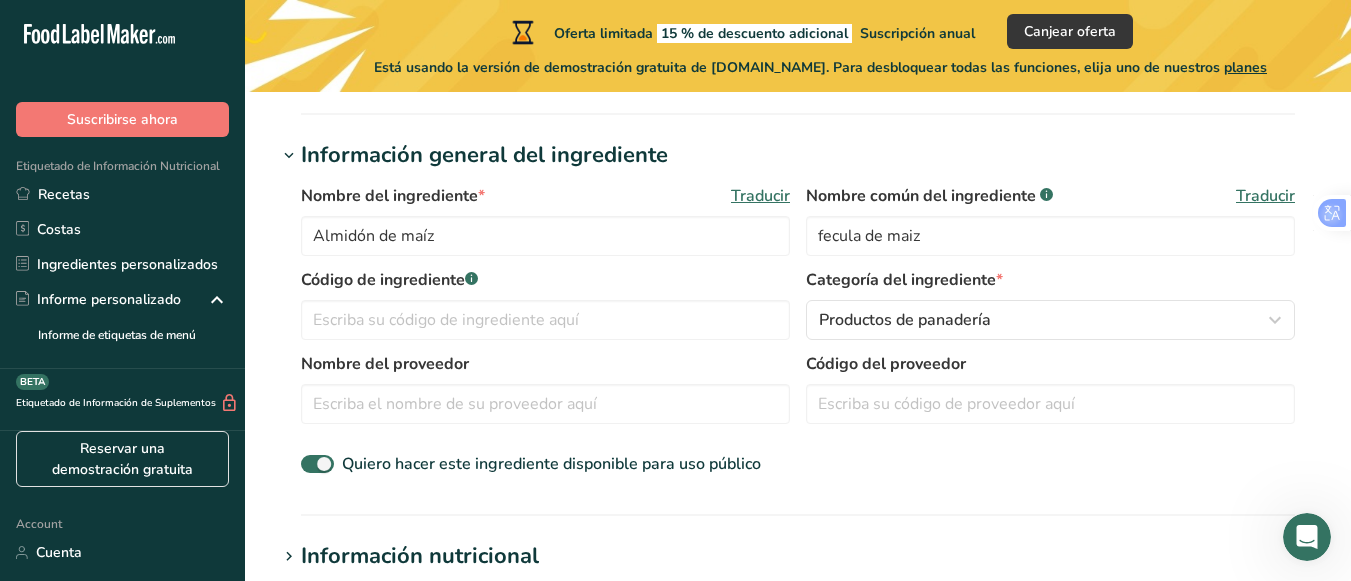 scroll, scrollTop: 258, scrollLeft: 0, axis: vertical 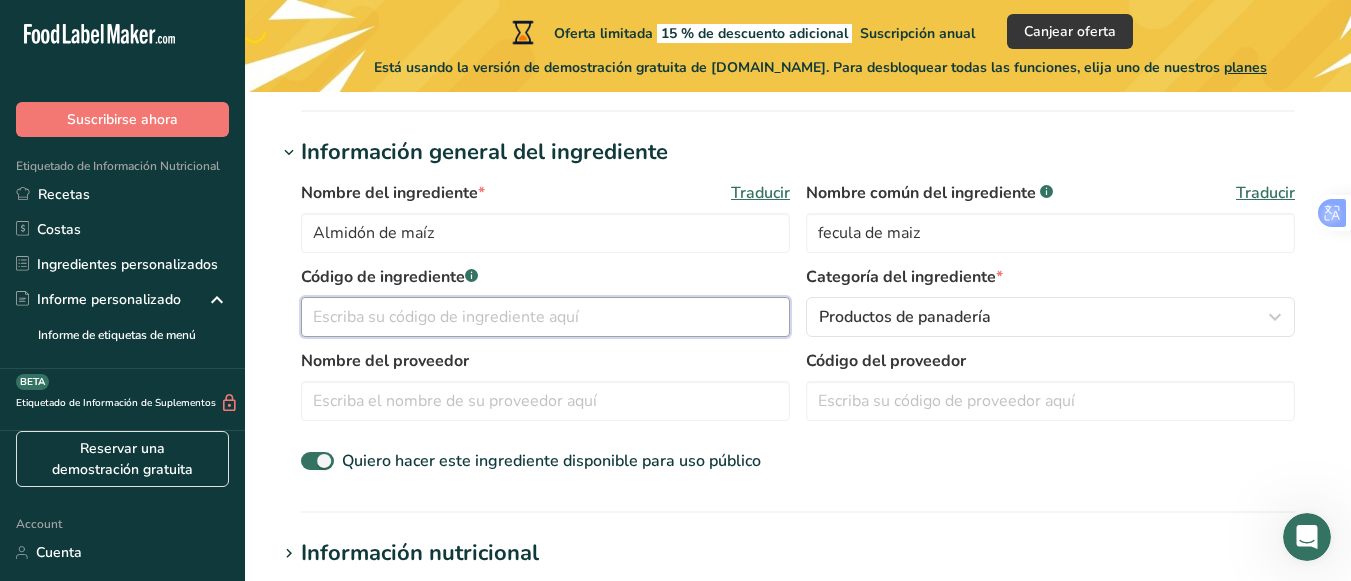 click at bounding box center [545, 317] 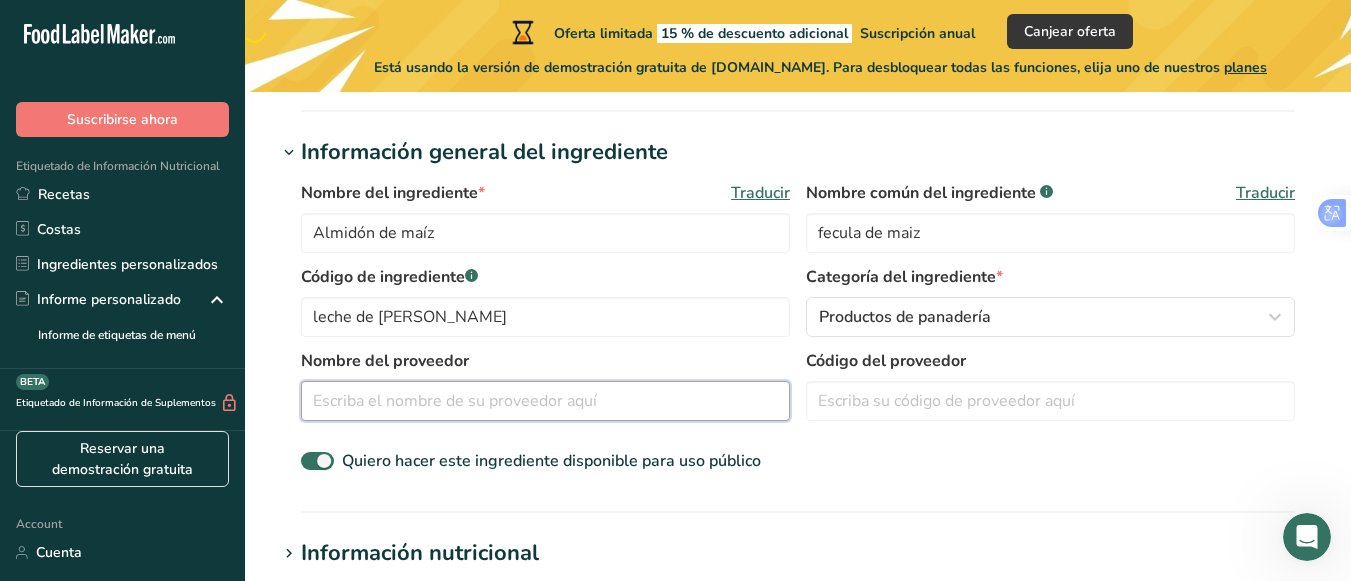 click at bounding box center (545, 401) 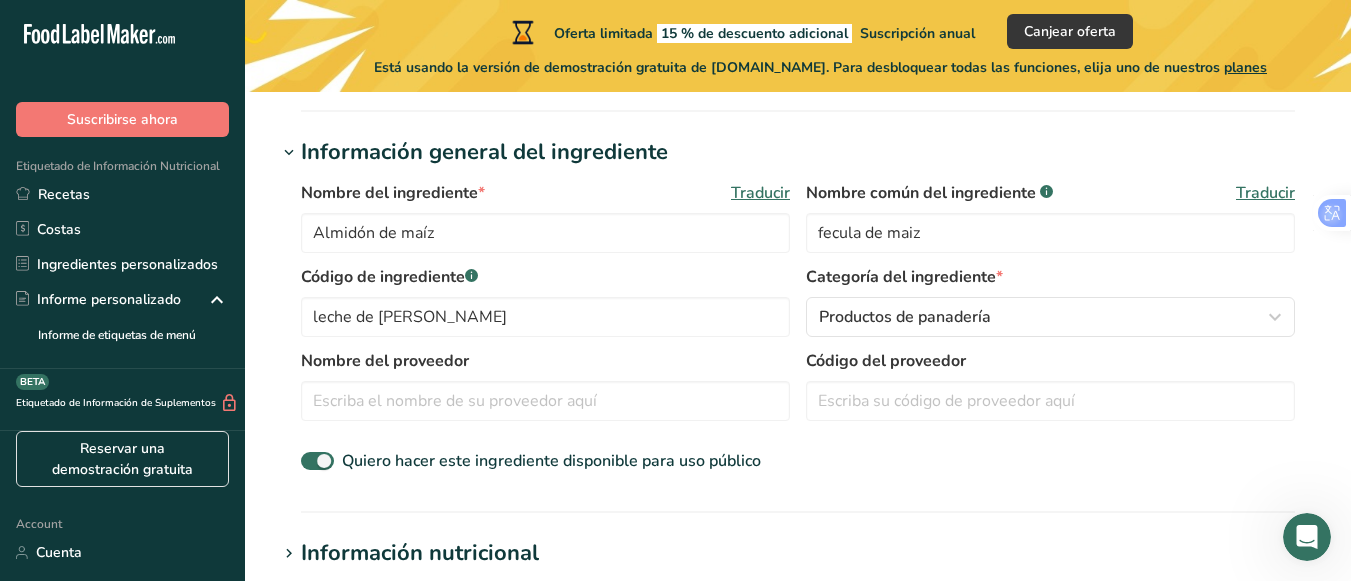click on "Nombre del proveedor   Código del proveedor" at bounding box center [798, 391] 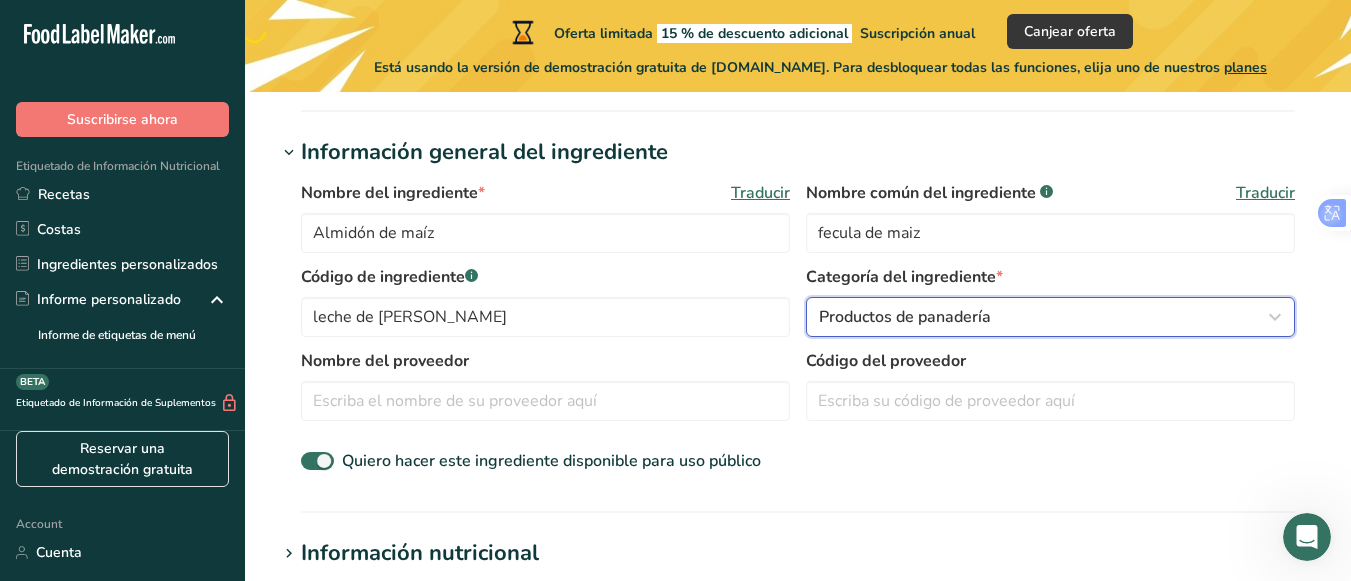 click on "Productos de panadería" at bounding box center (1050, 317) 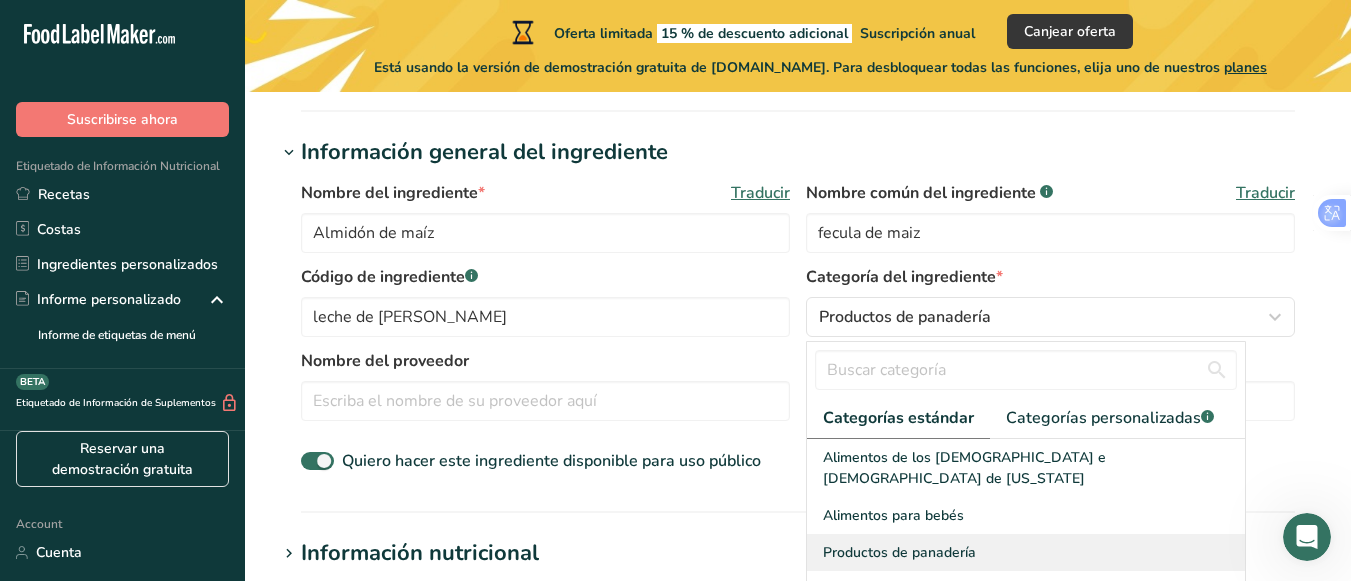 click on "Productos de panadería" at bounding box center (899, 552) 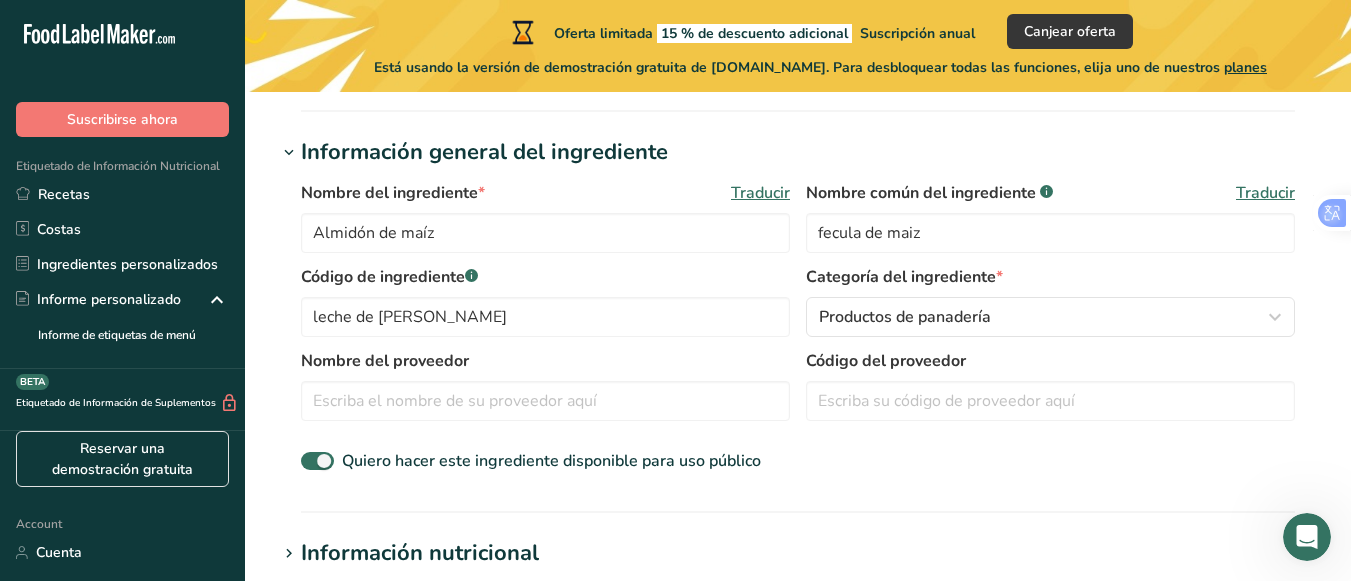 click on "Añadir nuevo ingrediente
Hoja de datos del ingrediente
.a-a{fill:#347362;}.b-a{fill:#fff;}
Cargue una hoja de datos del ingrediente o una imagen de una etiqueta nutricional, y nuestro asistente de IA completará los nutrientes automáticamente.
Captura de pantalla almidon.png
Espere un momento.
Nuestro asistente de IA está leyendo su hoja de datos del ingrediente y extrayendo toda la información relevante.
En un momento tendremos todo listo para usted.
Información general del ingrediente
Nombre del ingrediente *
Traducir
Almidón de maíz
Nombre común del ingrediente
.a-a{fill:#347362;}.b-a{fill:#fff;}
Traducir
fecula de maiz
Código de ingrediente" at bounding box center [798, 553] 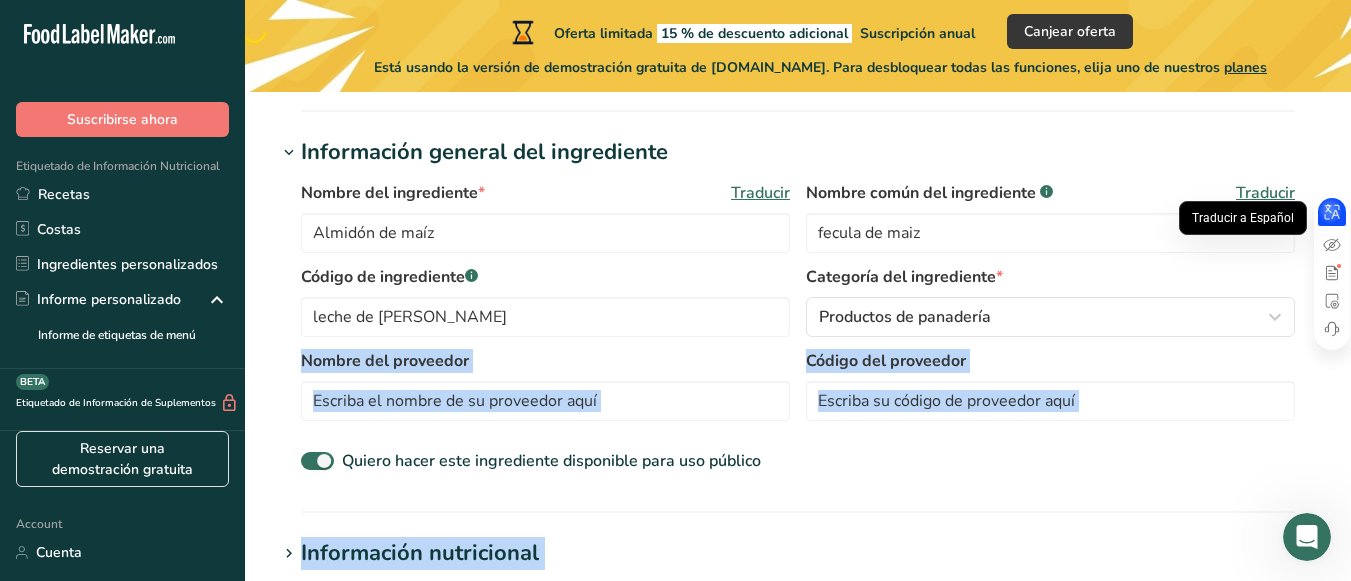drag, startPoint x: 1348, startPoint y: 274, endPoint x: 1334, endPoint y: 209, distance: 66.4906 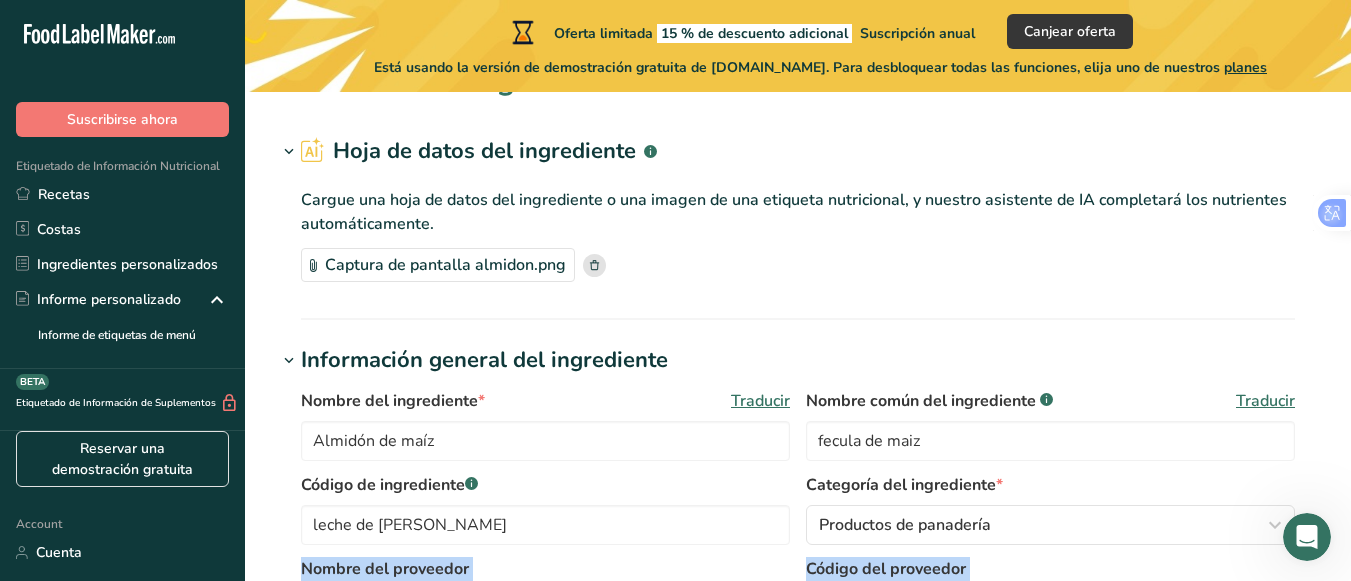 scroll, scrollTop: 9, scrollLeft: 0, axis: vertical 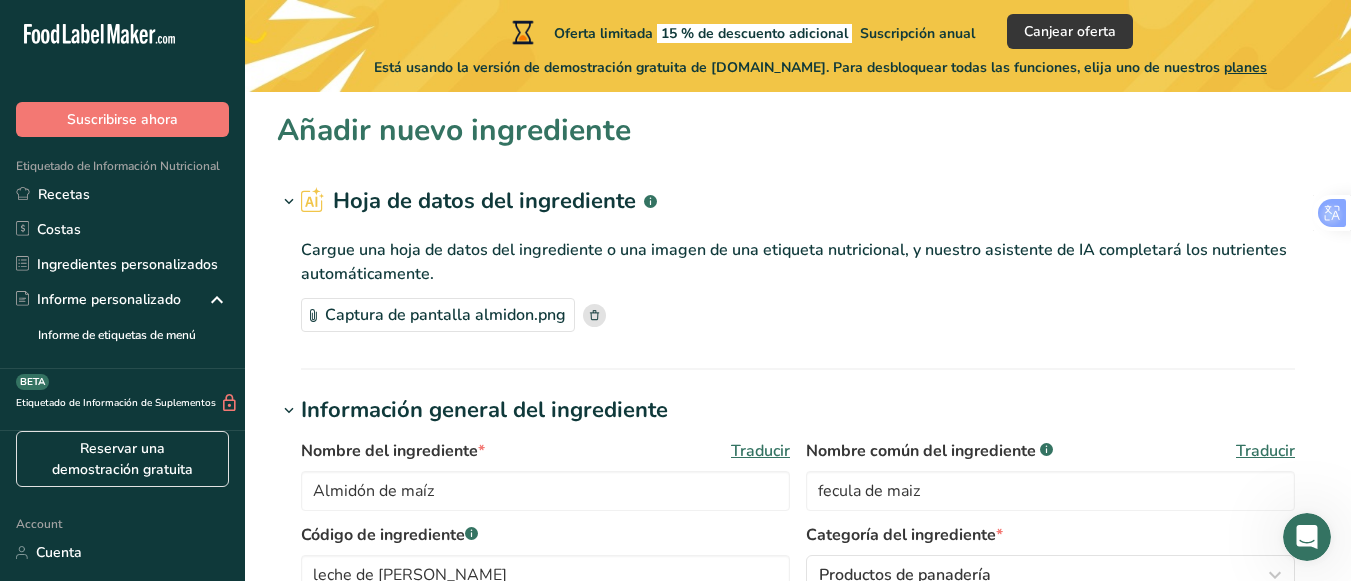 drag, startPoint x: 1350, startPoint y: 191, endPoint x: 1356, endPoint y: 267, distance: 76.23647 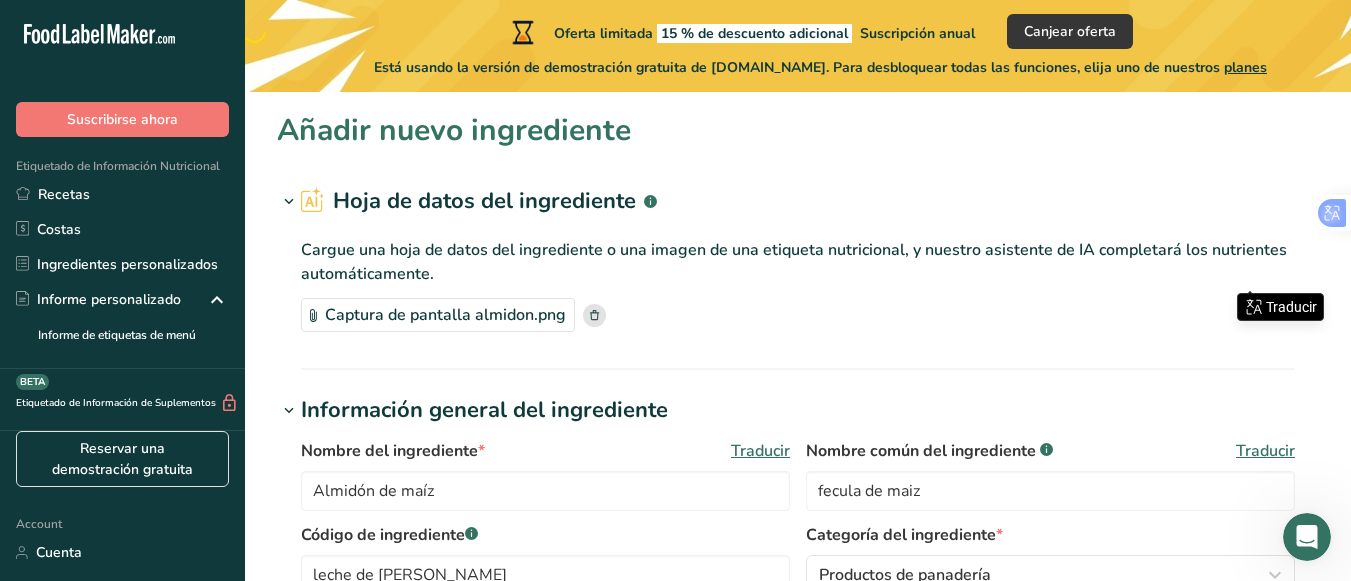 scroll, scrollTop: 508, scrollLeft: 0, axis: vertical 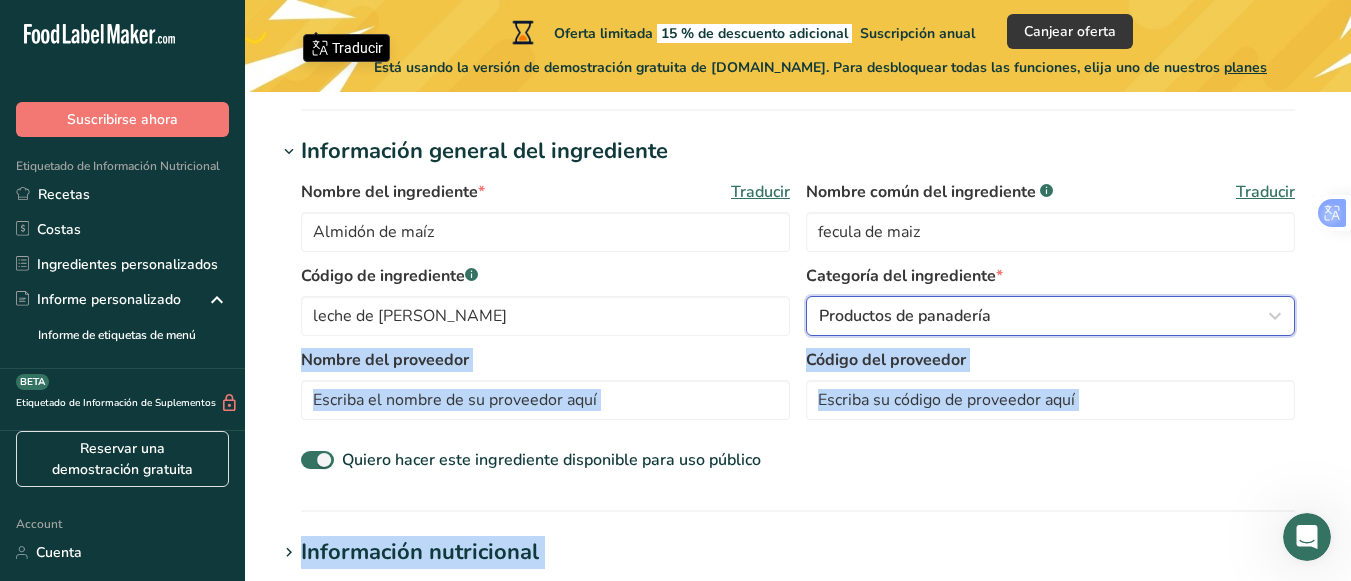 click on "Productos de panadería" at bounding box center [1044, 316] 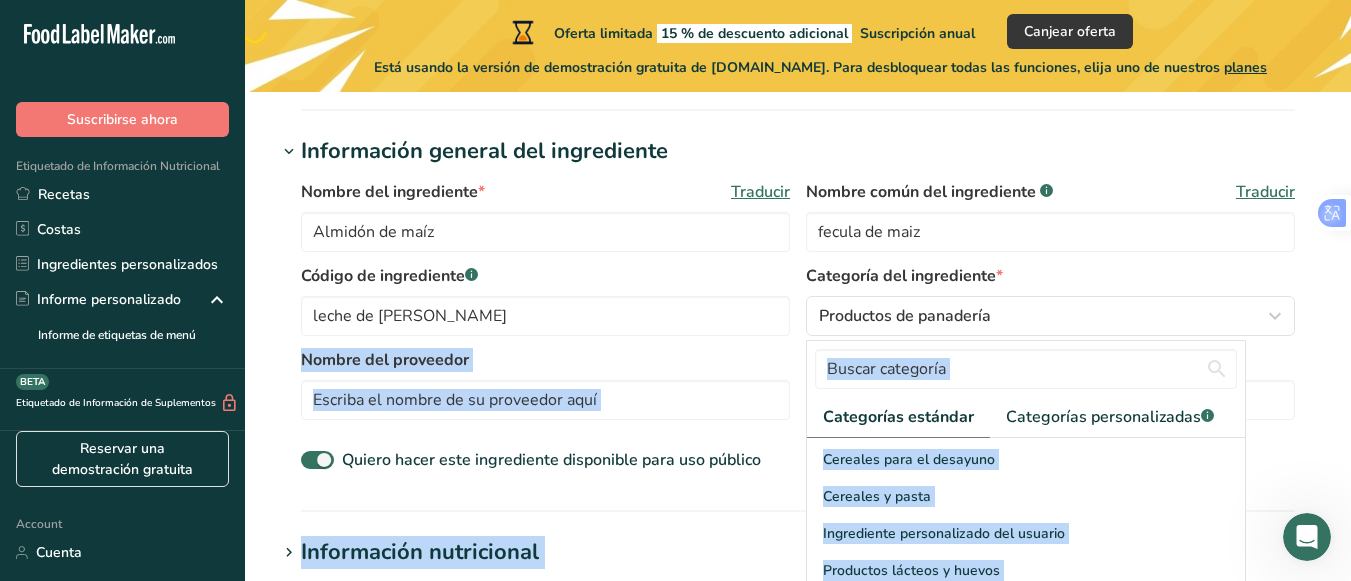 scroll, scrollTop: 285, scrollLeft: 0, axis: vertical 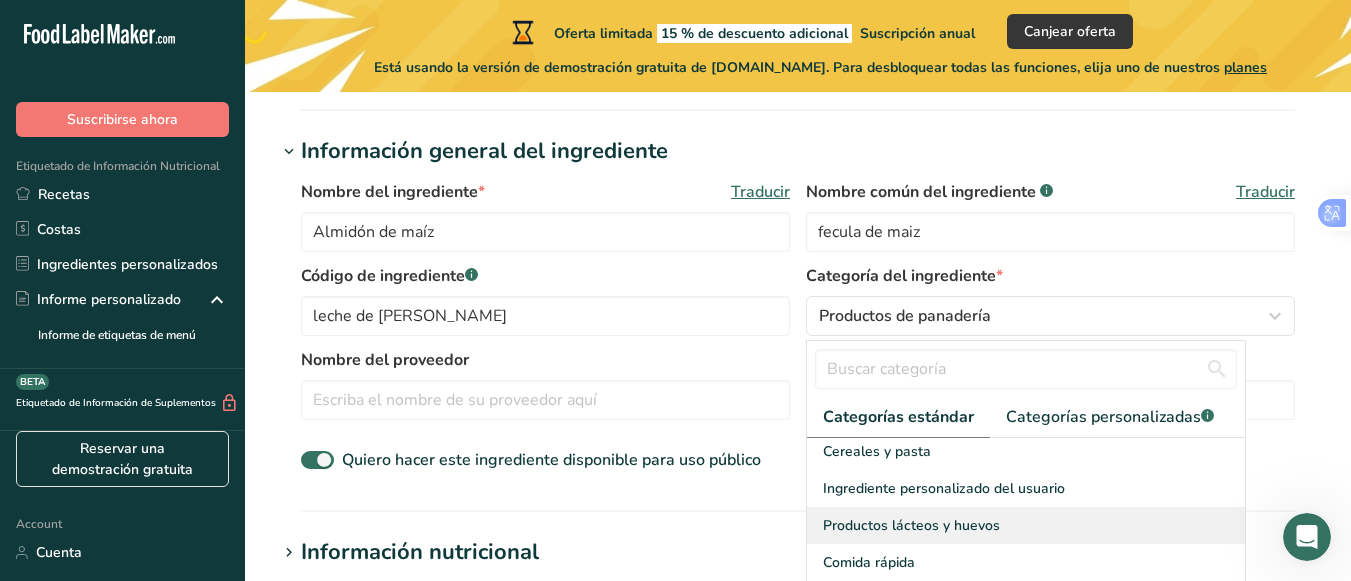 click on "Productos lácteos y huevos" at bounding box center [1026, 525] 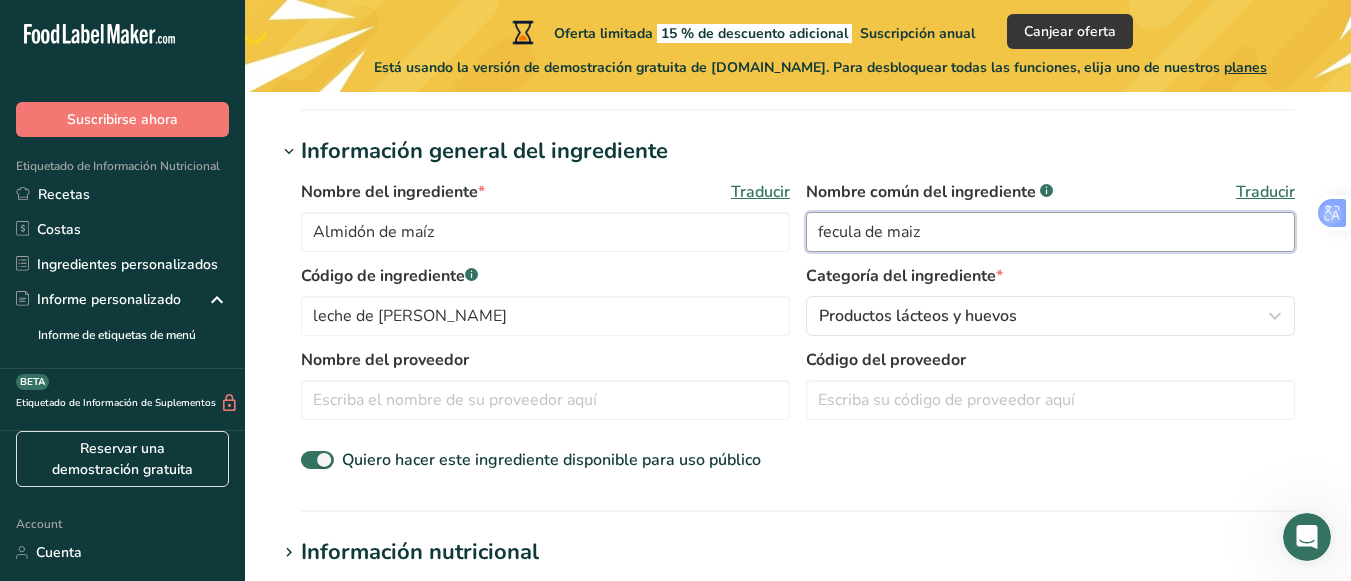 click on "fecula de maiz" at bounding box center (1050, 232) 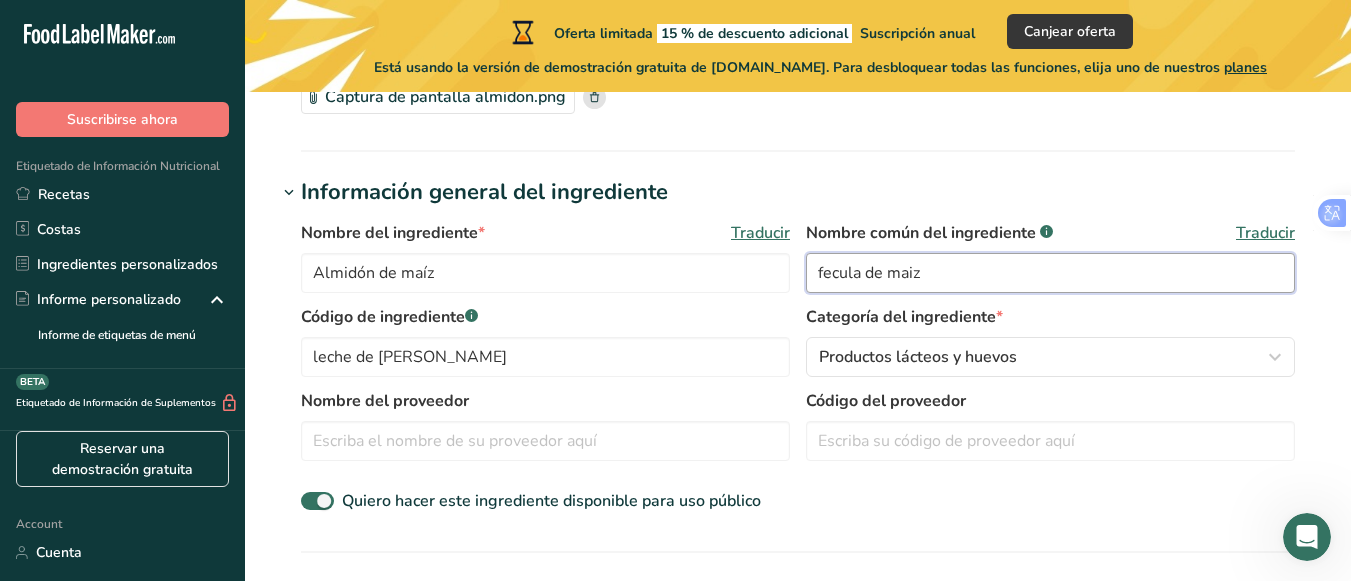 scroll, scrollTop: 221, scrollLeft: 0, axis: vertical 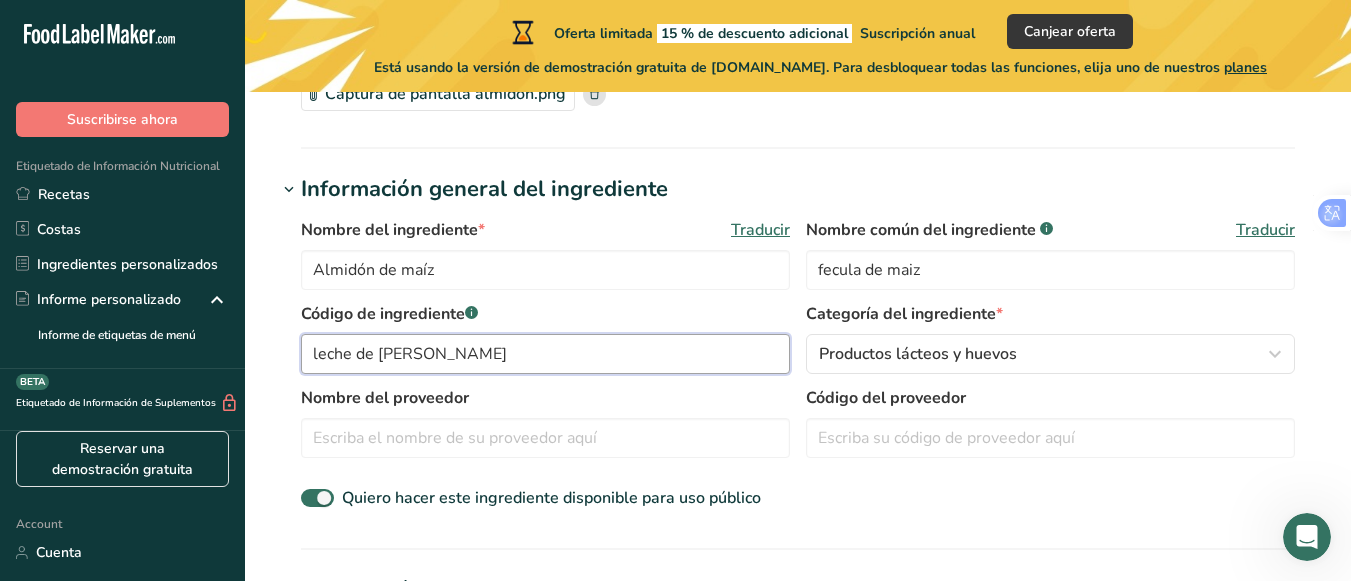 click on "leche de [PERSON_NAME]" at bounding box center (545, 354) 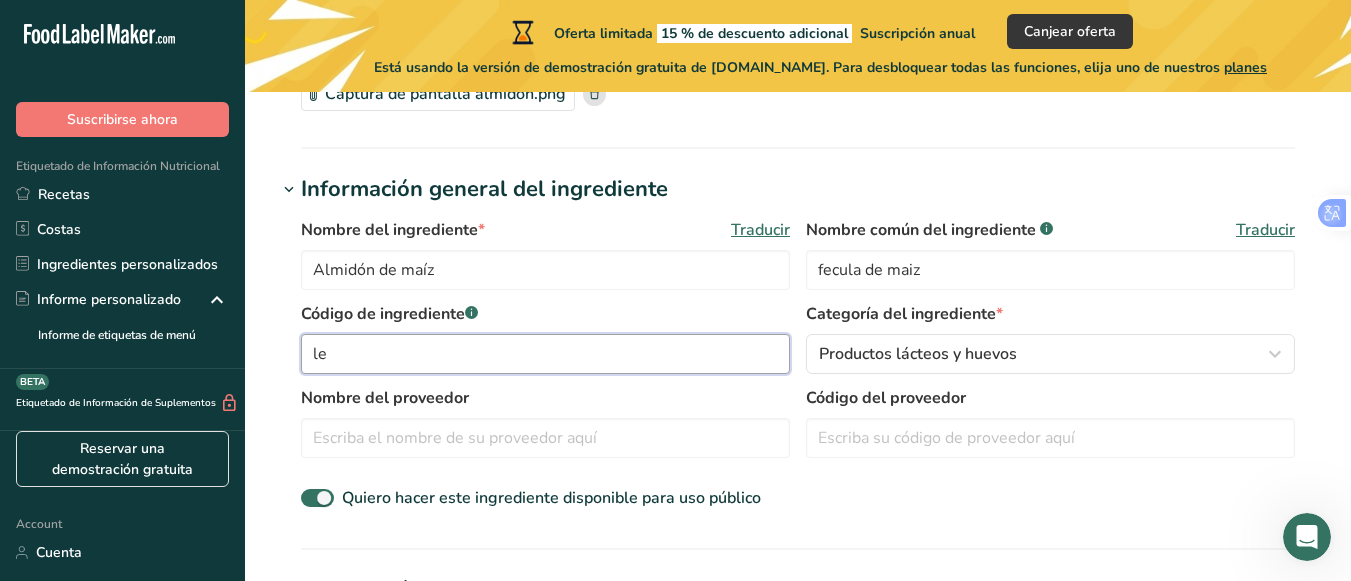 type on "l" 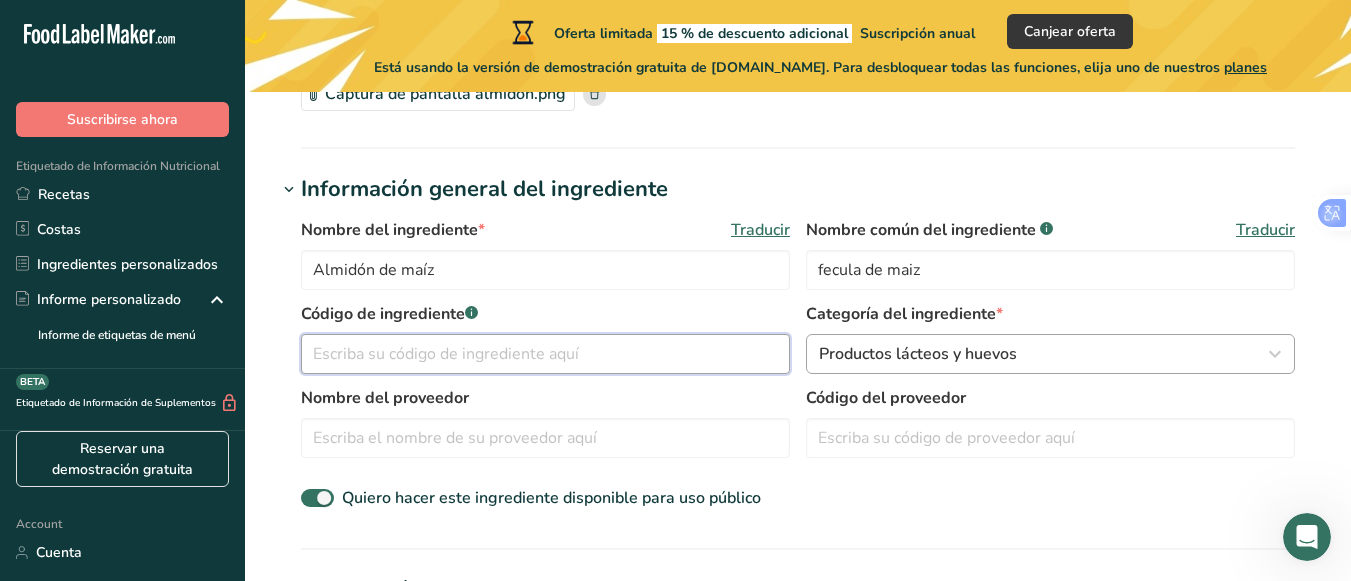type 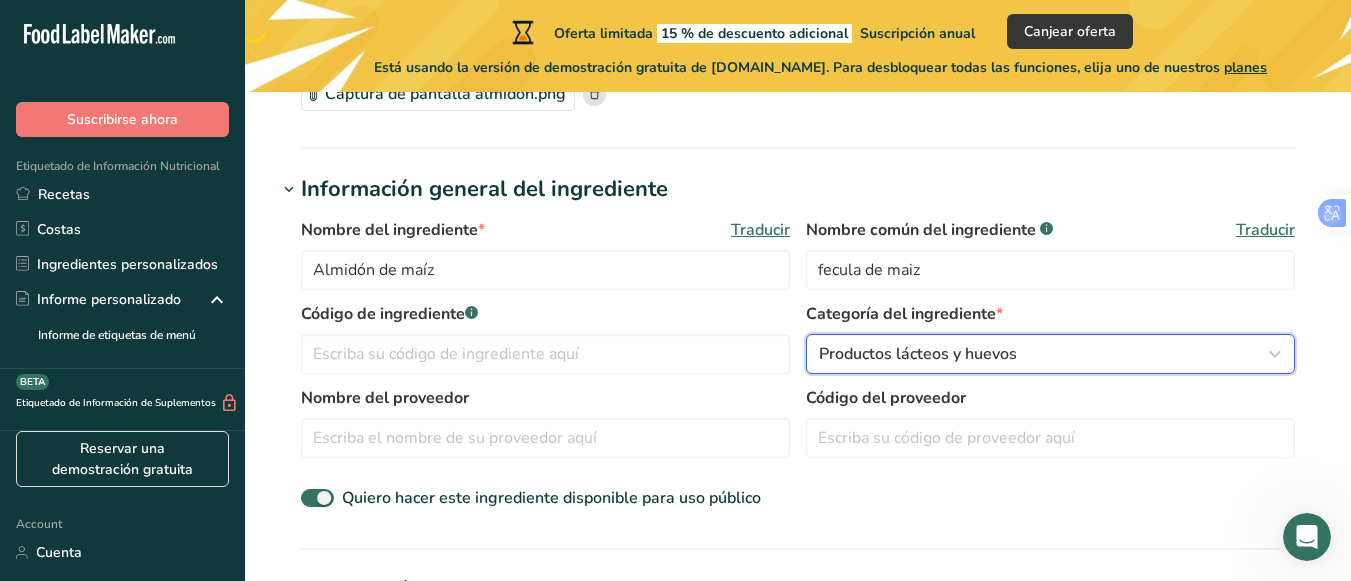 click on "Productos lácteos y huevos" at bounding box center (1050, 354) 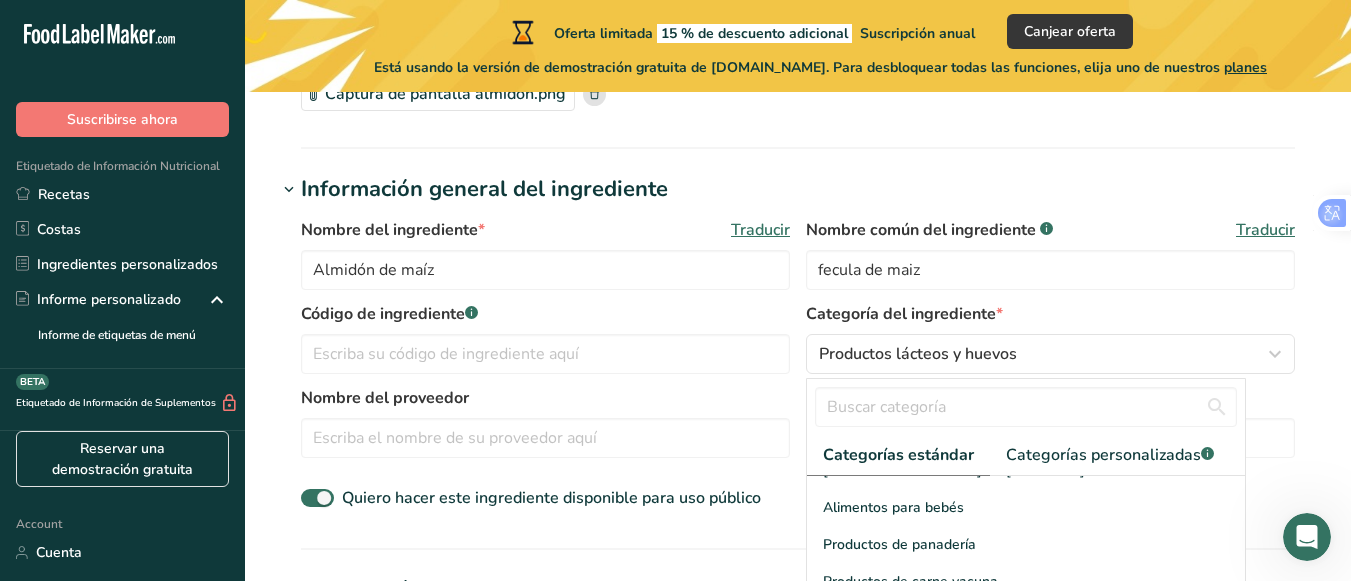 scroll, scrollTop: 5, scrollLeft: 0, axis: vertical 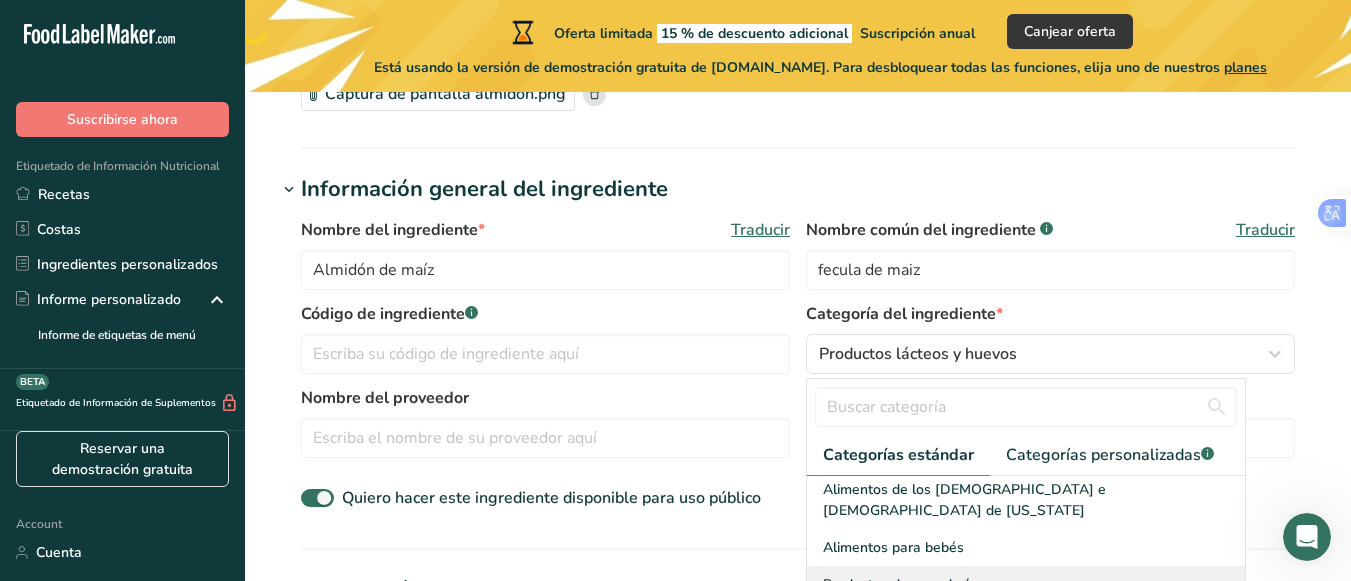 click on "Productos de panadería" at bounding box center [1026, 584] 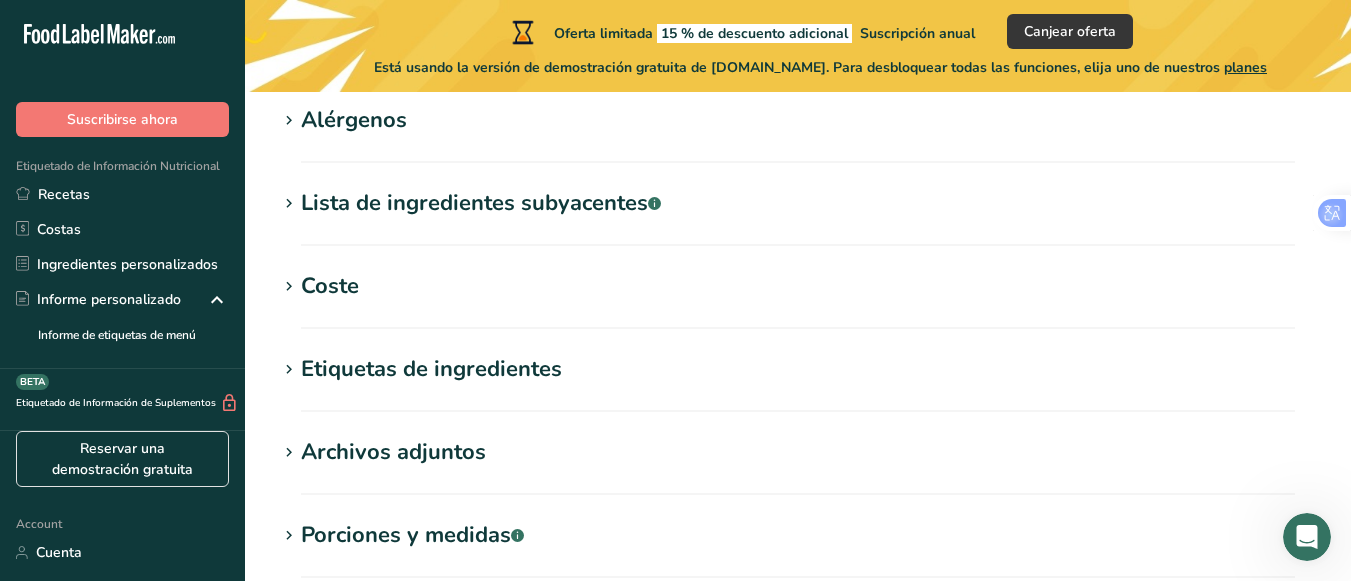 scroll, scrollTop: 1013, scrollLeft: 0, axis: vertical 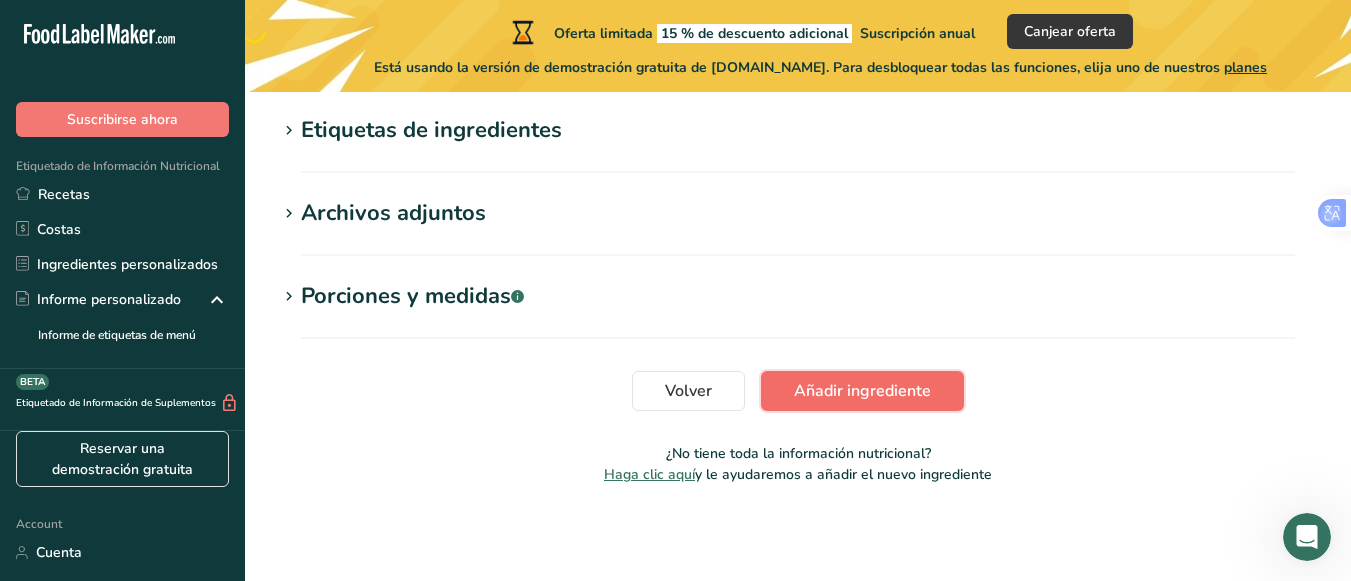click on "Añadir ingrediente" at bounding box center [862, 391] 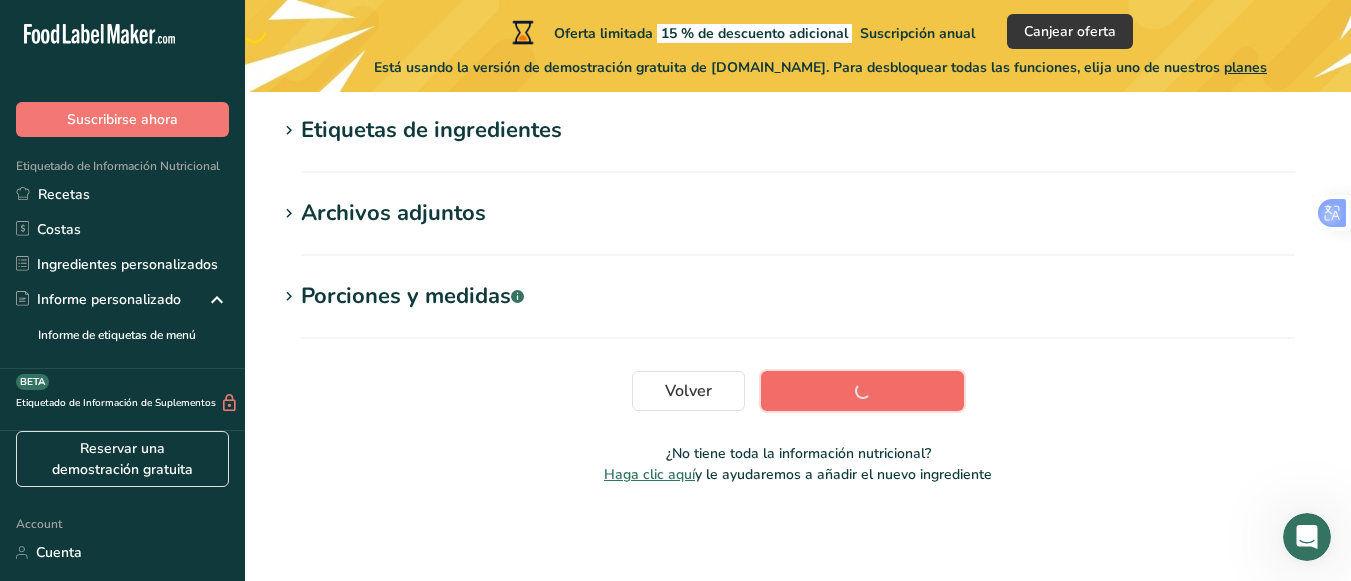 scroll, scrollTop: 569, scrollLeft: 0, axis: vertical 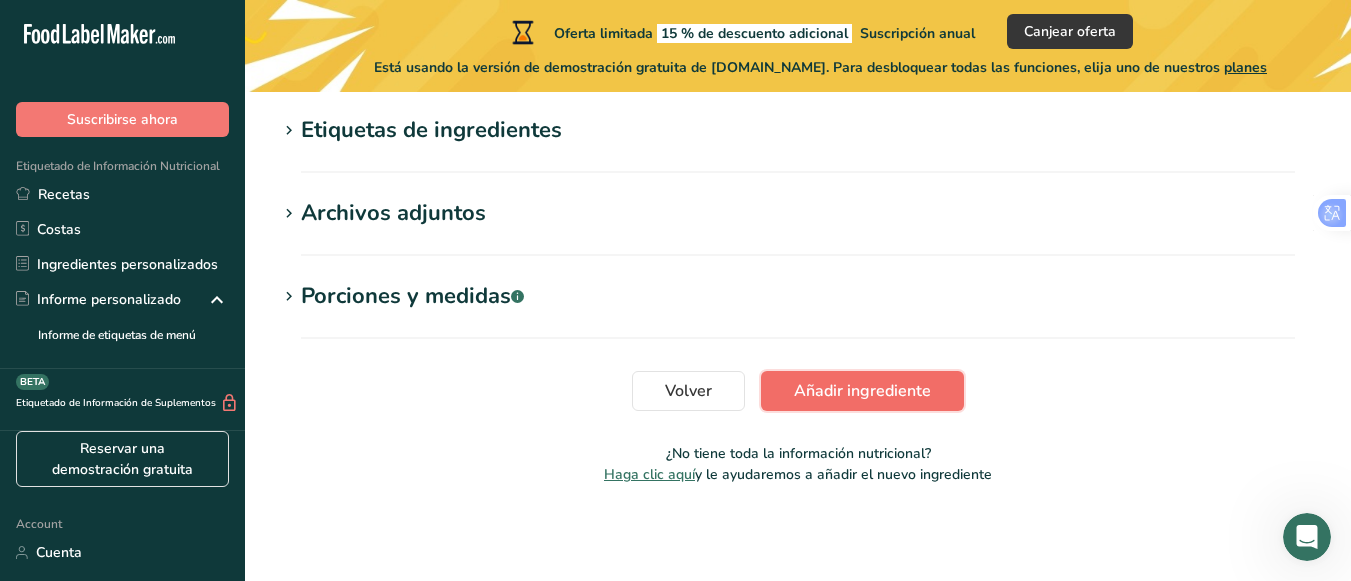 type 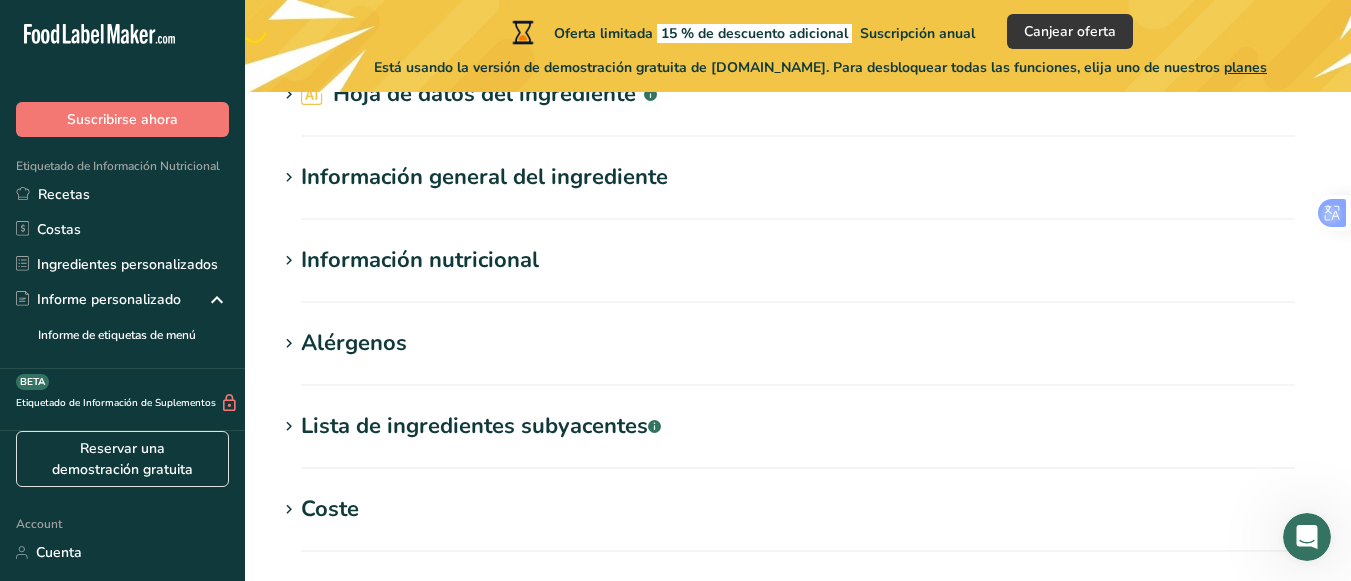 scroll, scrollTop: 0, scrollLeft: 0, axis: both 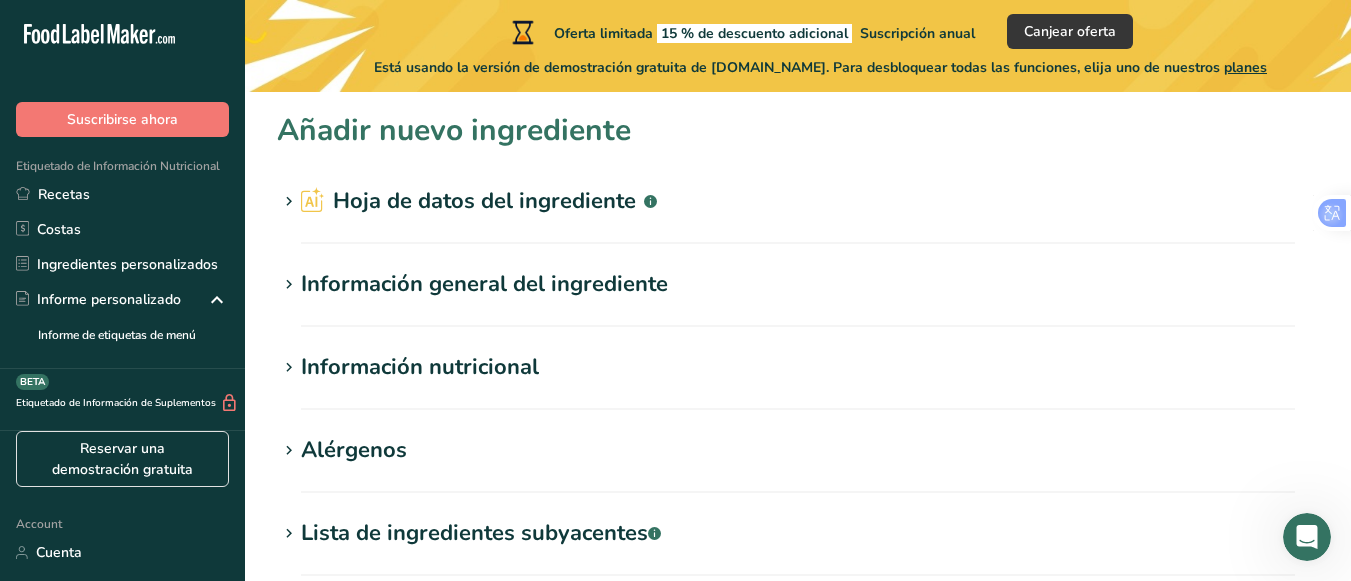 click on "Hoja de datos del ingrediente
.a-a{fill:#347362;}.b-a{fill:#fff;}
Cargue una hoja de datos del ingrediente o una imagen de una etiqueta nutricional, y nuestro asistente de IA completará los nutrientes automáticamente.
Captura de pantalla almidon.png
Espere un momento.
Nuestro asistente de IA está leyendo su hoja de datos del ingrediente y extrayendo toda la información relevante.
En un momento tendremos todo listo para usted." at bounding box center (798, 214) 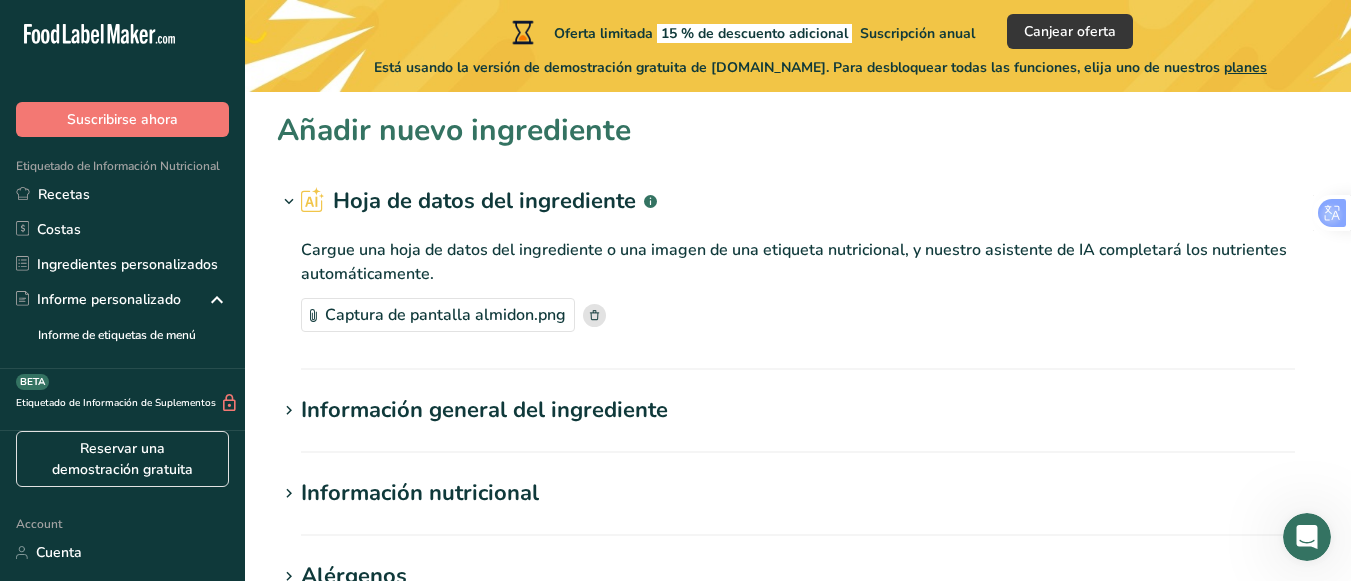 click on "Información general del ingrediente" at bounding box center (484, 410) 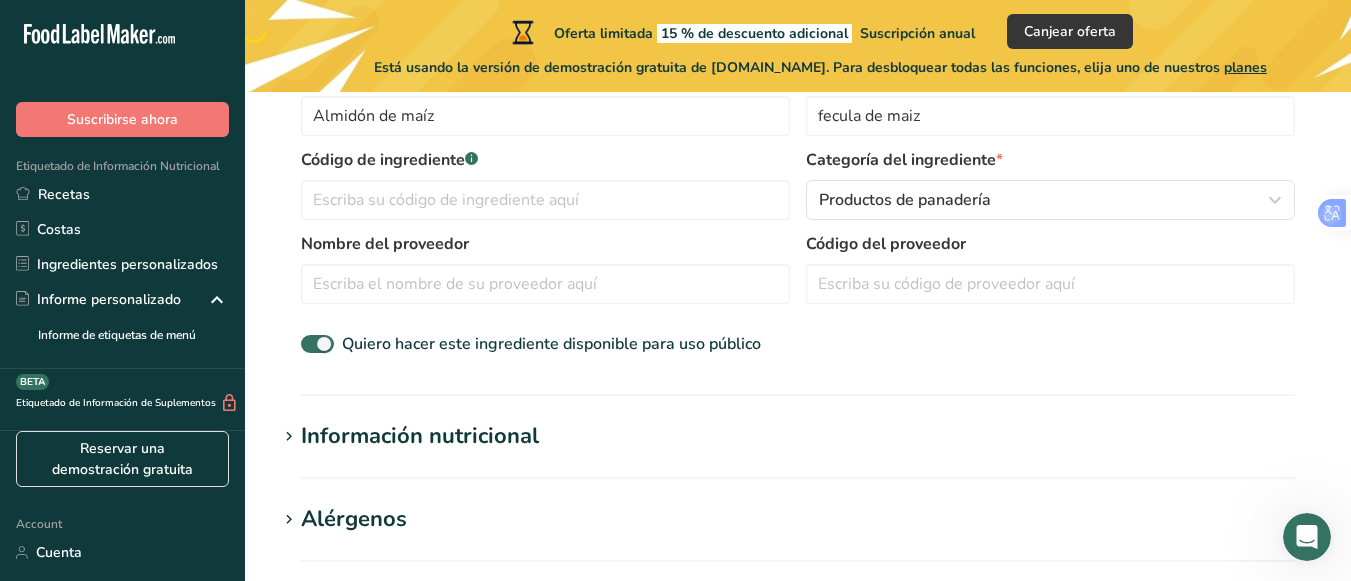 scroll, scrollTop: 384, scrollLeft: 0, axis: vertical 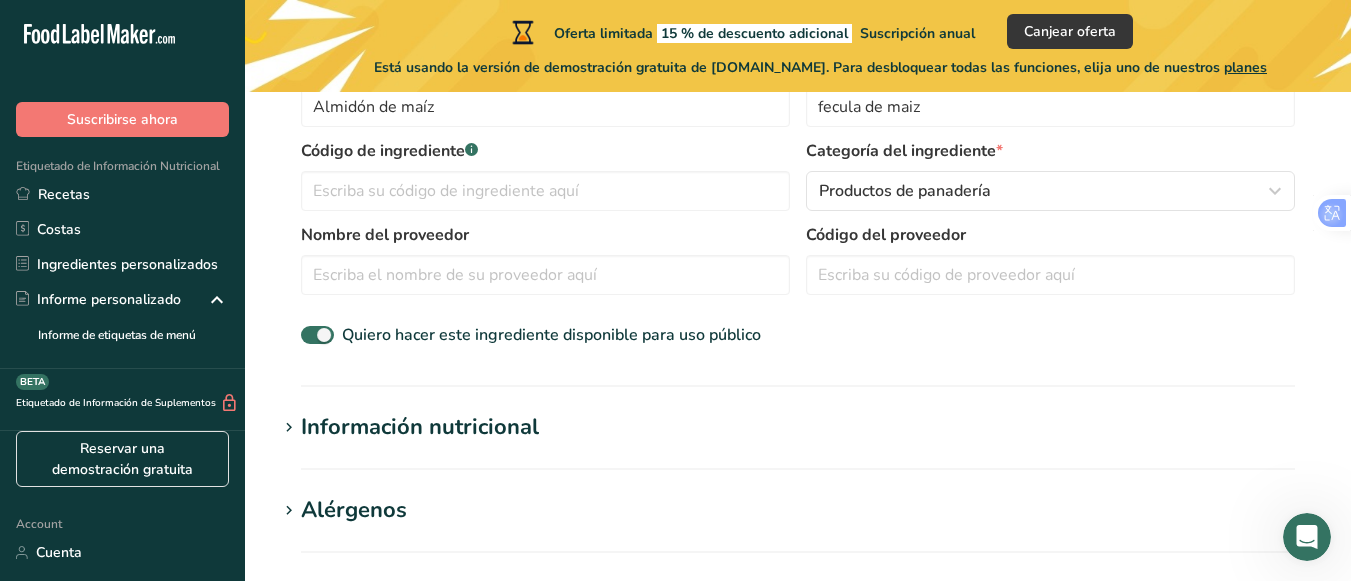 click on "Información nutricional" at bounding box center (420, 427) 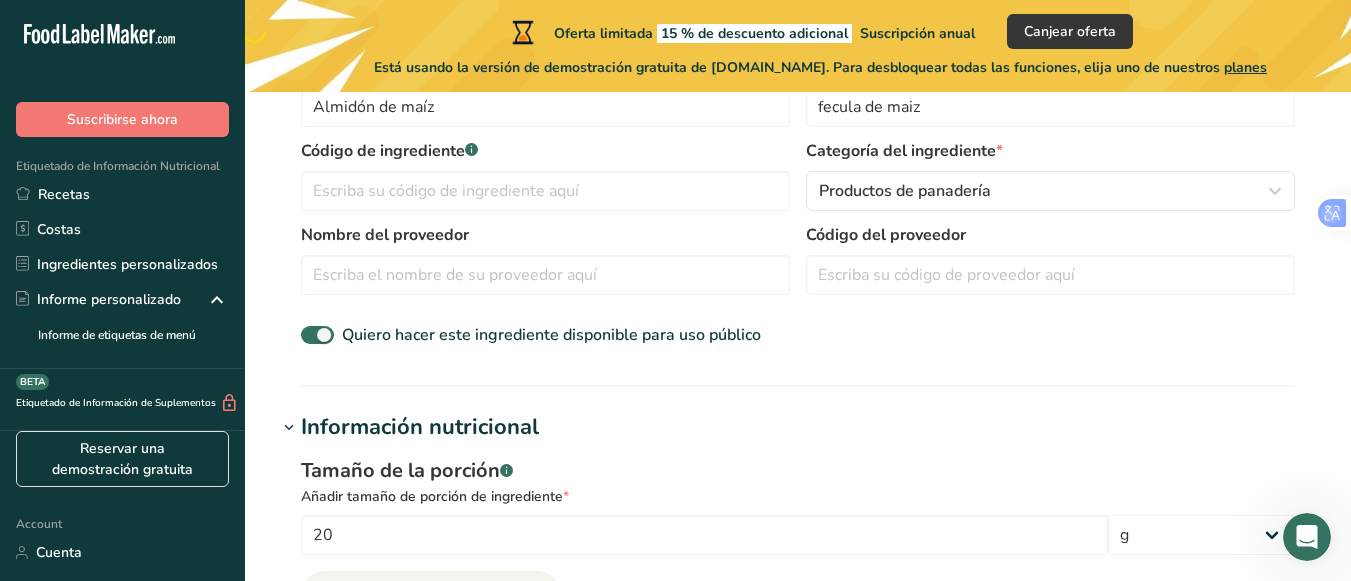 drag, startPoint x: 1350, startPoint y: 199, endPoint x: 1357, endPoint y: 264, distance: 65.37584 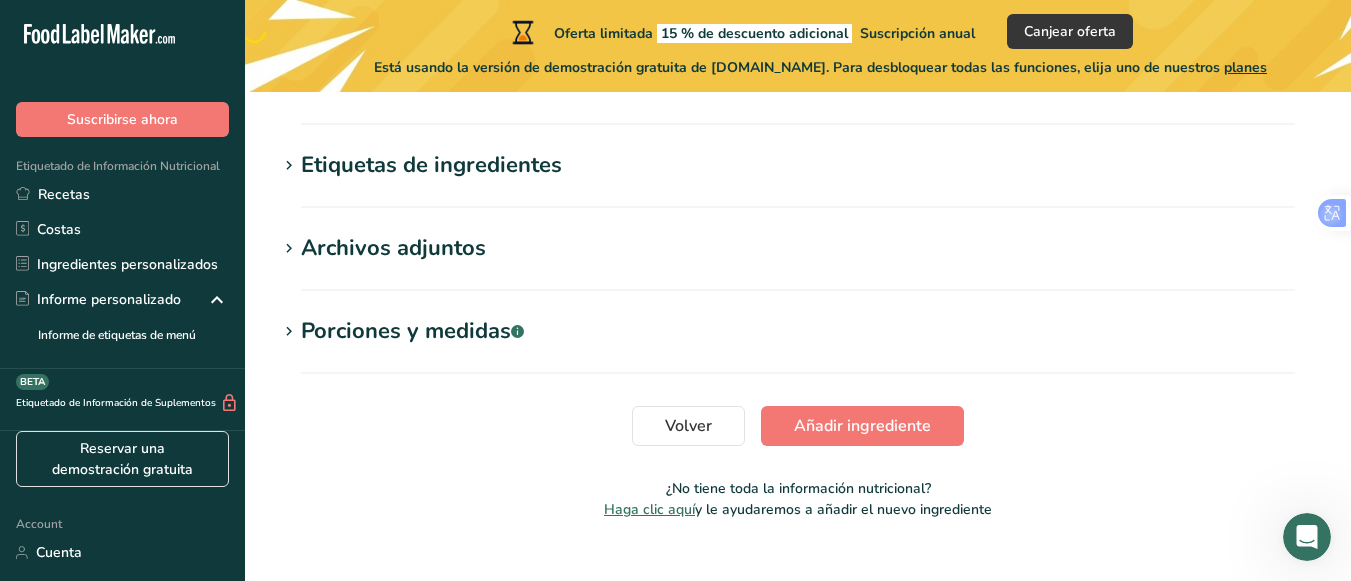 scroll, scrollTop: 1433, scrollLeft: 0, axis: vertical 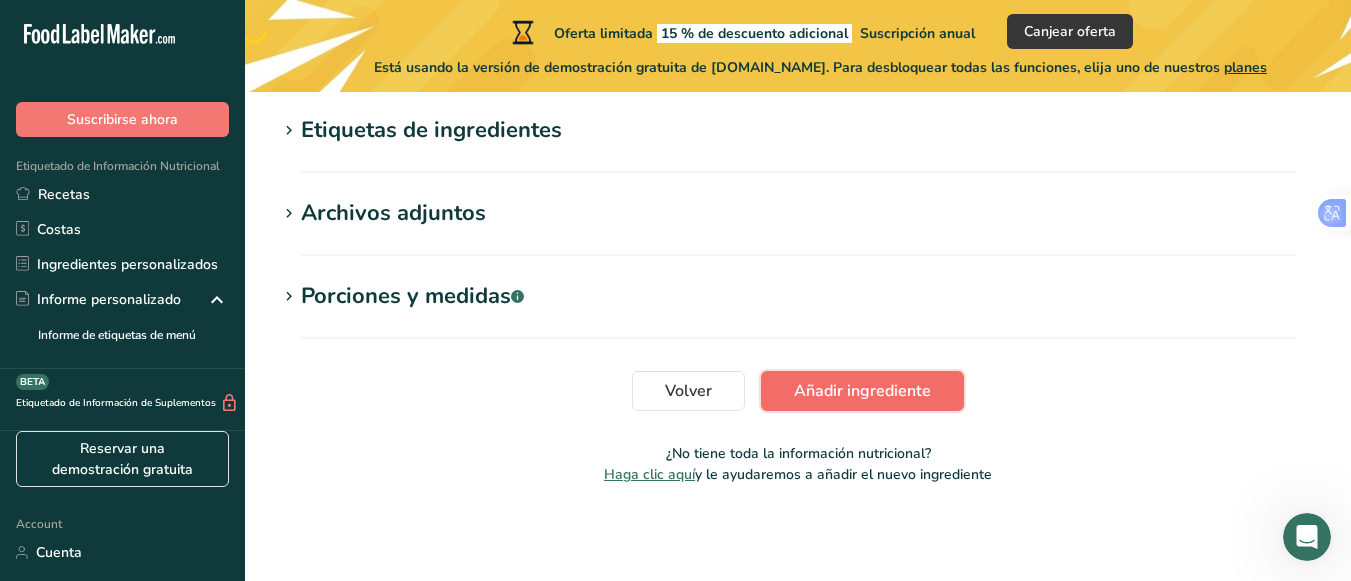 click on "Añadir ingrediente" at bounding box center (862, 391) 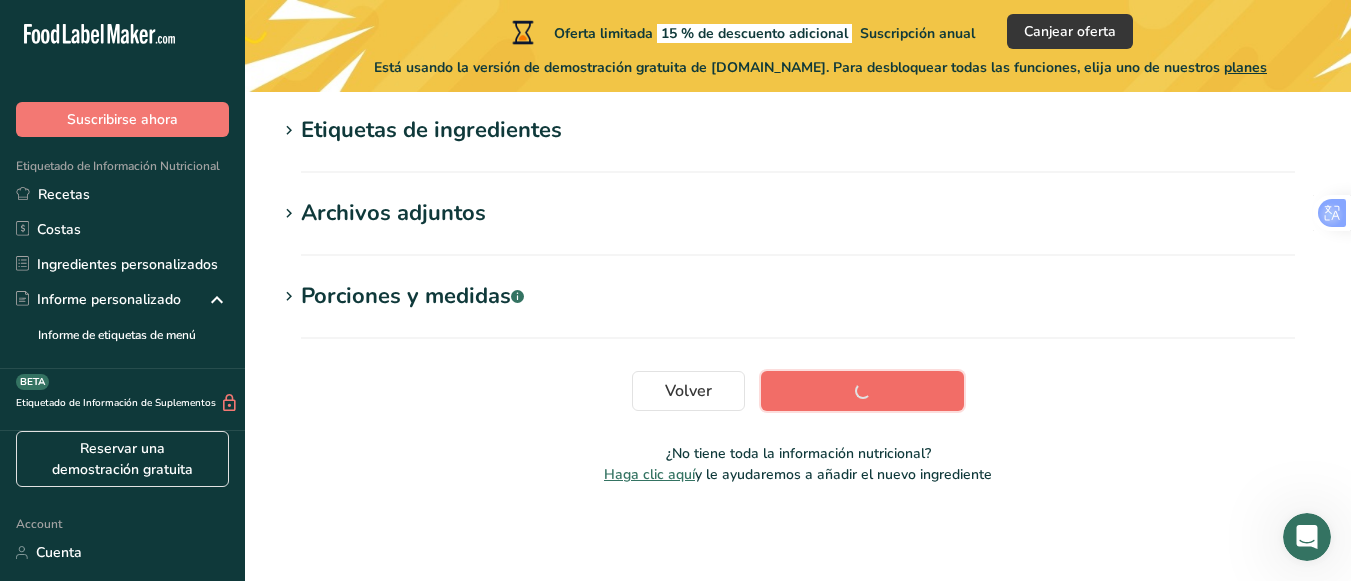 scroll, scrollTop: 569, scrollLeft: 0, axis: vertical 